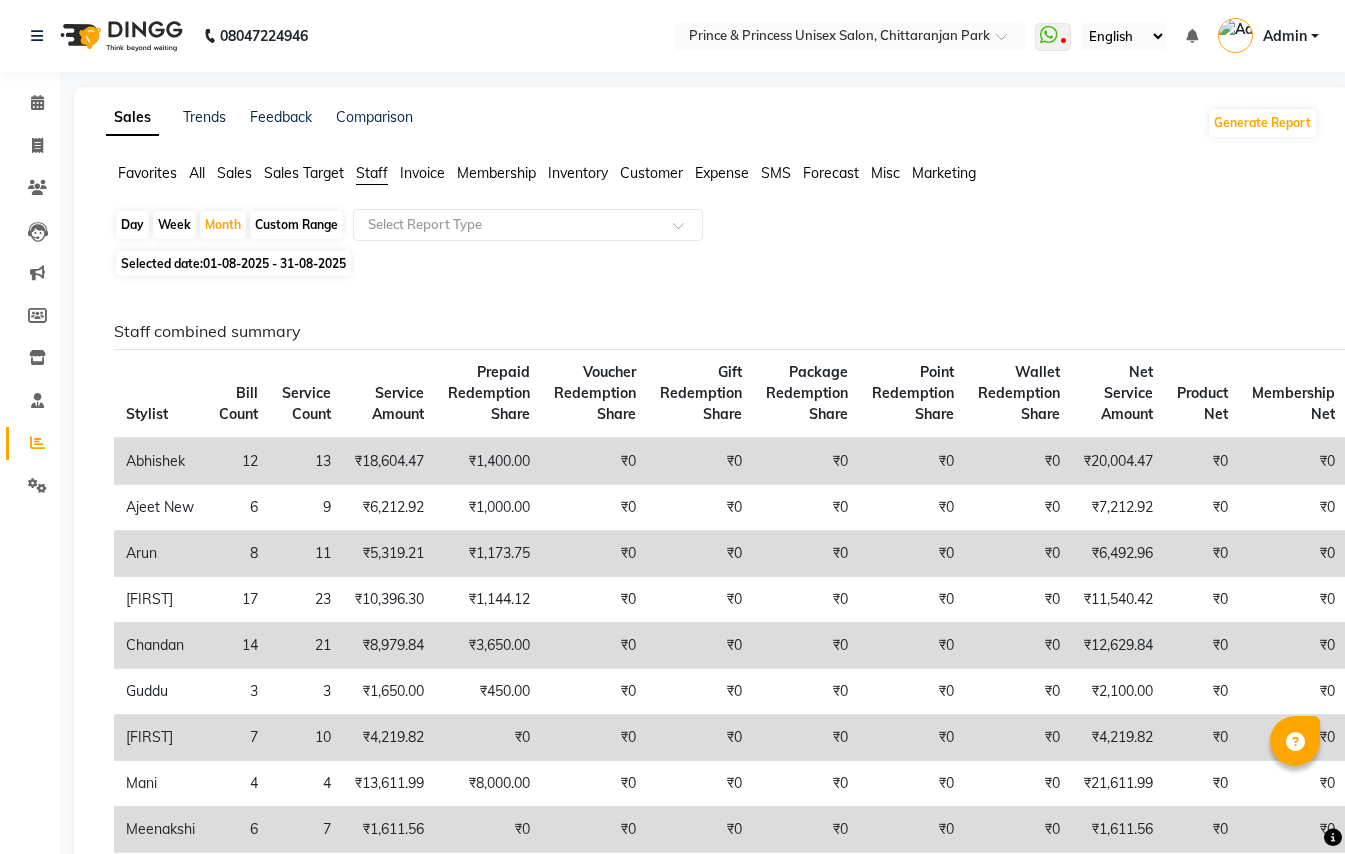 scroll, scrollTop: 0, scrollLeft: 0, axis: both 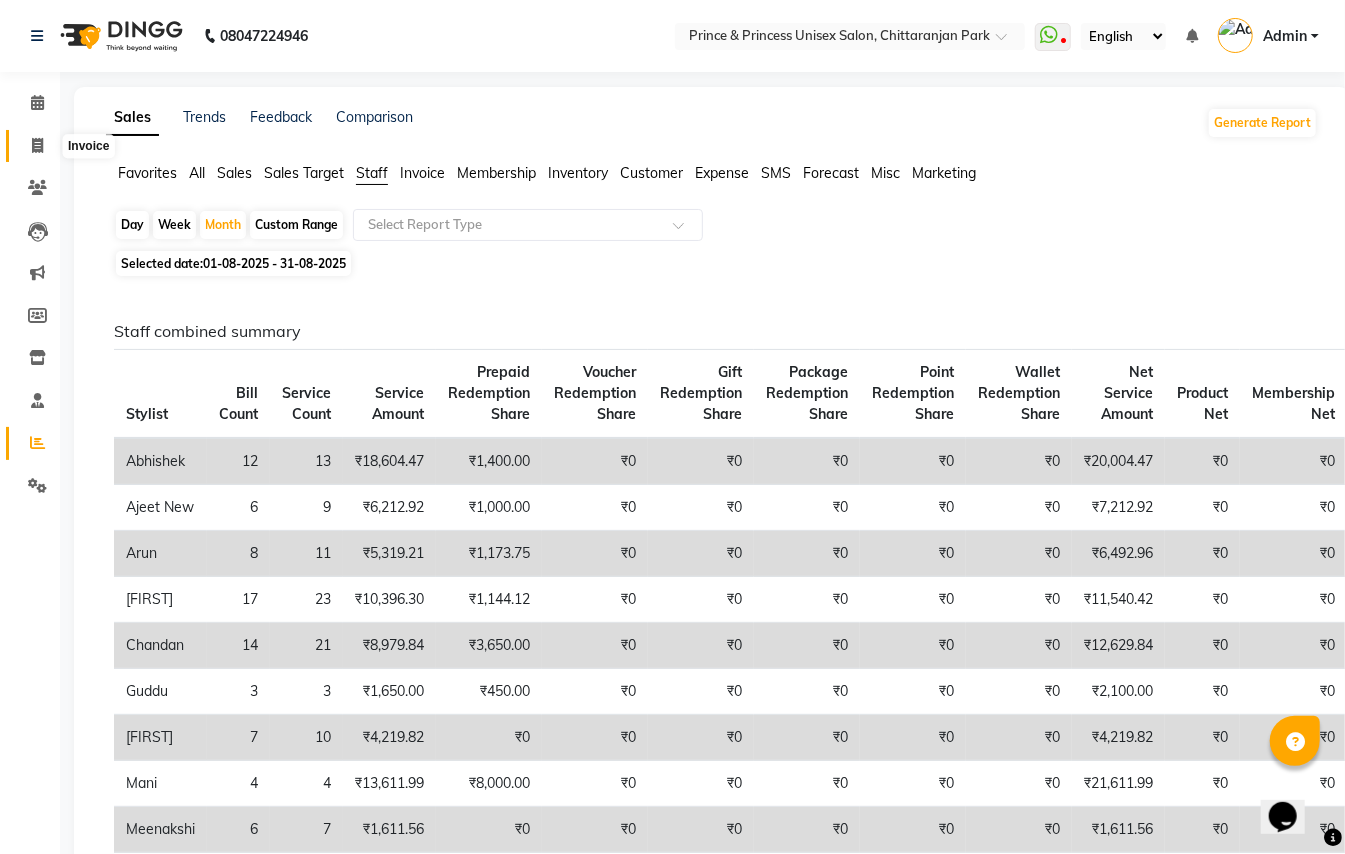 click 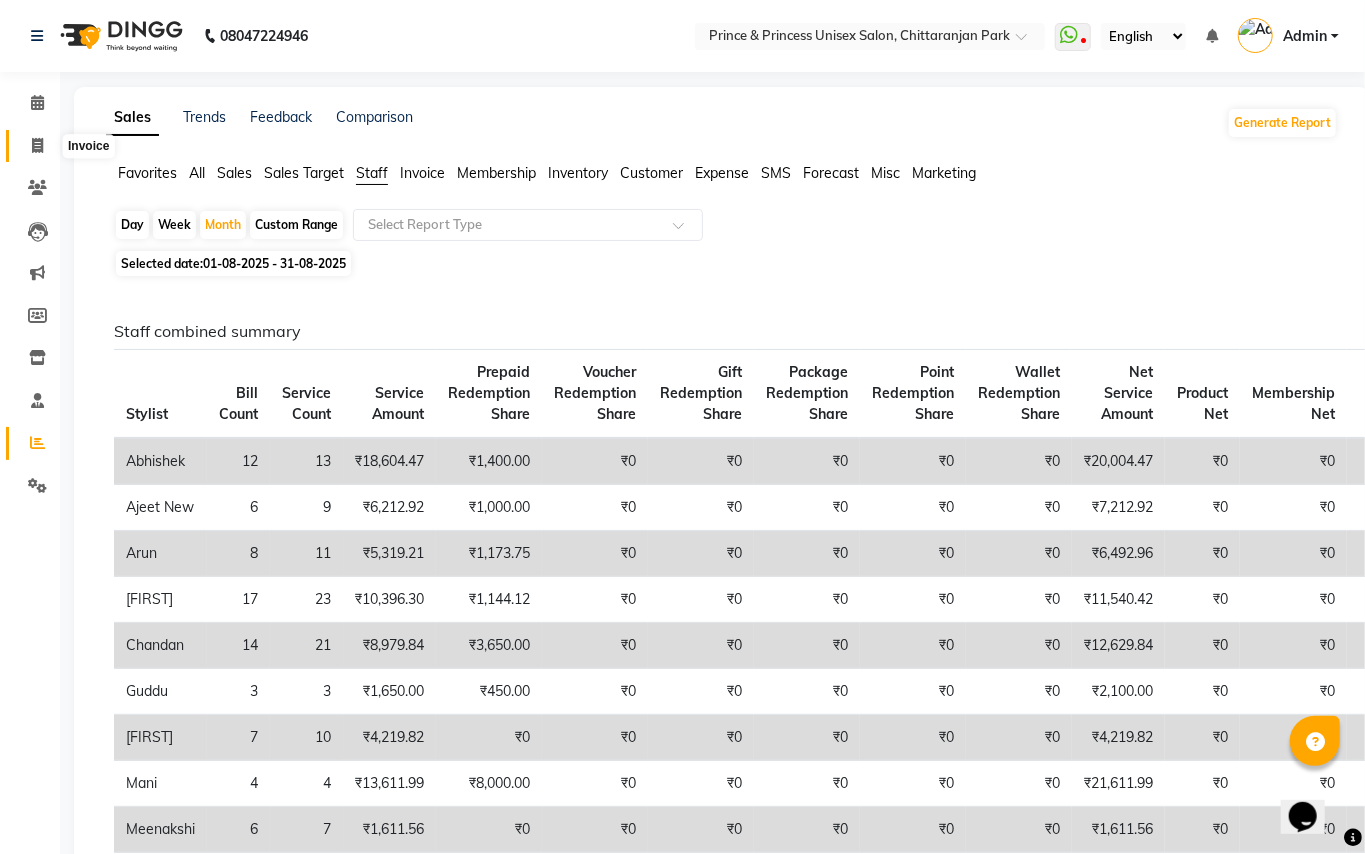select on "service" 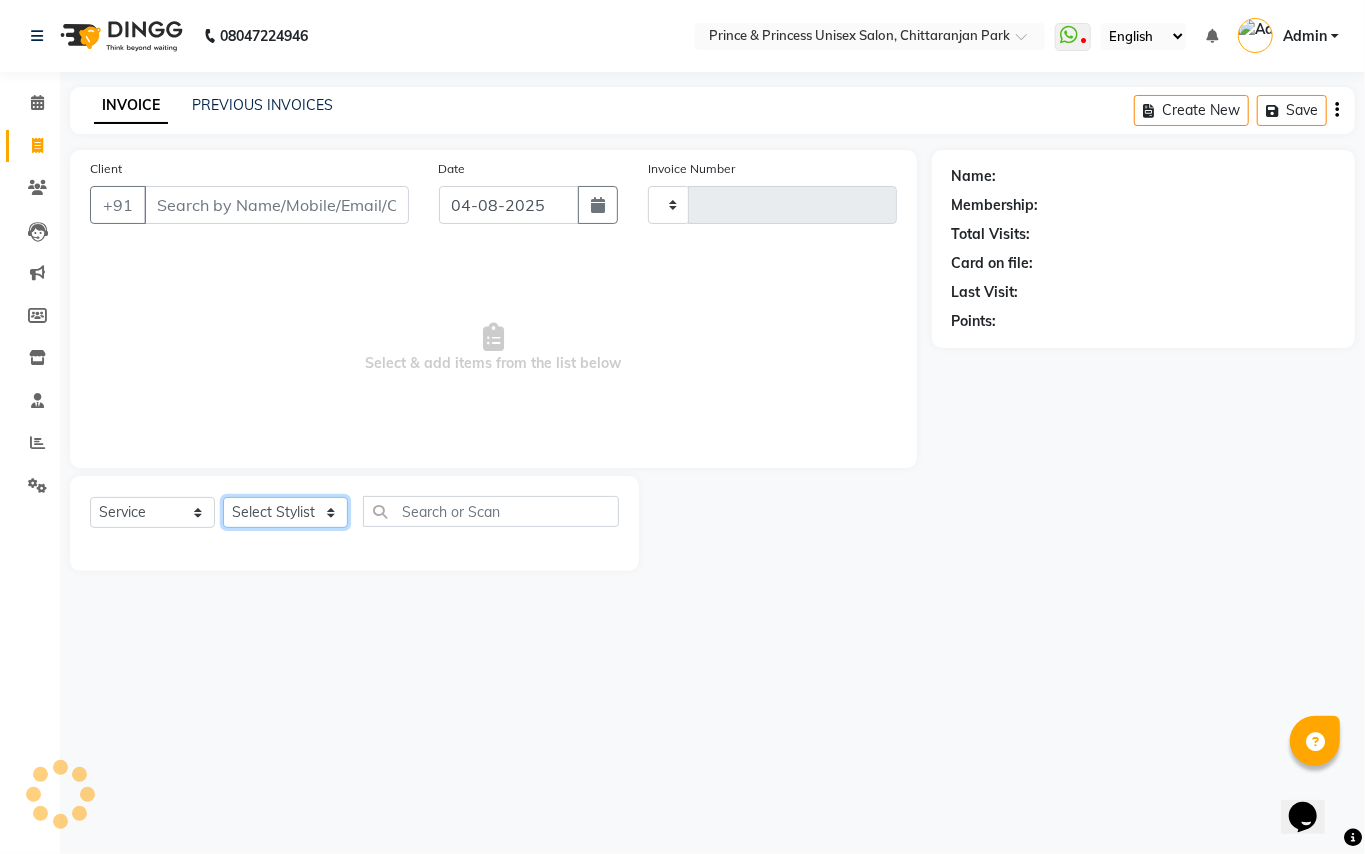 type on "2945" 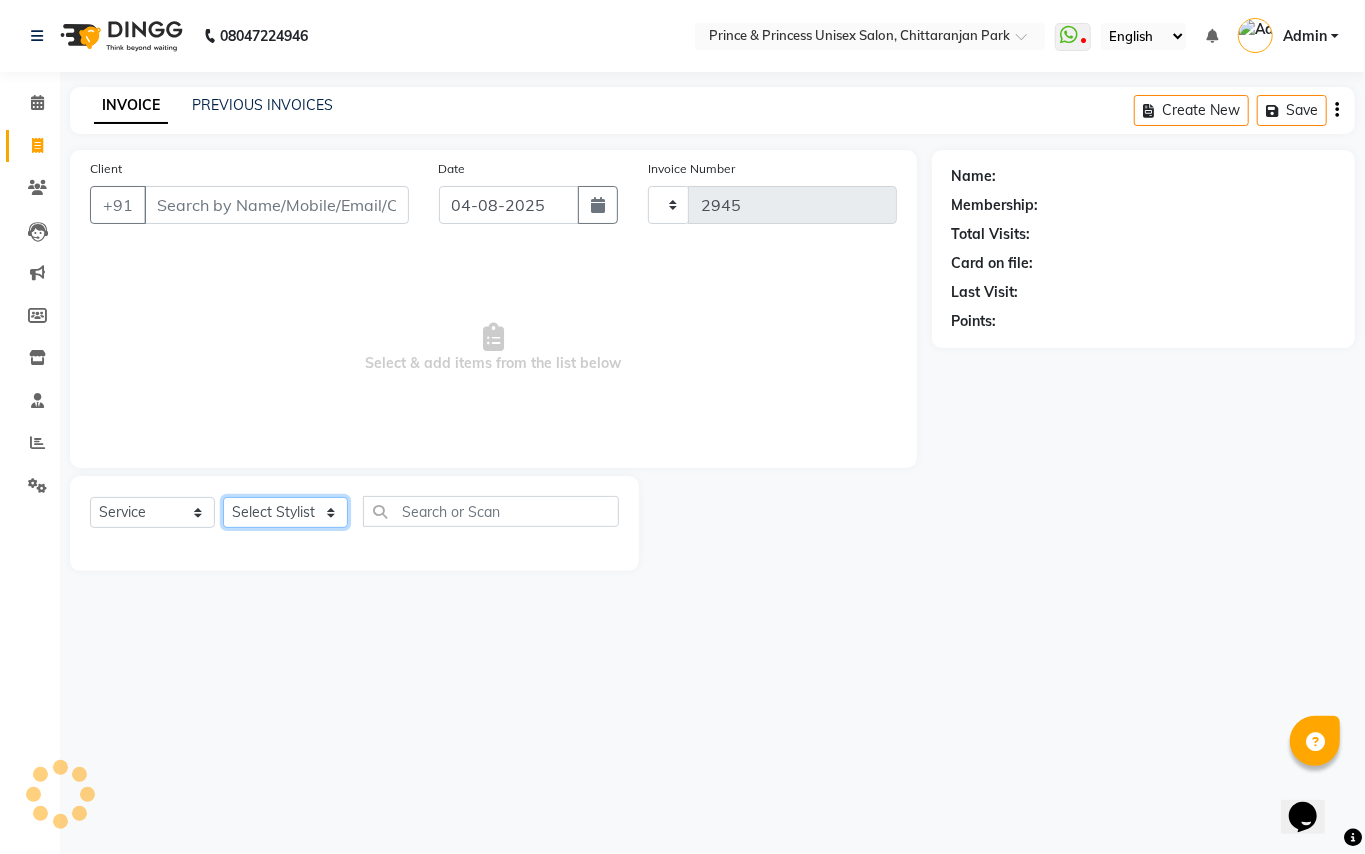 click on "Select Stylist" 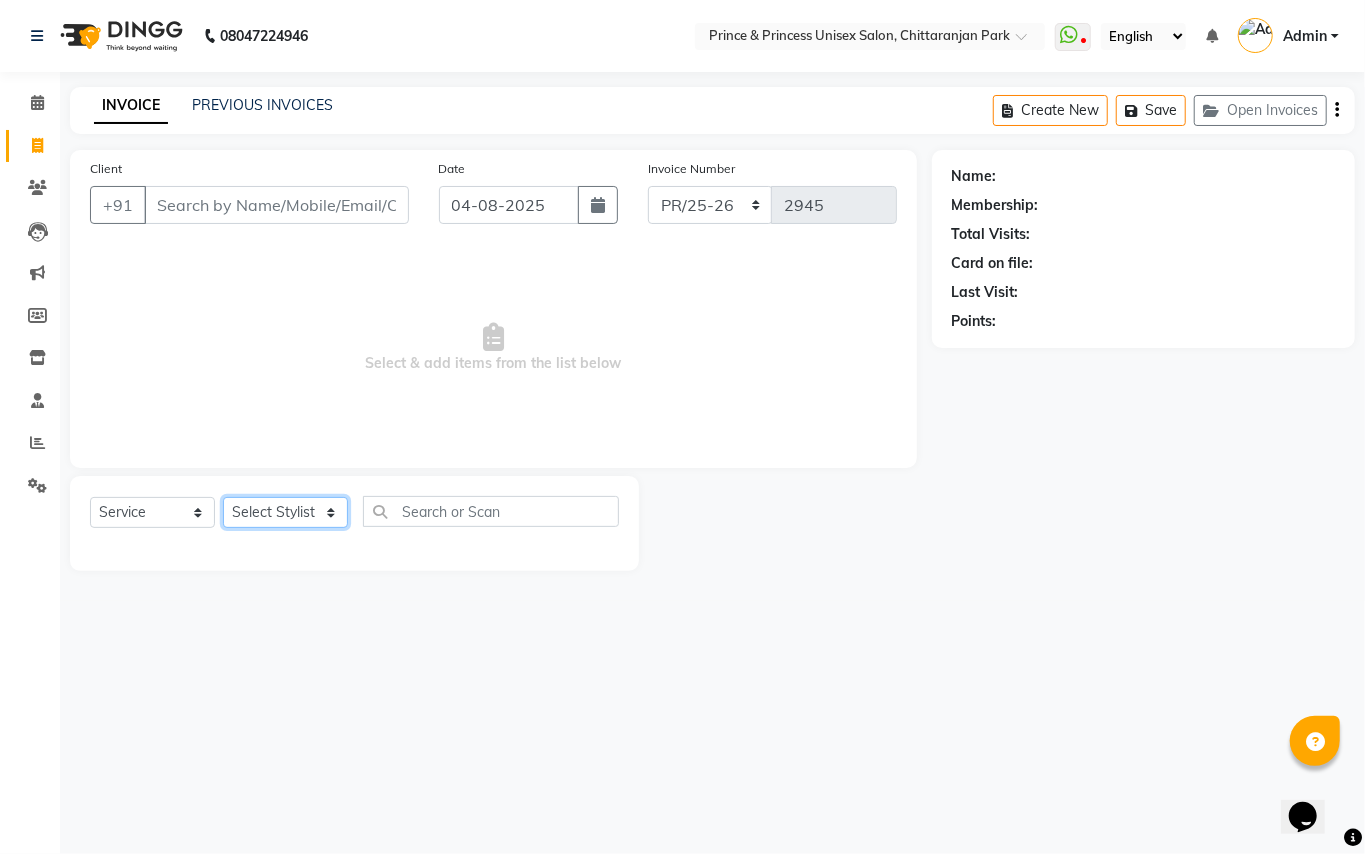 select on "37313" 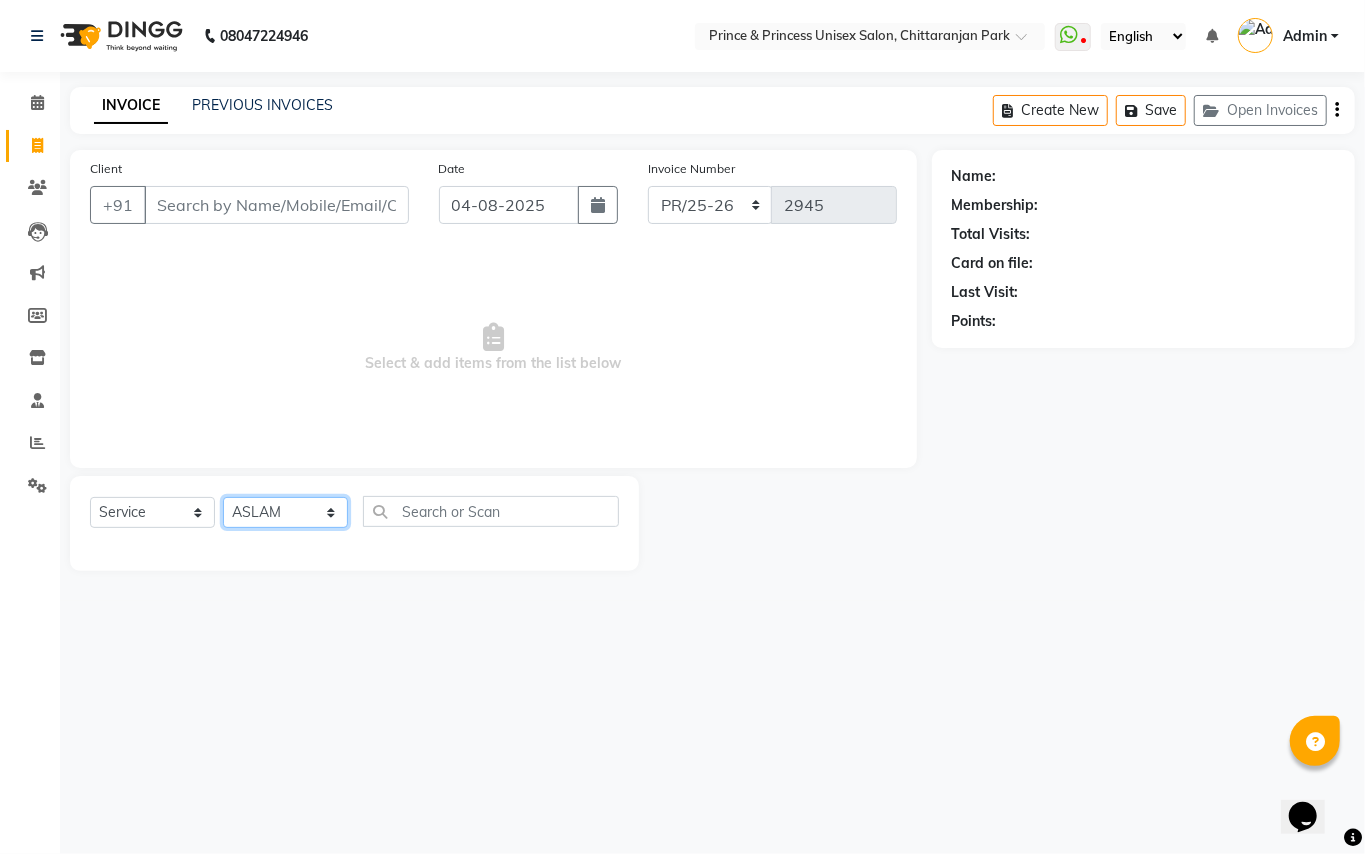 click on "Select Stylist ABHISHEK AJEET AJEET NEW ARUN ASLAM CHANDAN GUDDU MAHESH MANI MEENAKSHI MONU PINKI RAHUL RISHI SANDEEP SONIYA TABASSUM XYZ" 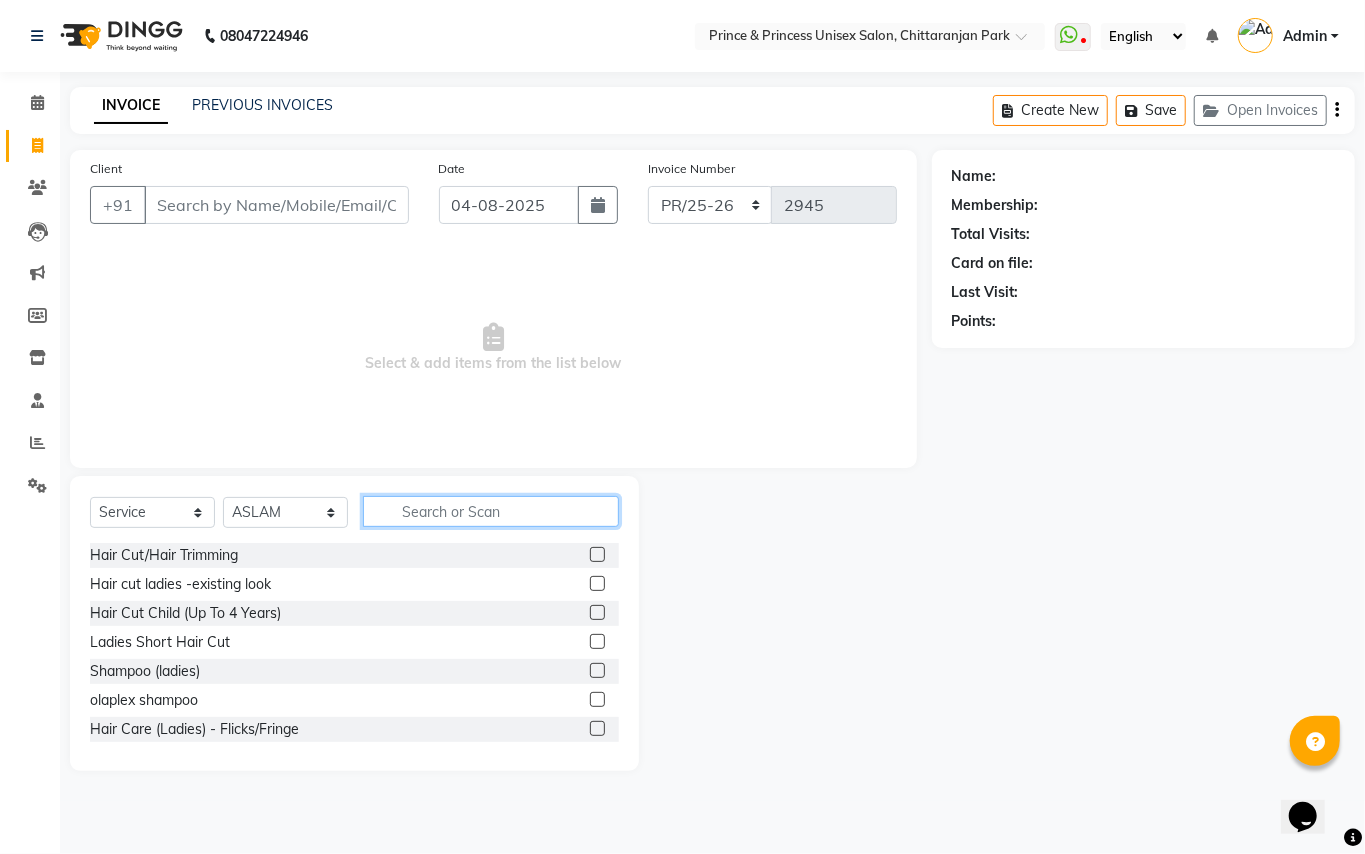click 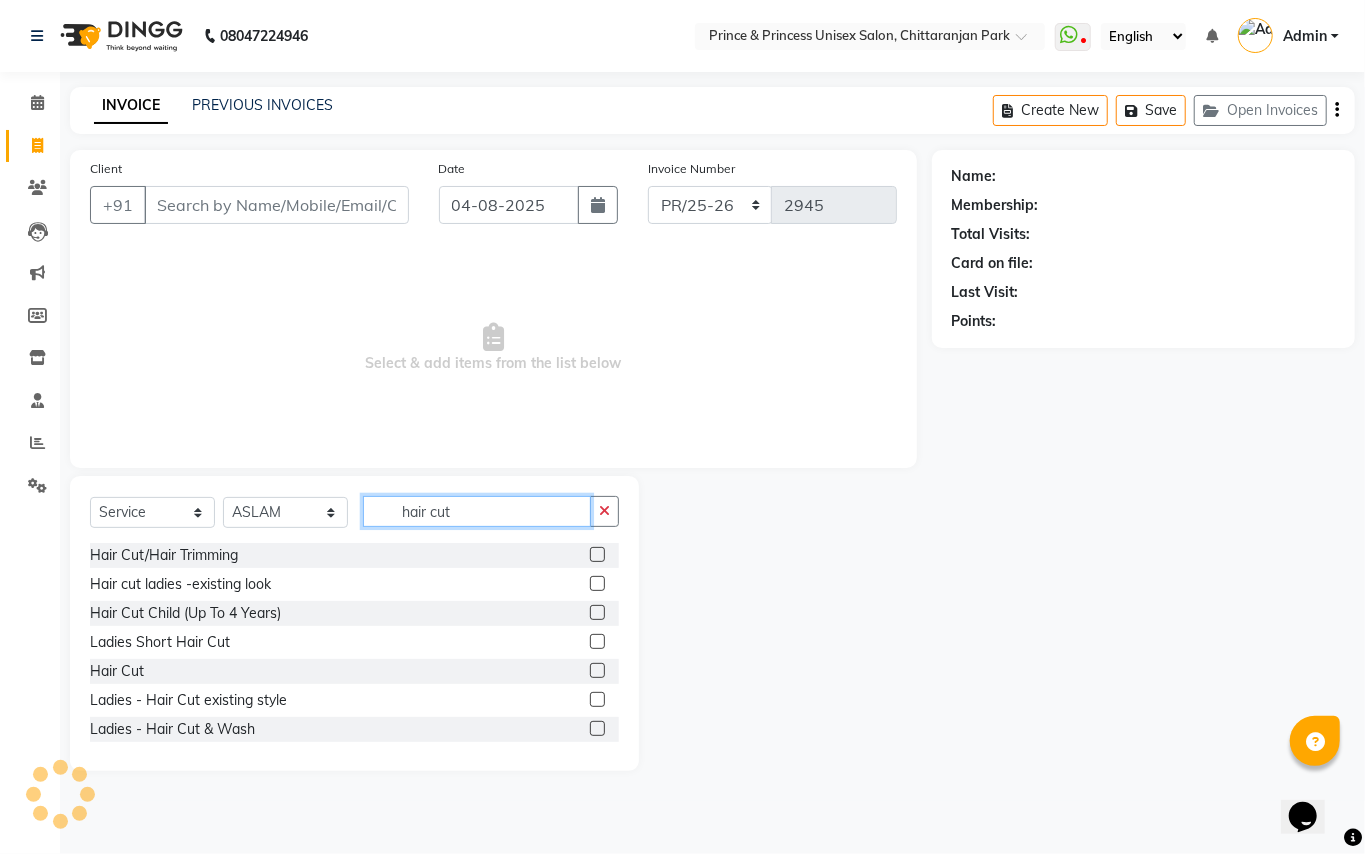type on "hair cut" 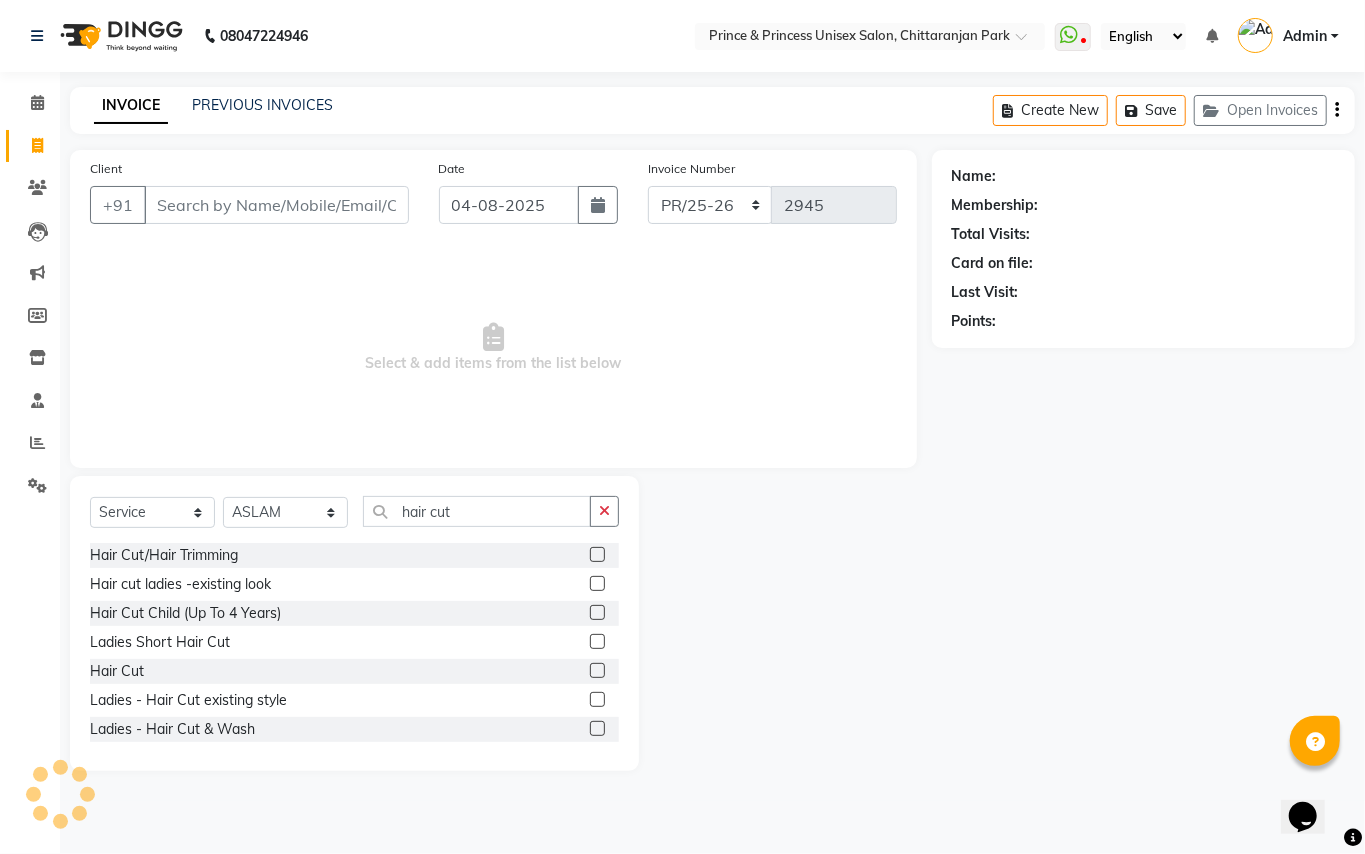 click 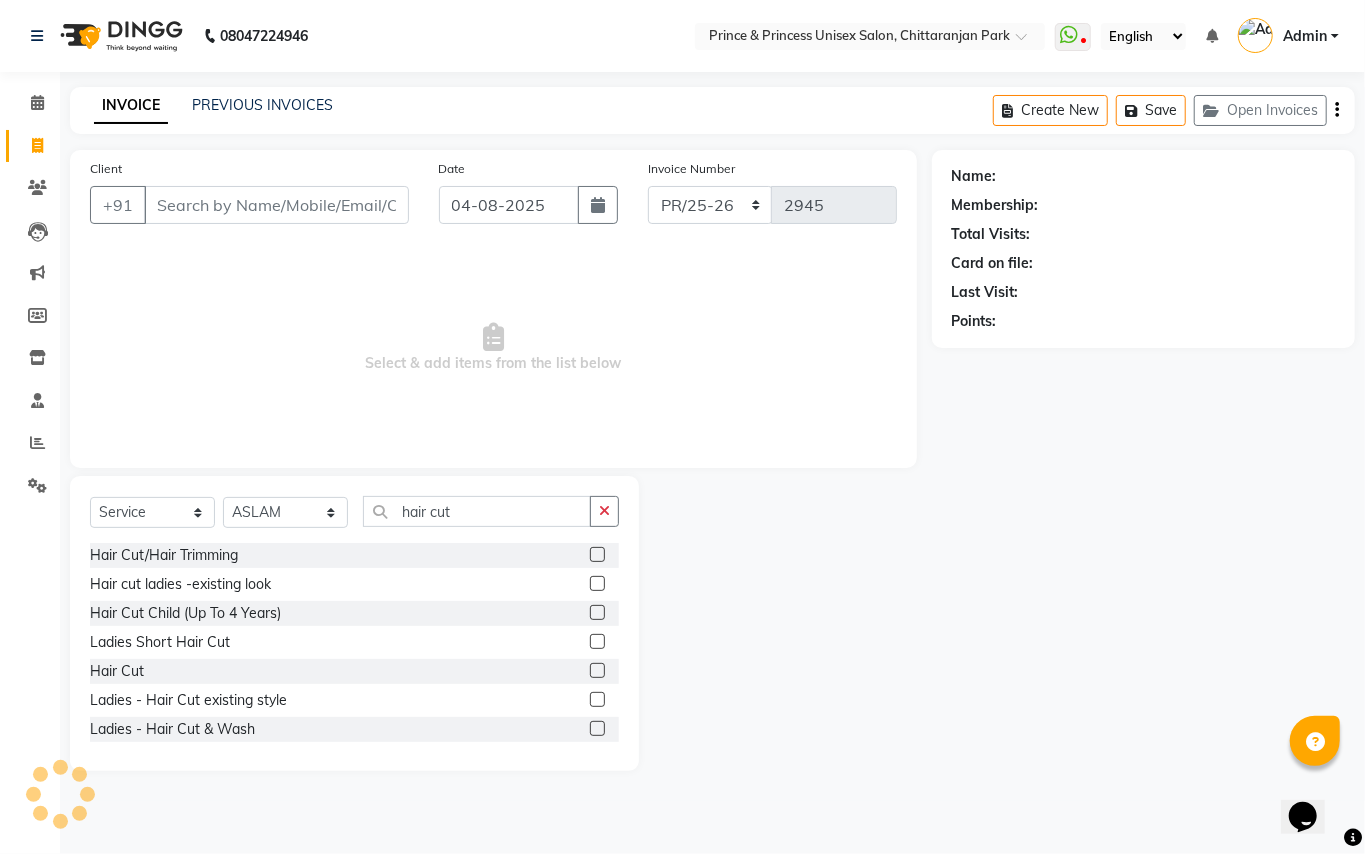 click at bounding box center (596, 671) 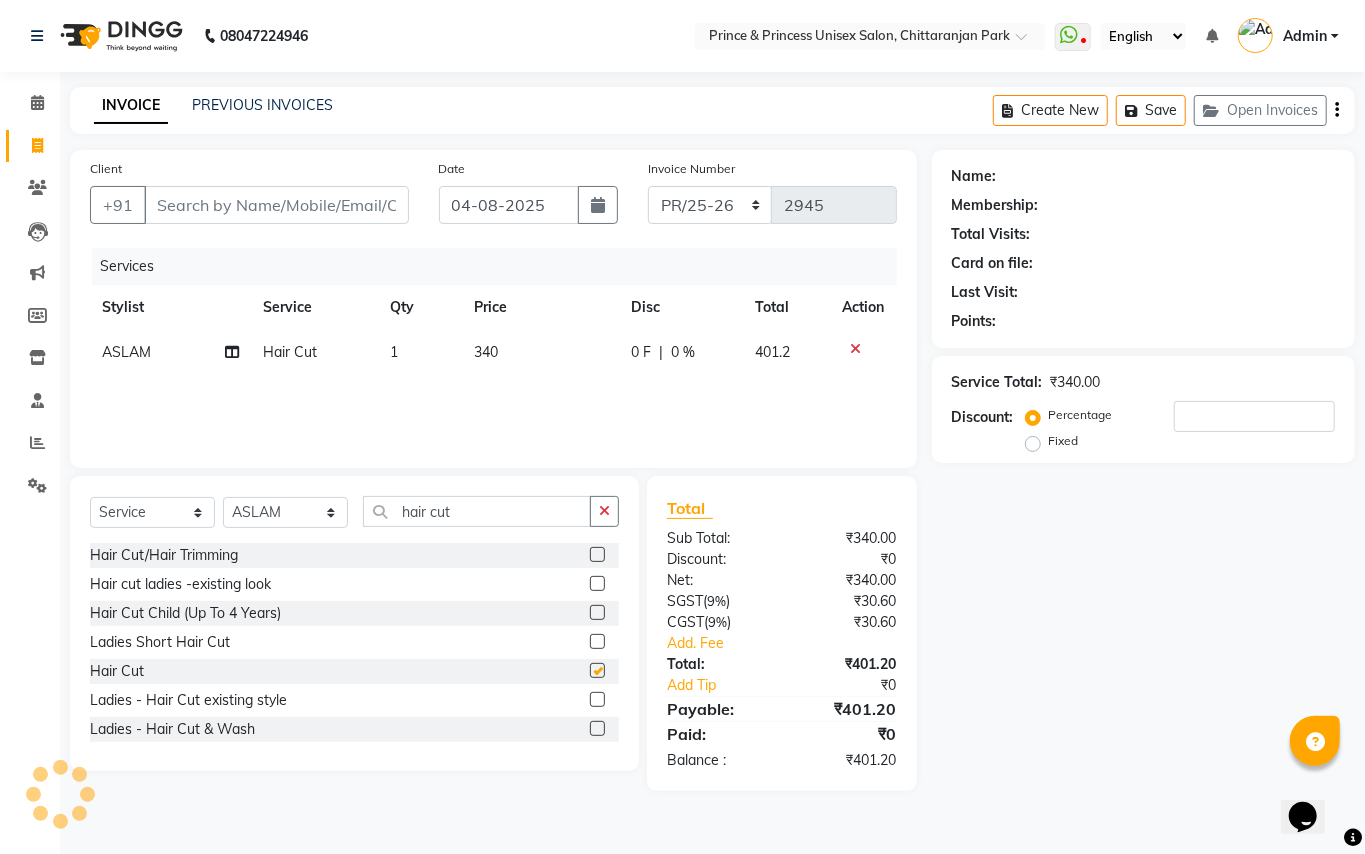 checkbox on "false" 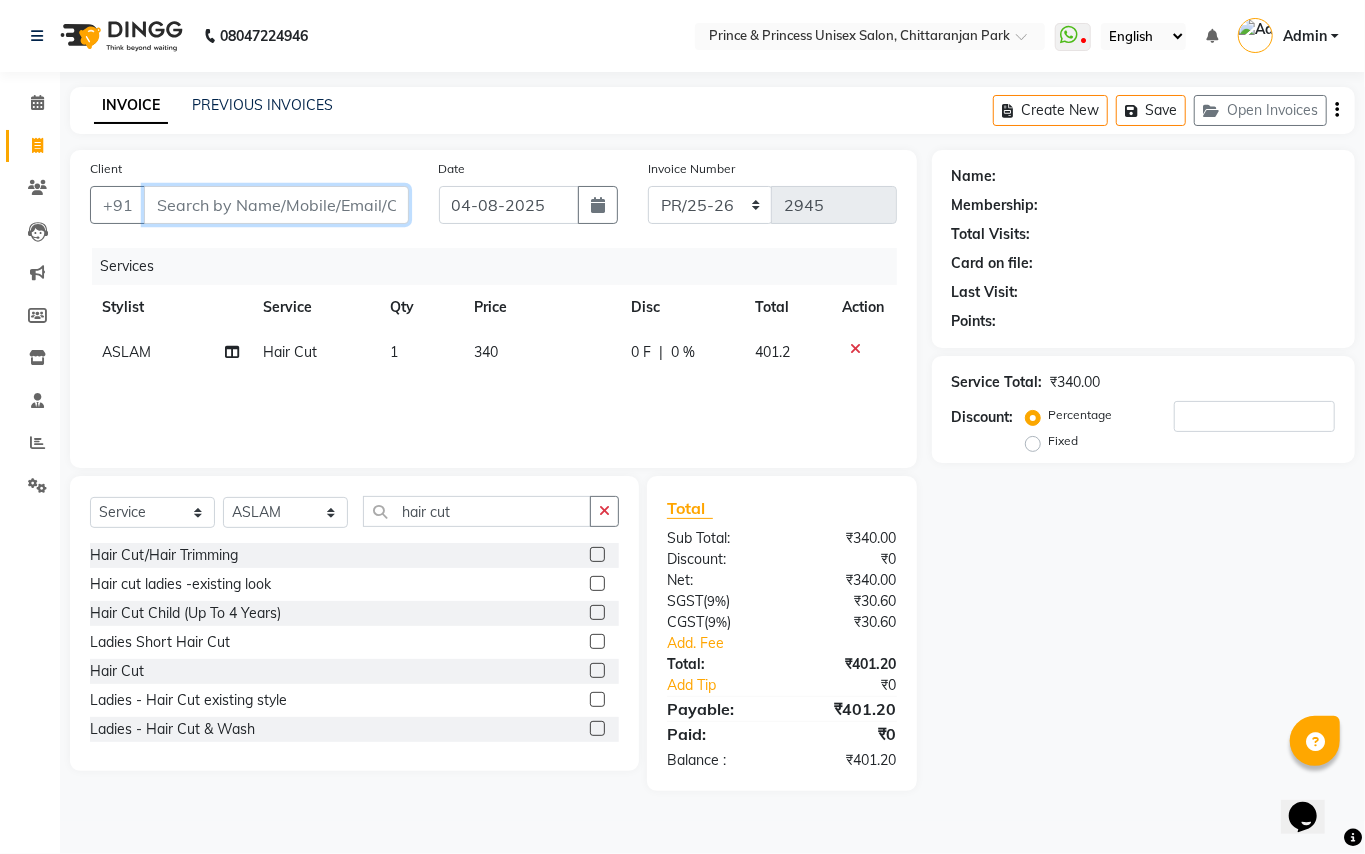 click on "Client" at bounding box center [276, 205] 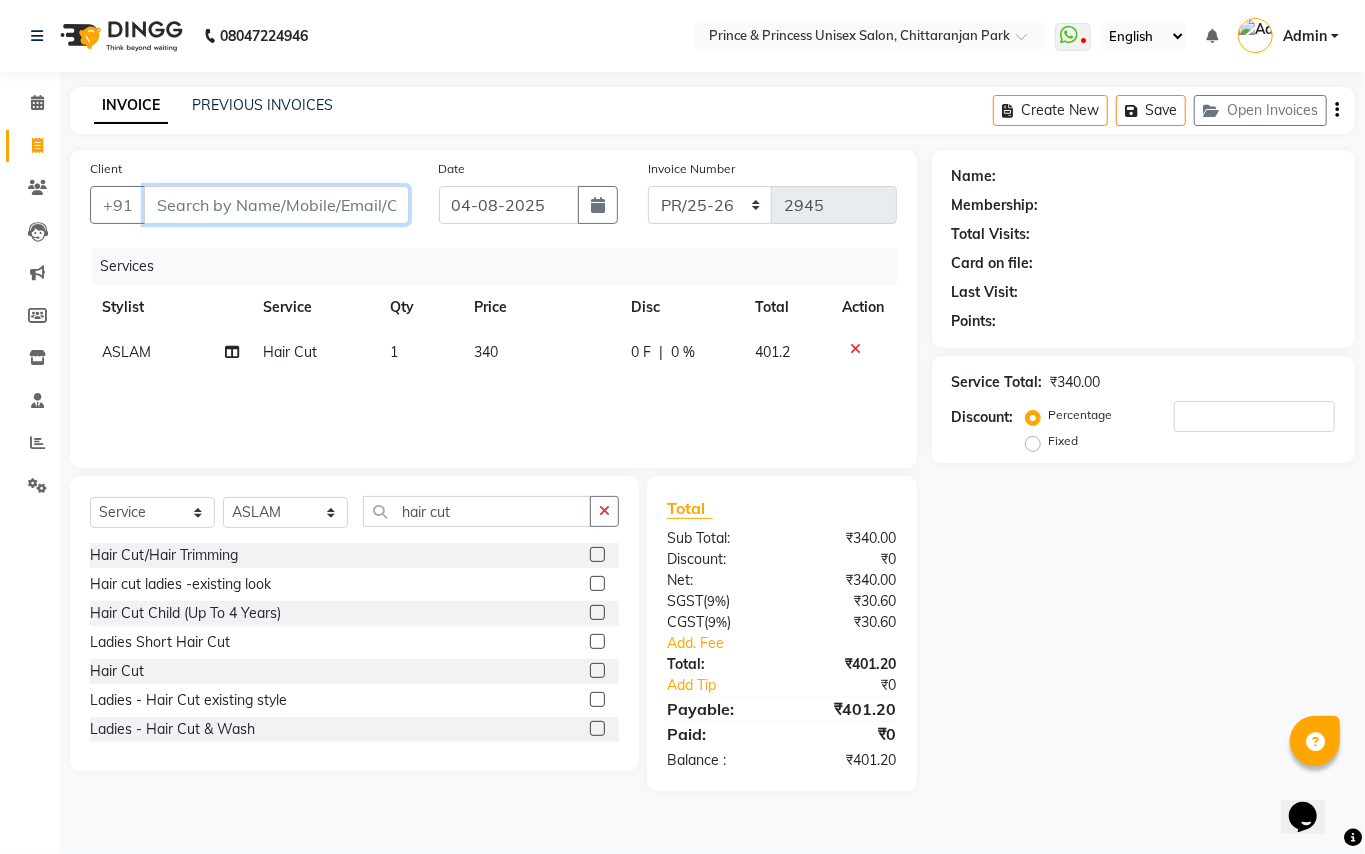 type on "9" 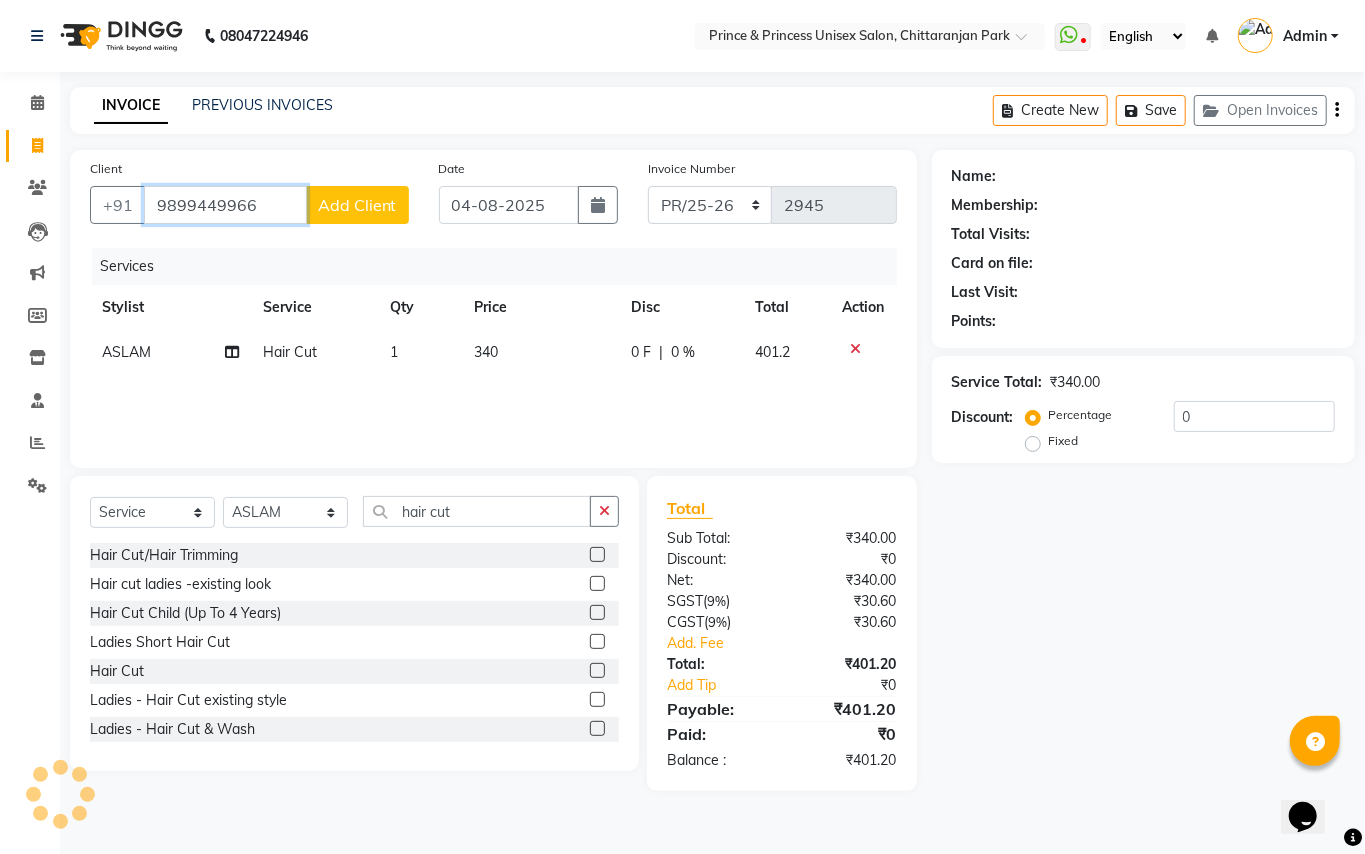 type on "9899449966" 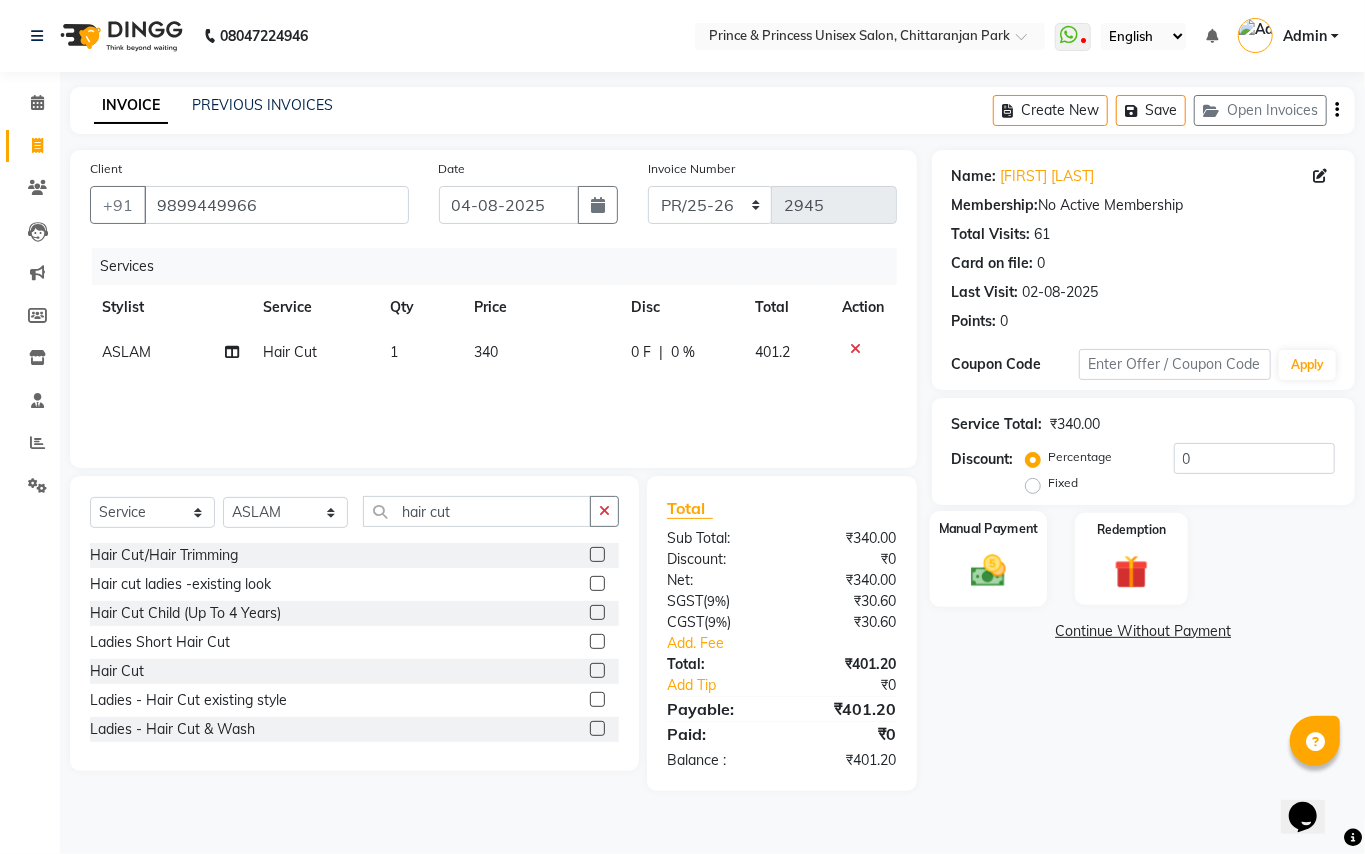 click 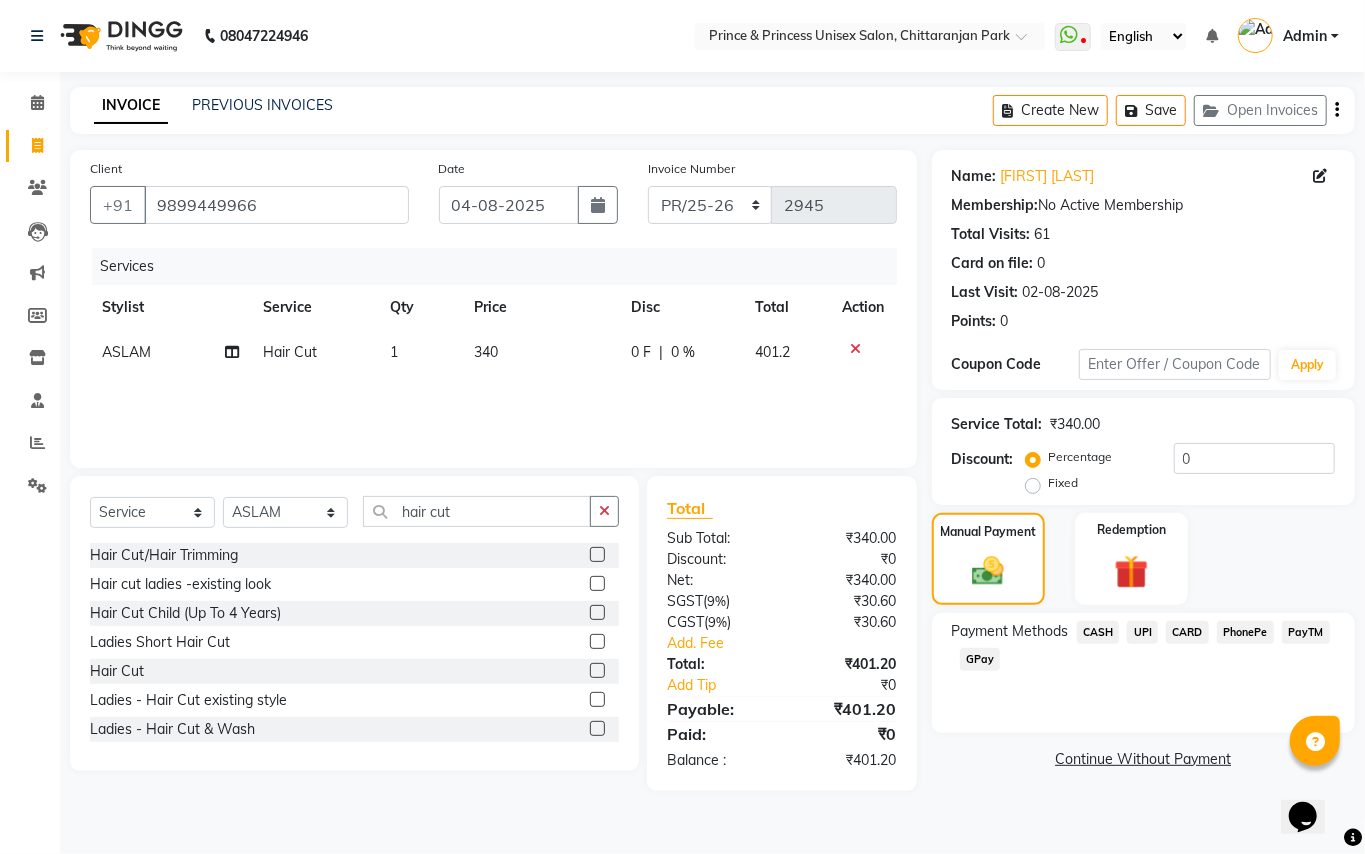 click on "CASH" 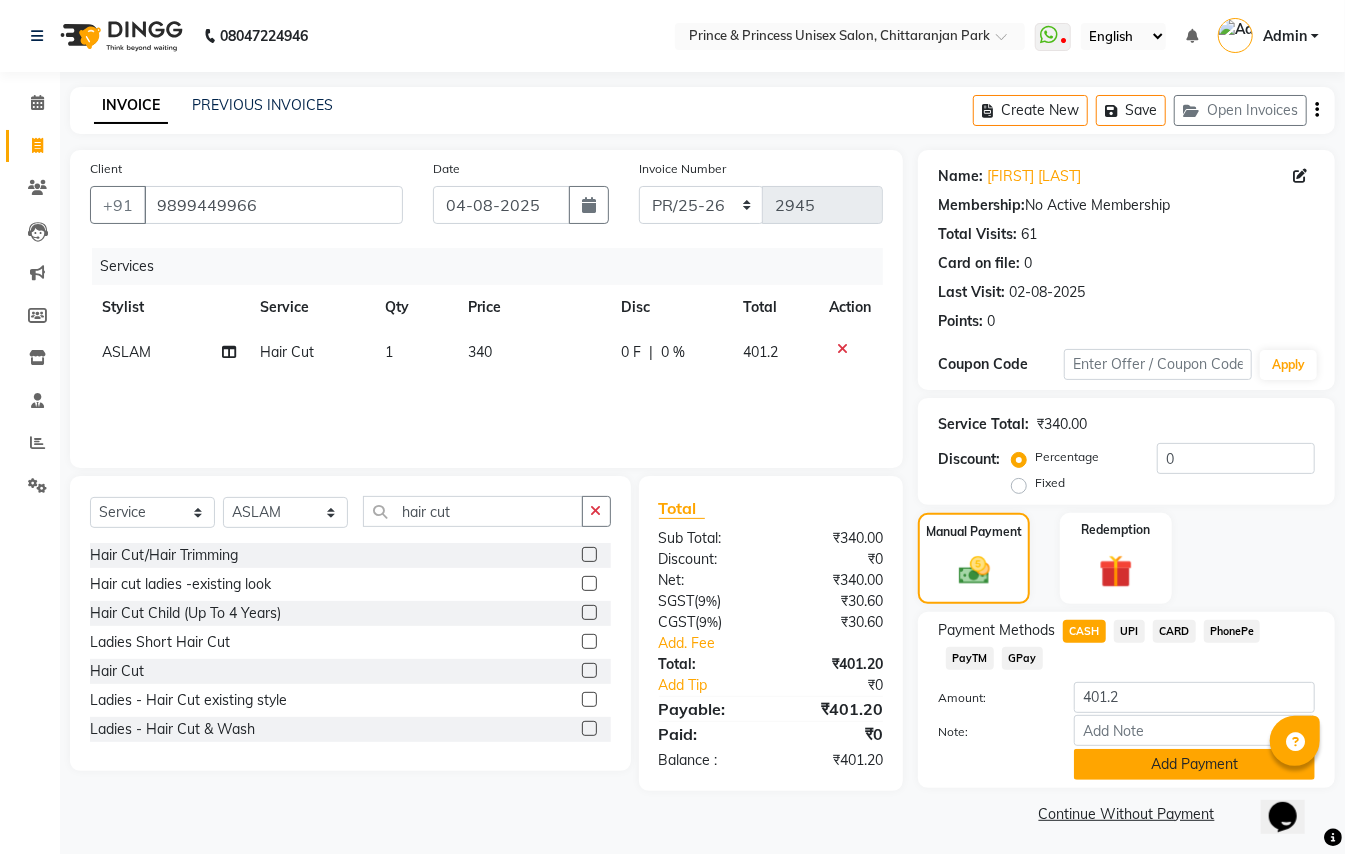 click on "Add Payment" 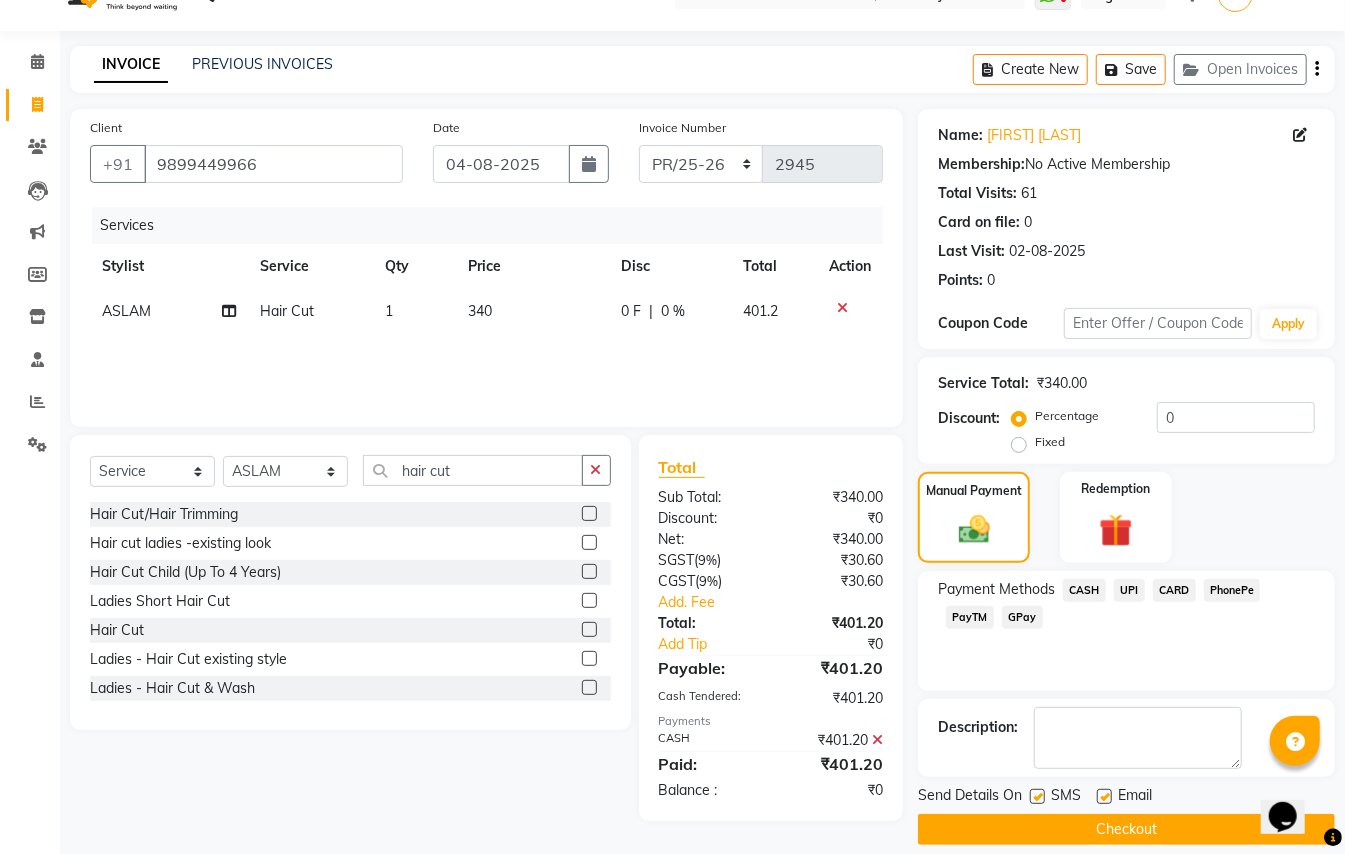 scroll, scrollTop: 62, scrollLeft: 0, axis: vertical 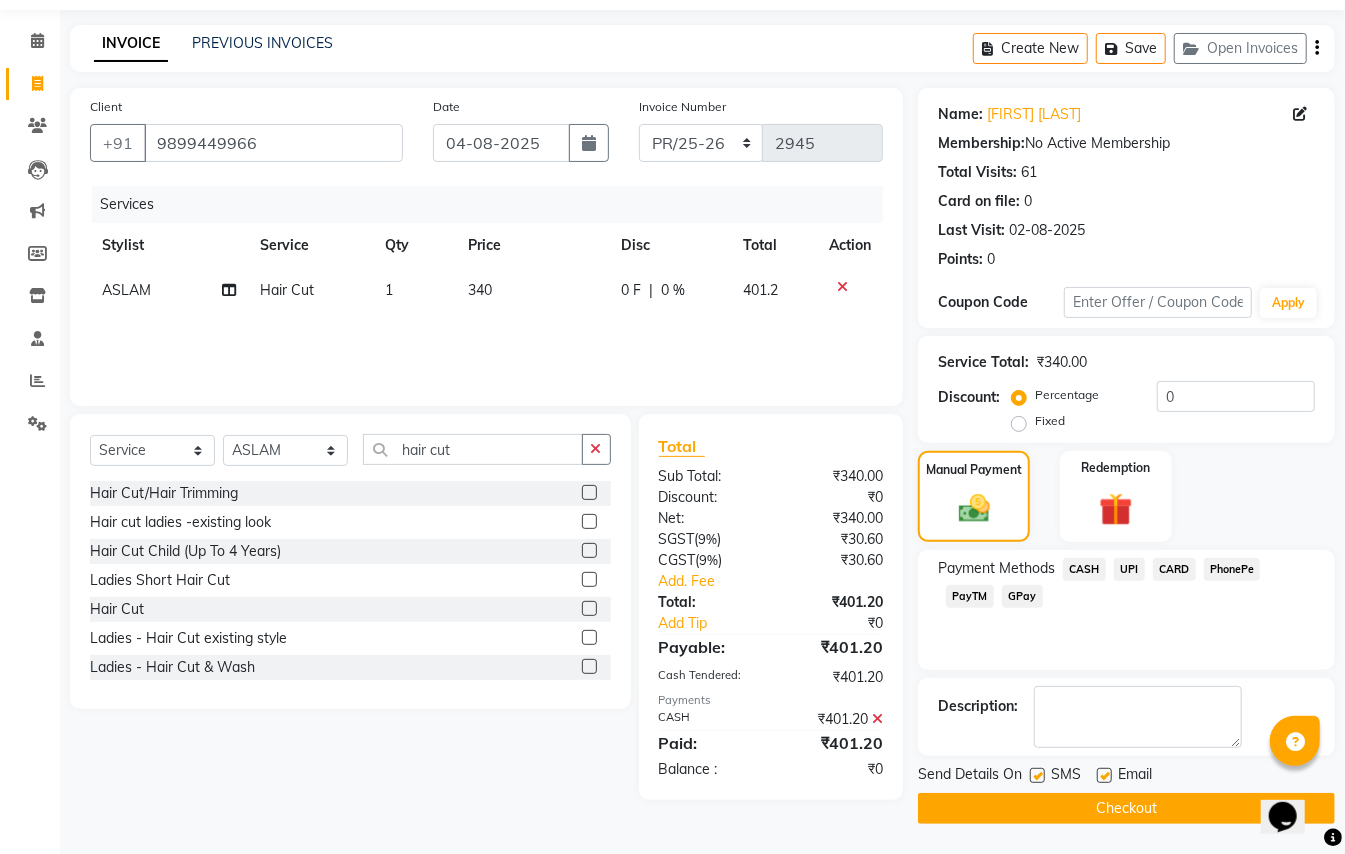 click on "Checkout" 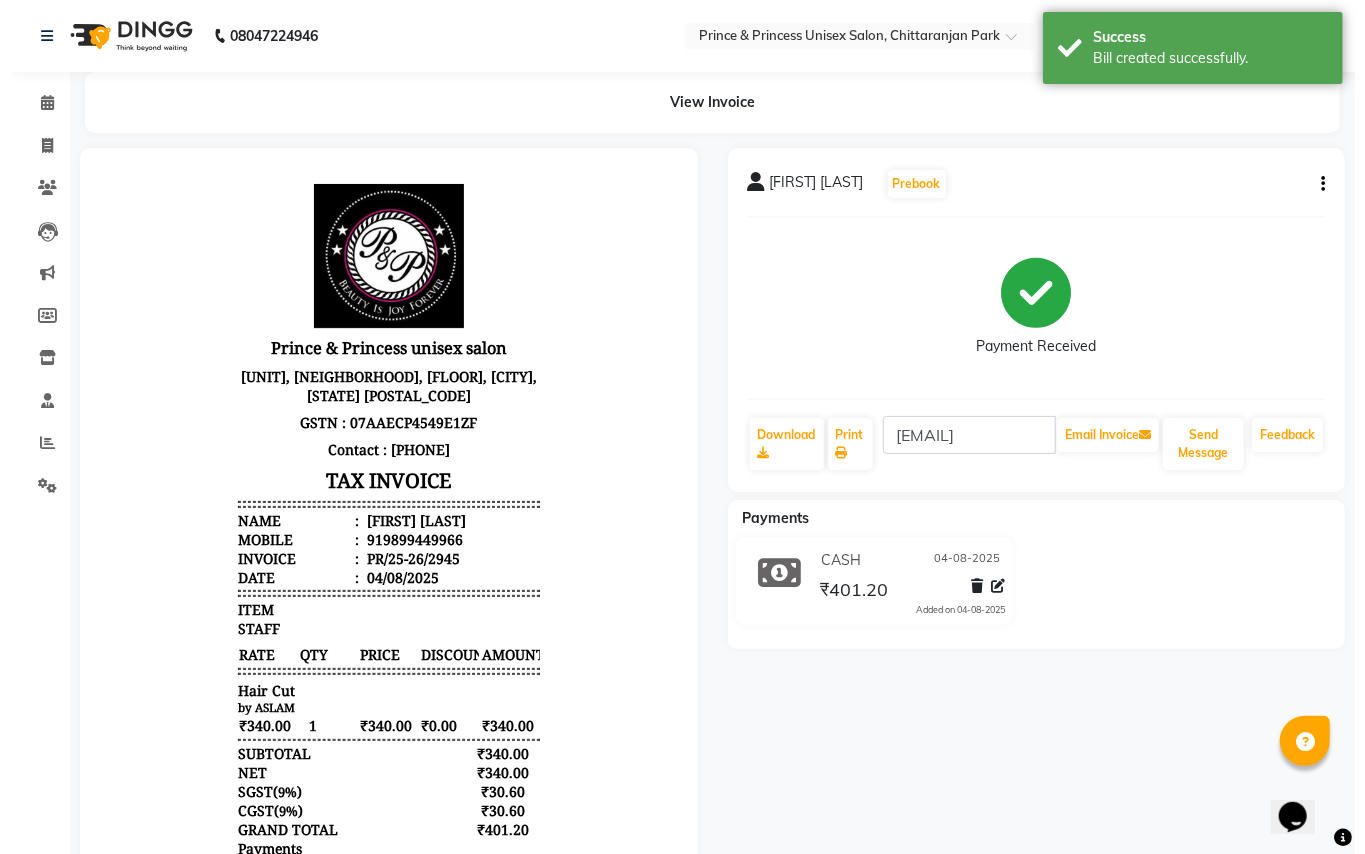 scroll, scrollTop: 0, scrollLeft: 0, axis: both 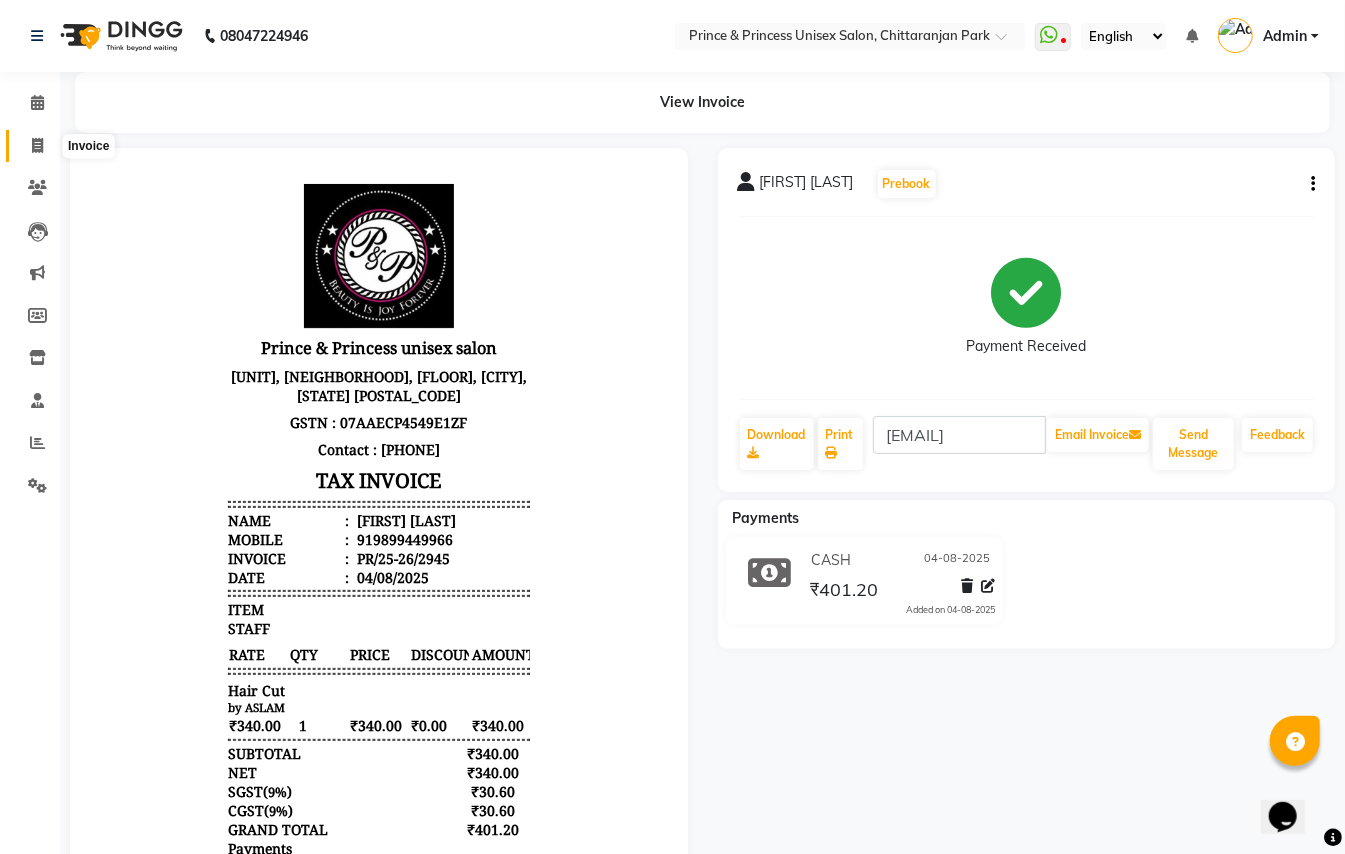click 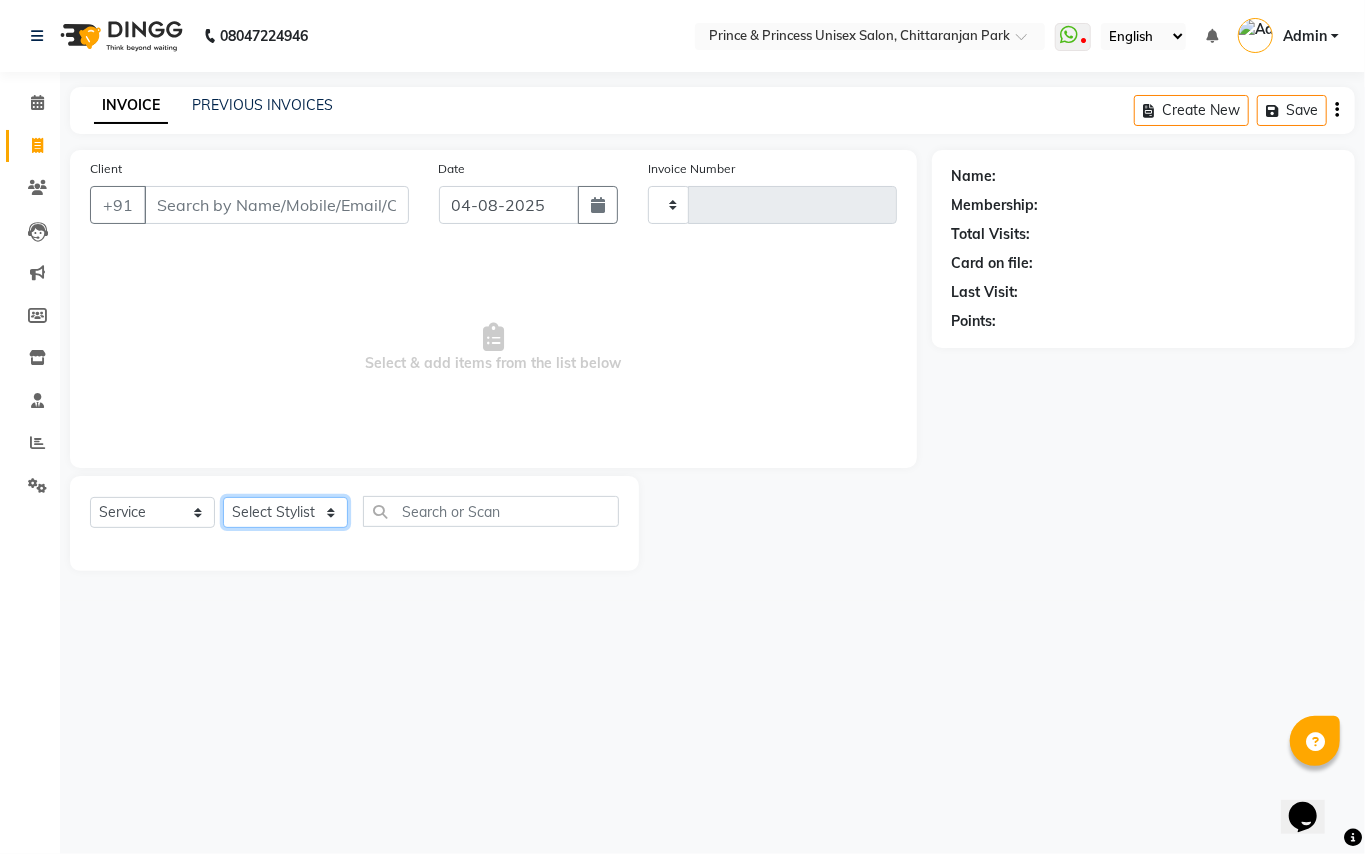 click on "Select Stylist" 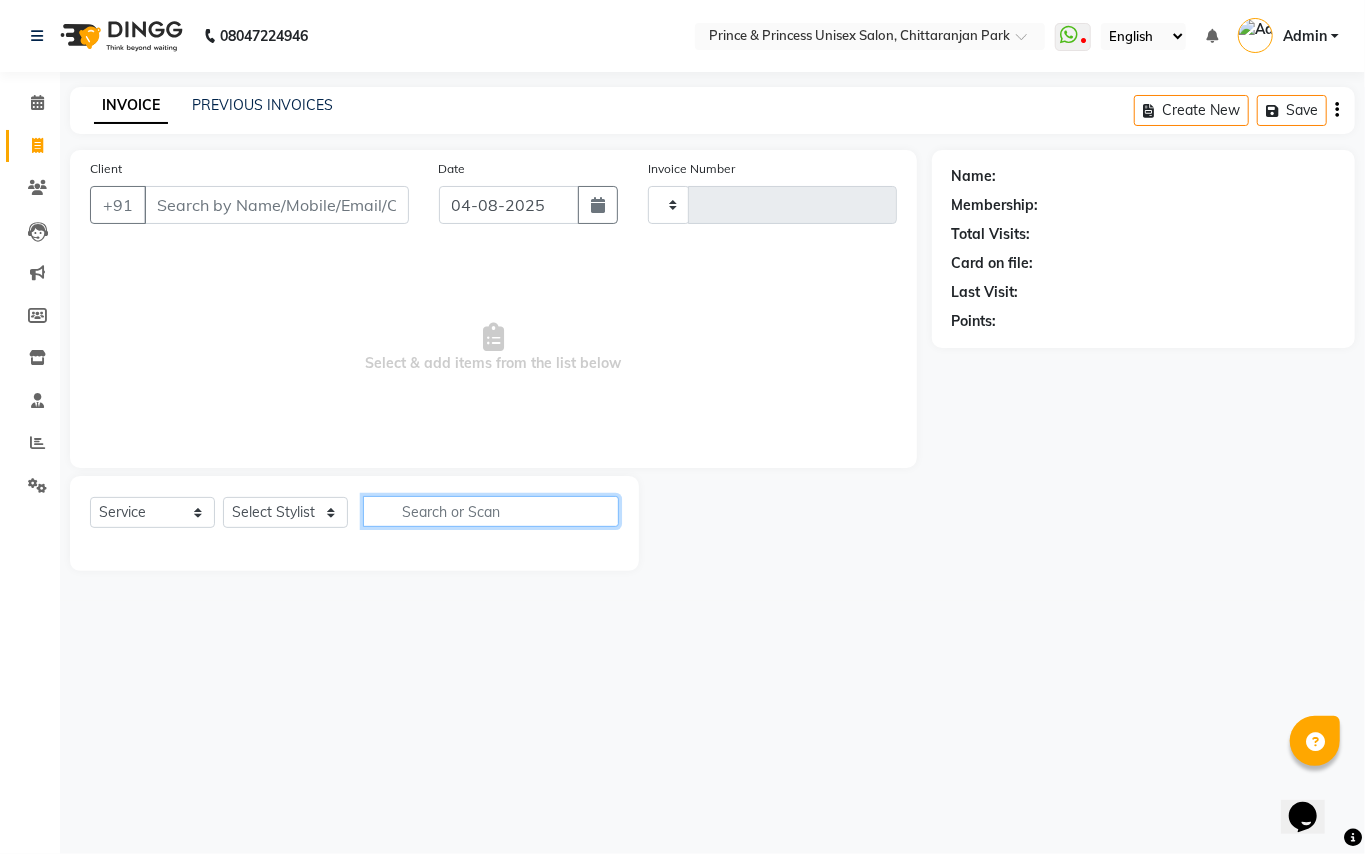 drag, startPoint x: 488, startPoint y: 513, endPoint x: 476, endPoint y: 513, distance: 12 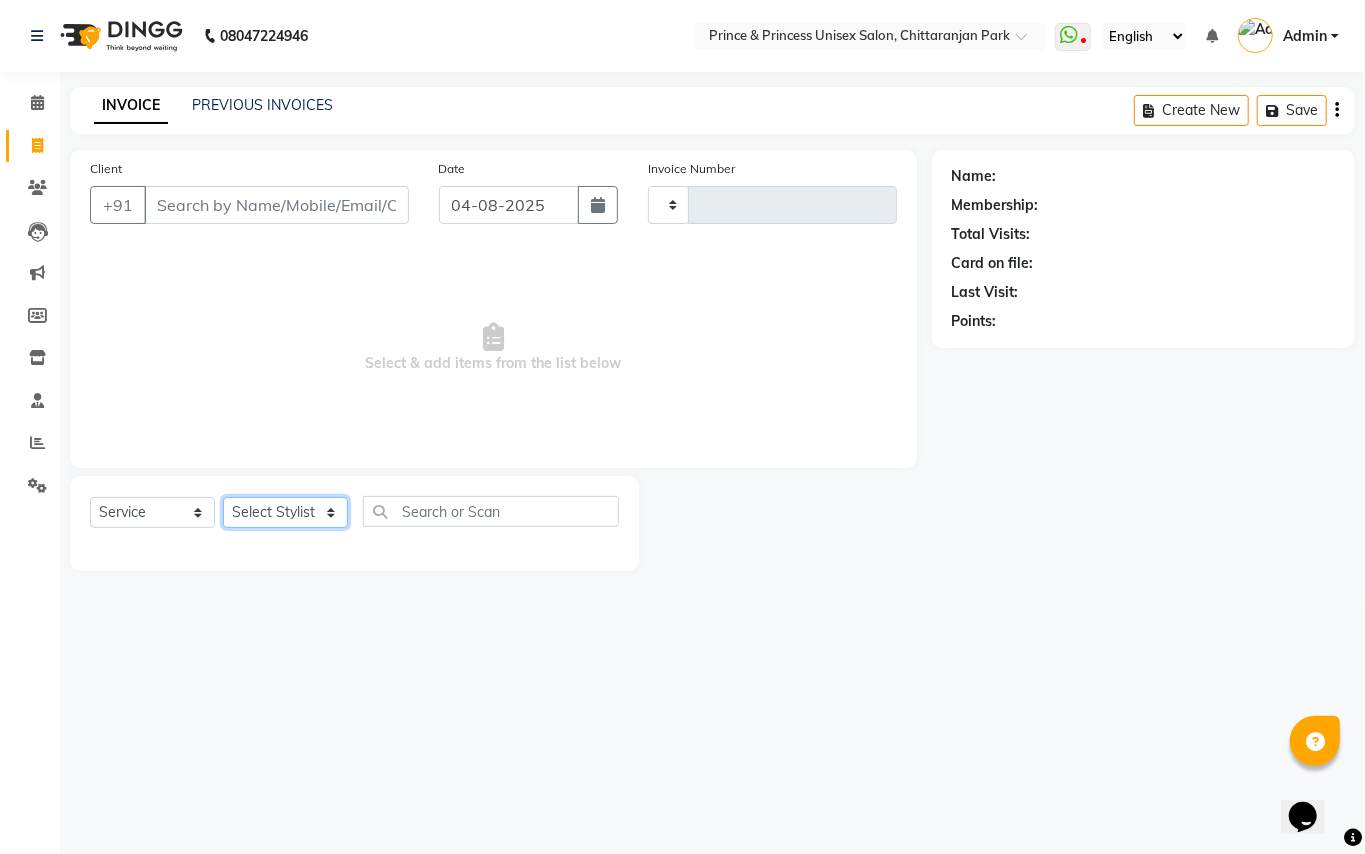 click on "Select Stylist" 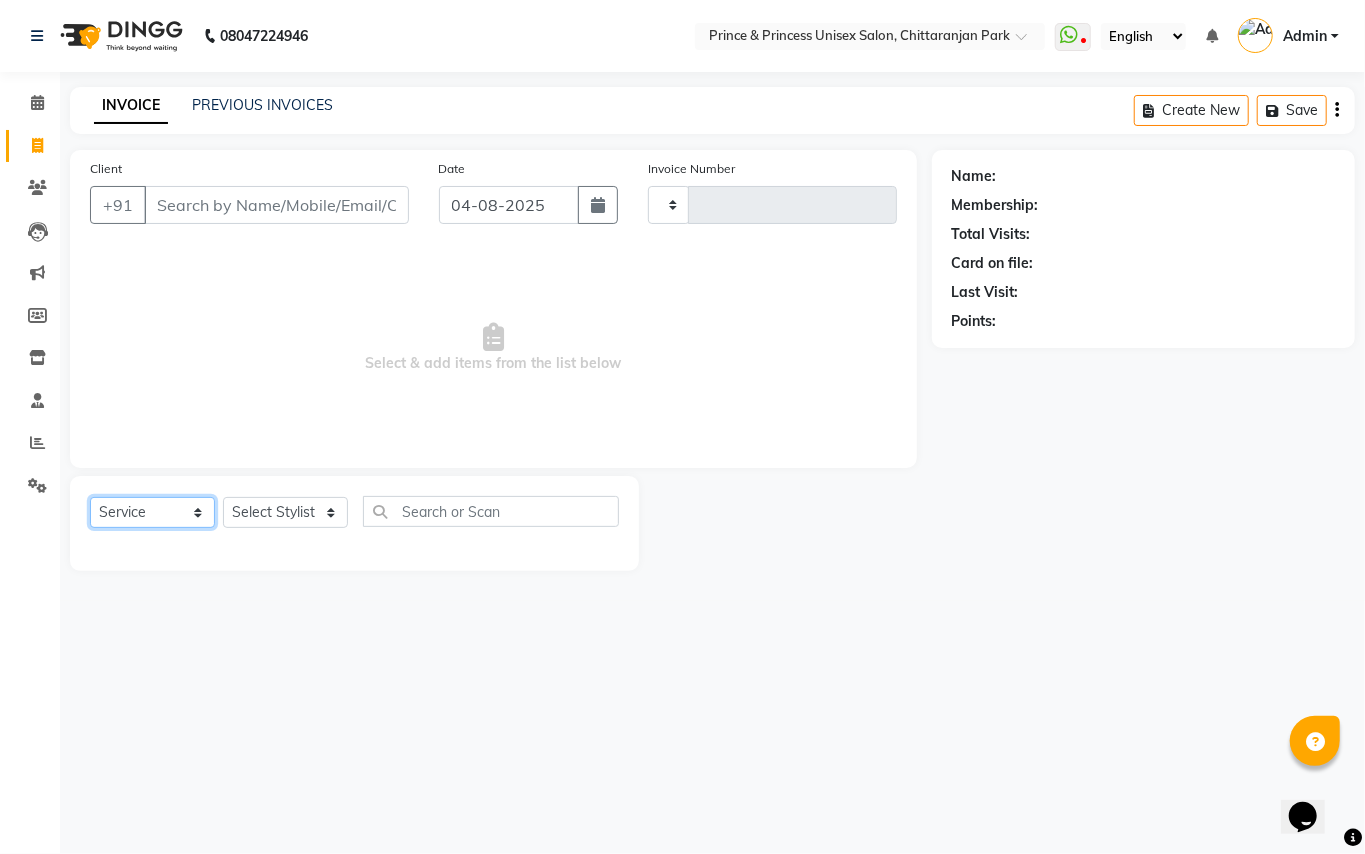 click on "Select  Service  Product  Membership  Package Voucher Prepaid Gift Card" 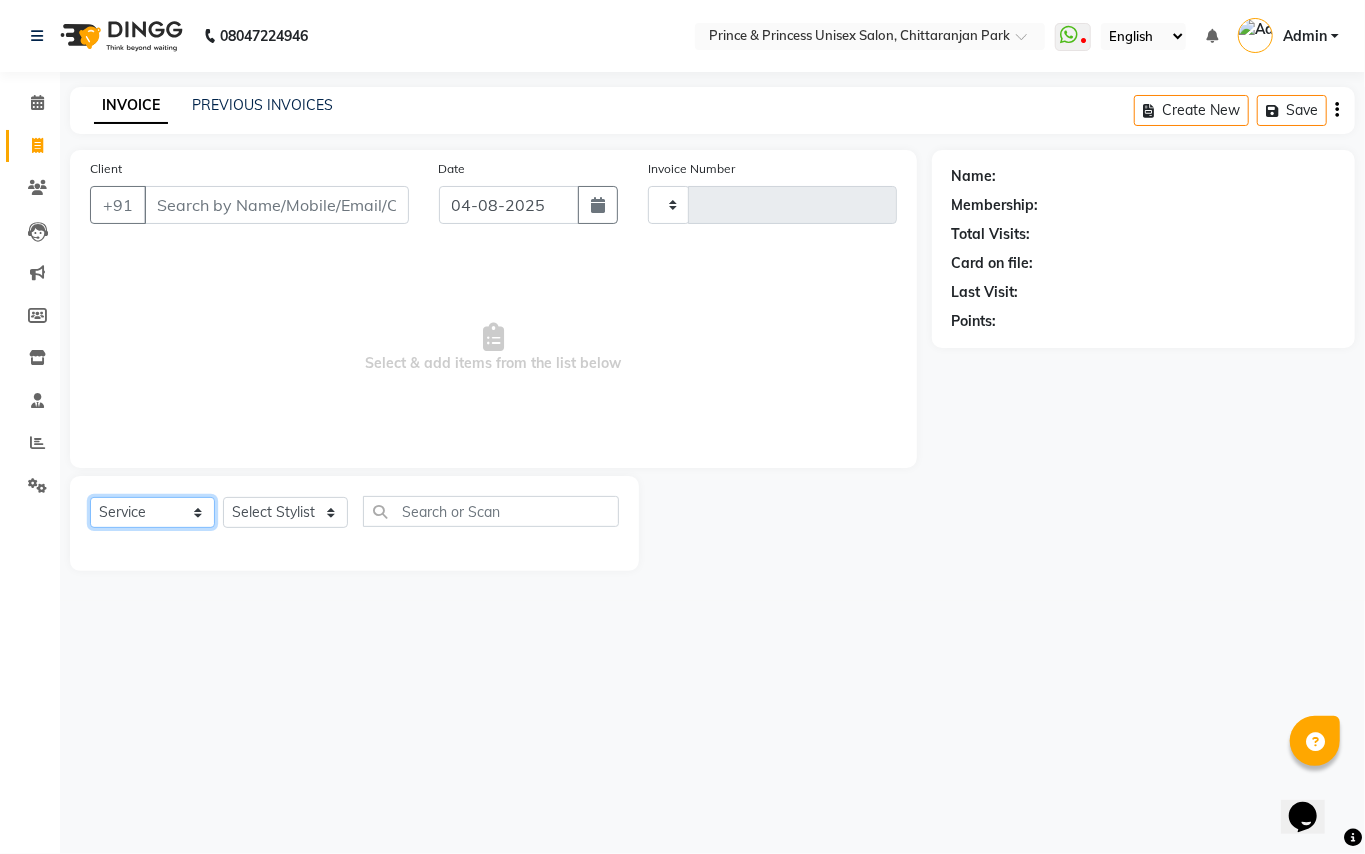 click on "Select  Service  Product  Membership  Package Voucher Prepaid Gift Card" 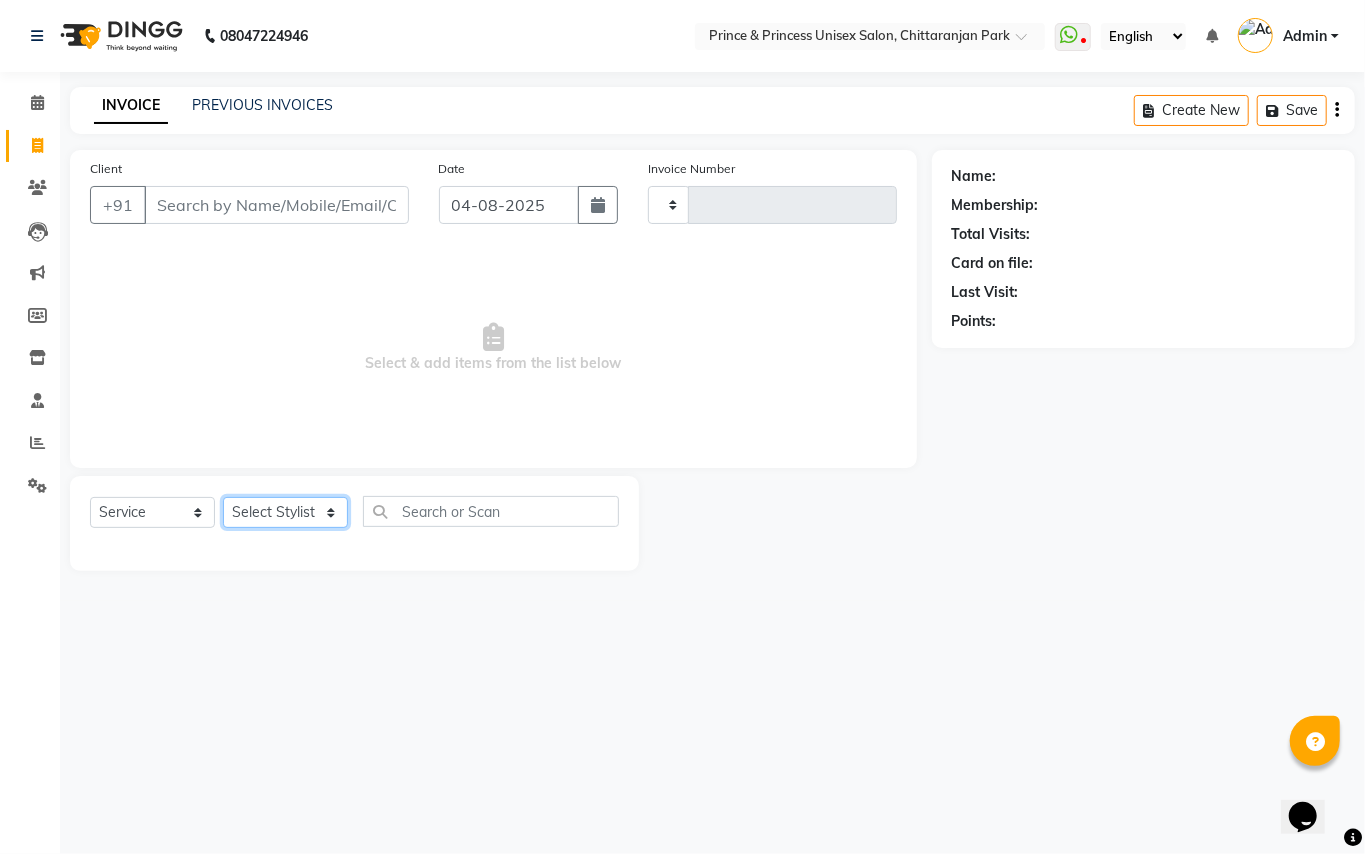 click on "Select Stylist" 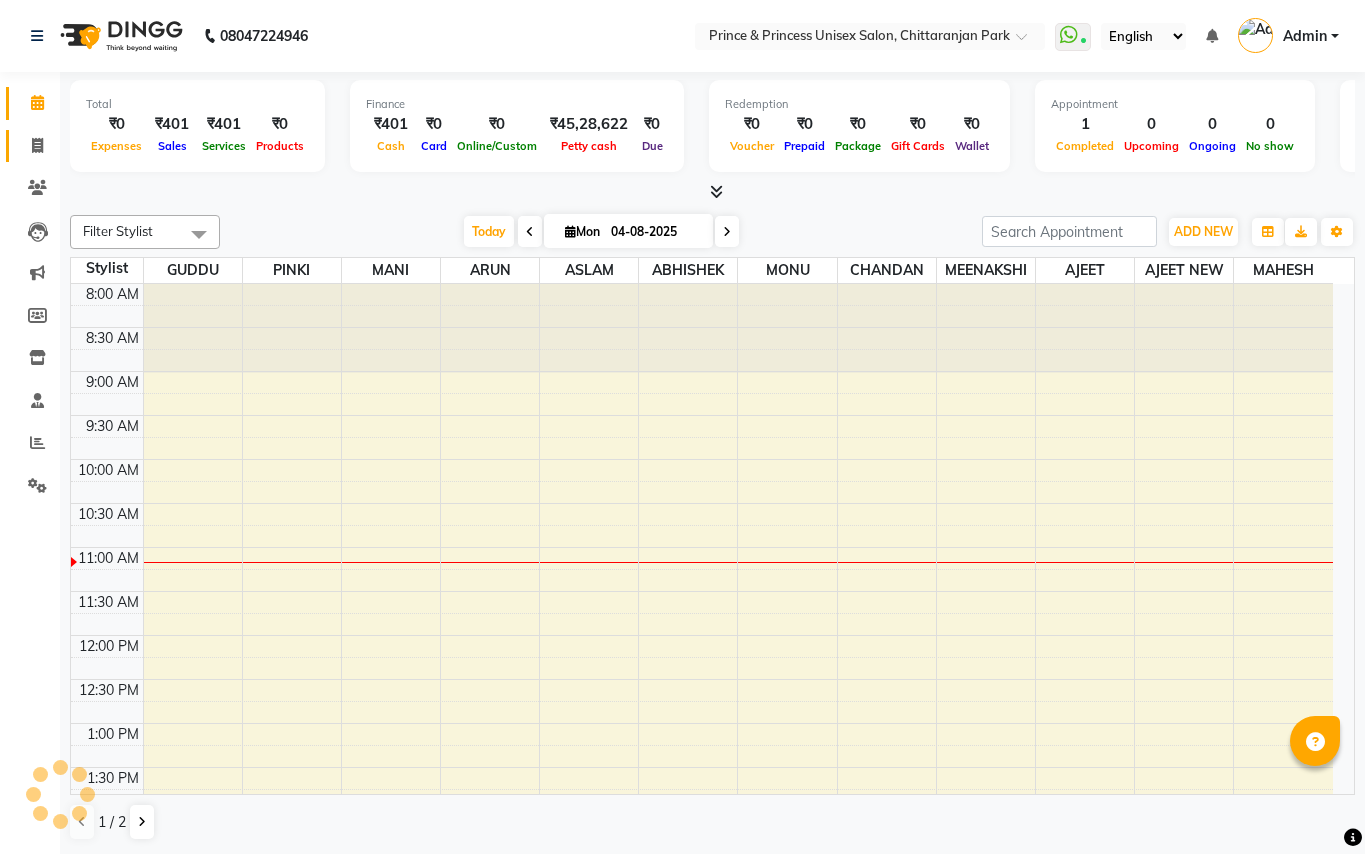 click 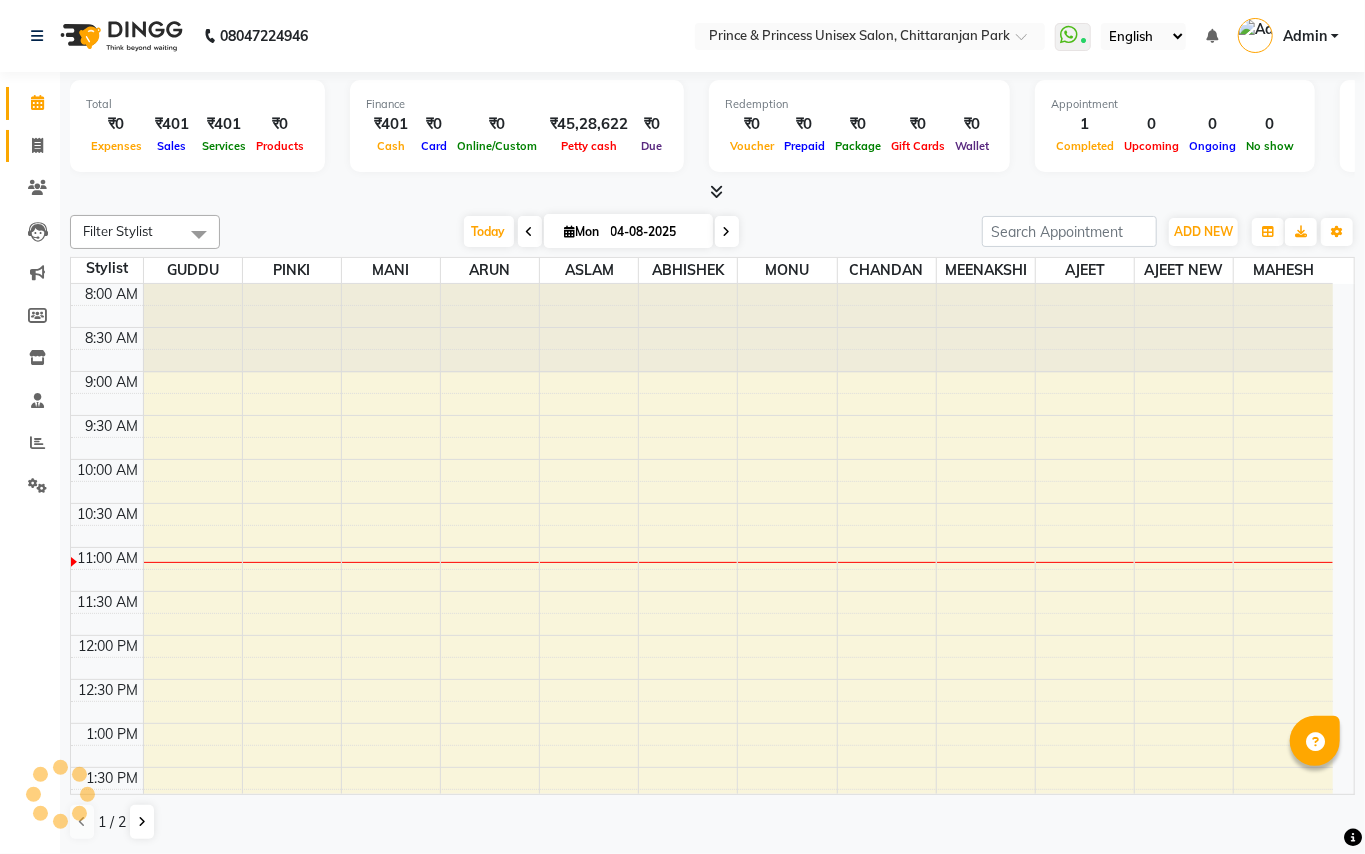 select on "service" 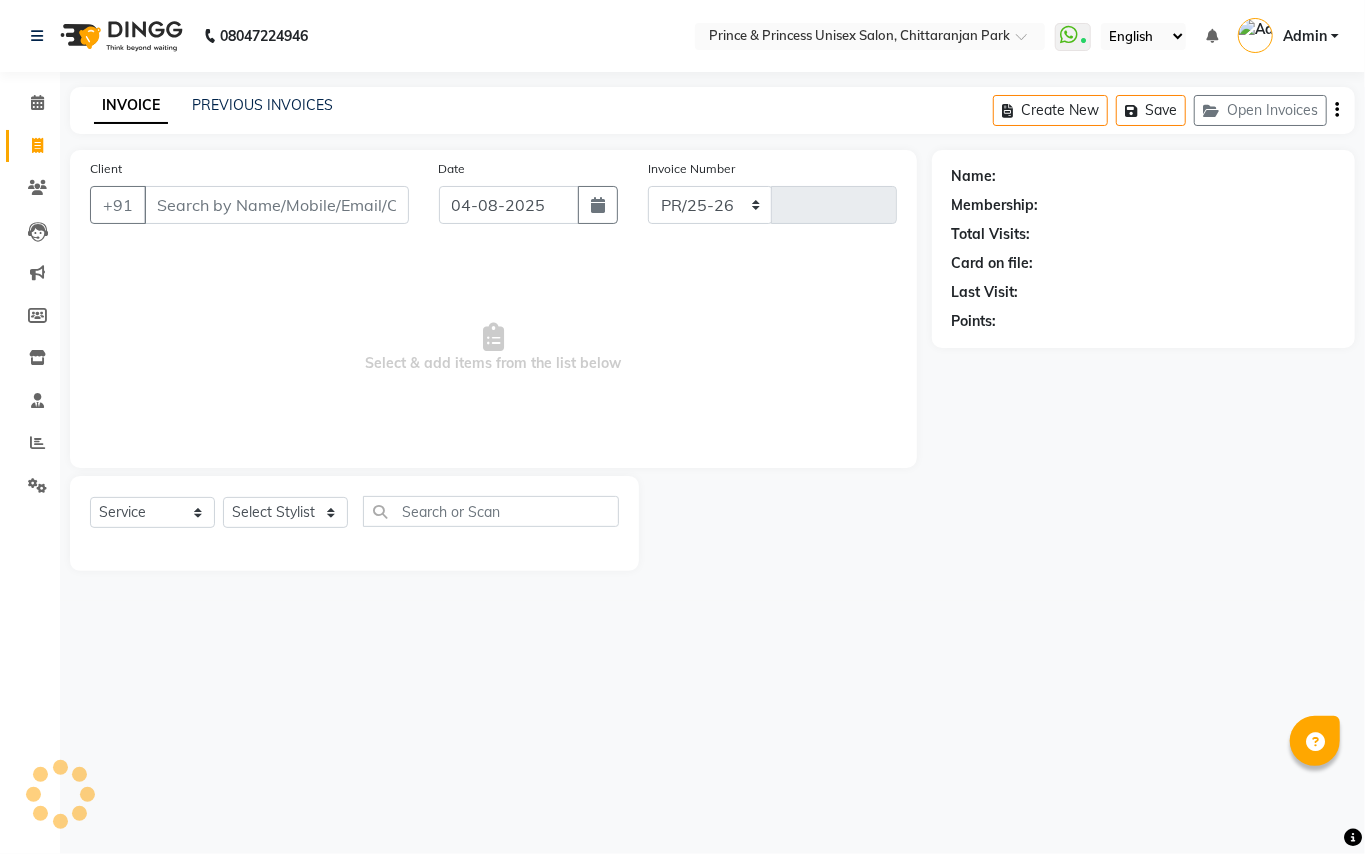 select on "3760" 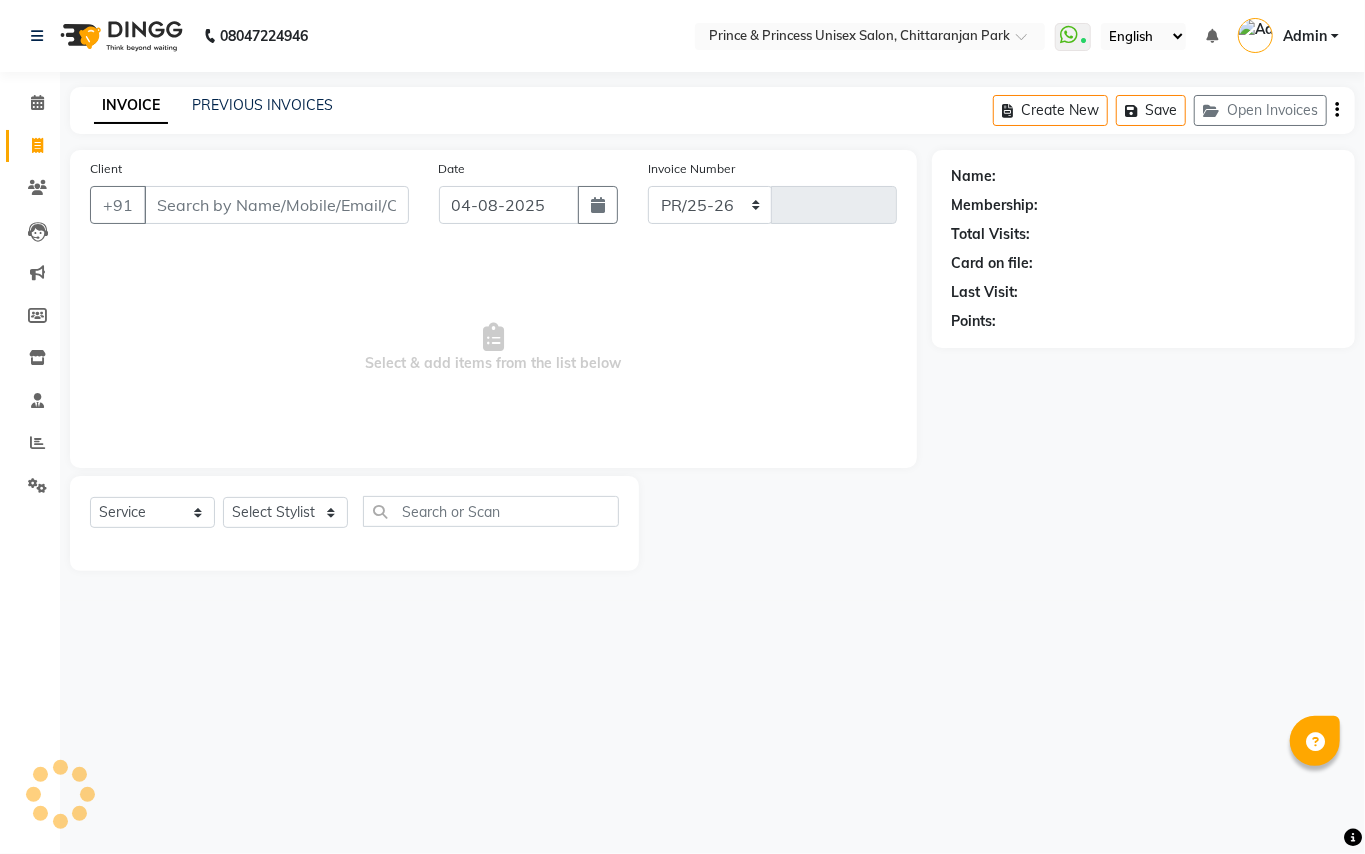 type on "2946" 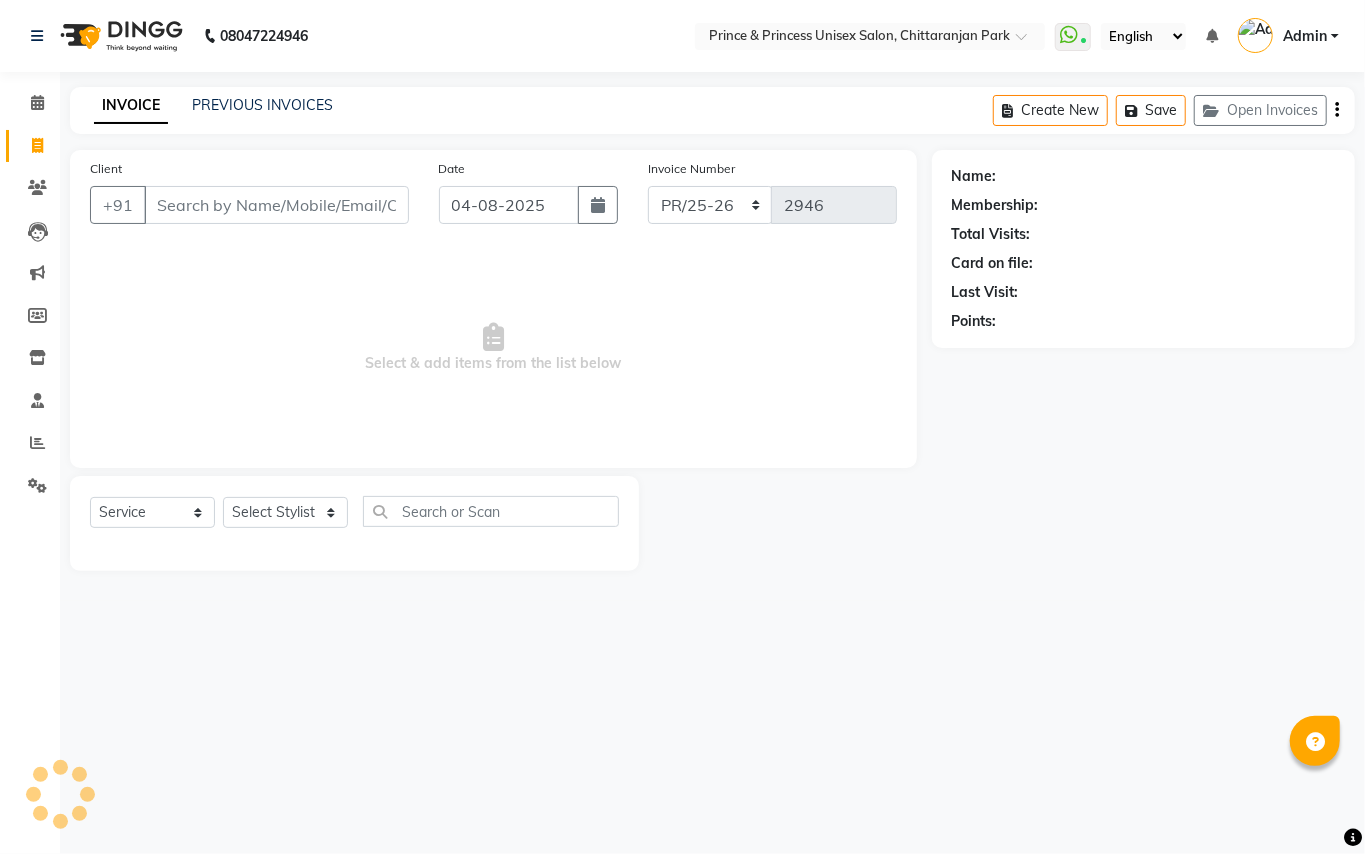 click on "Select  Service  Product  Membership  Package Voucher Prepaid Gift Card  Select Stylist" 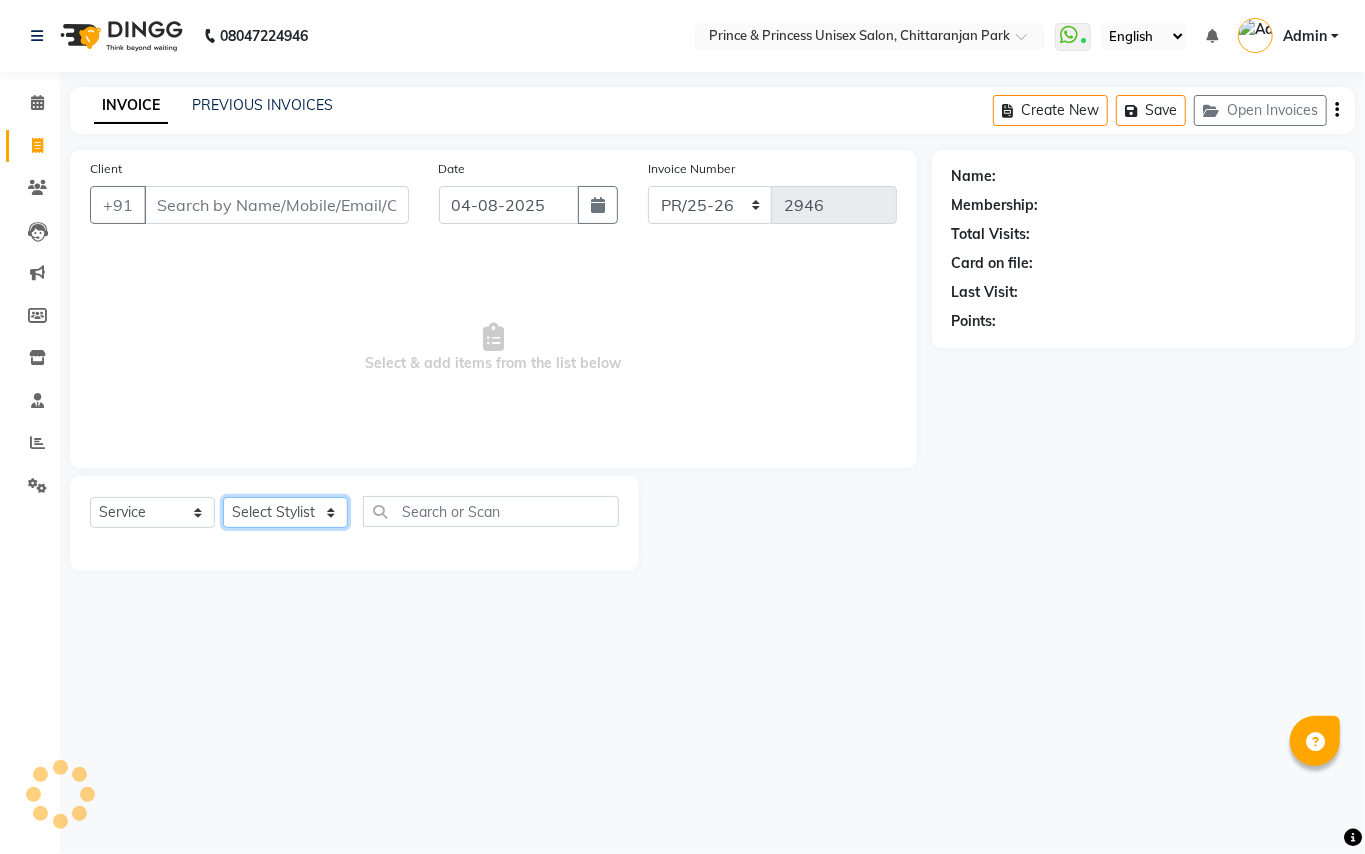 click on "Select Stylist" 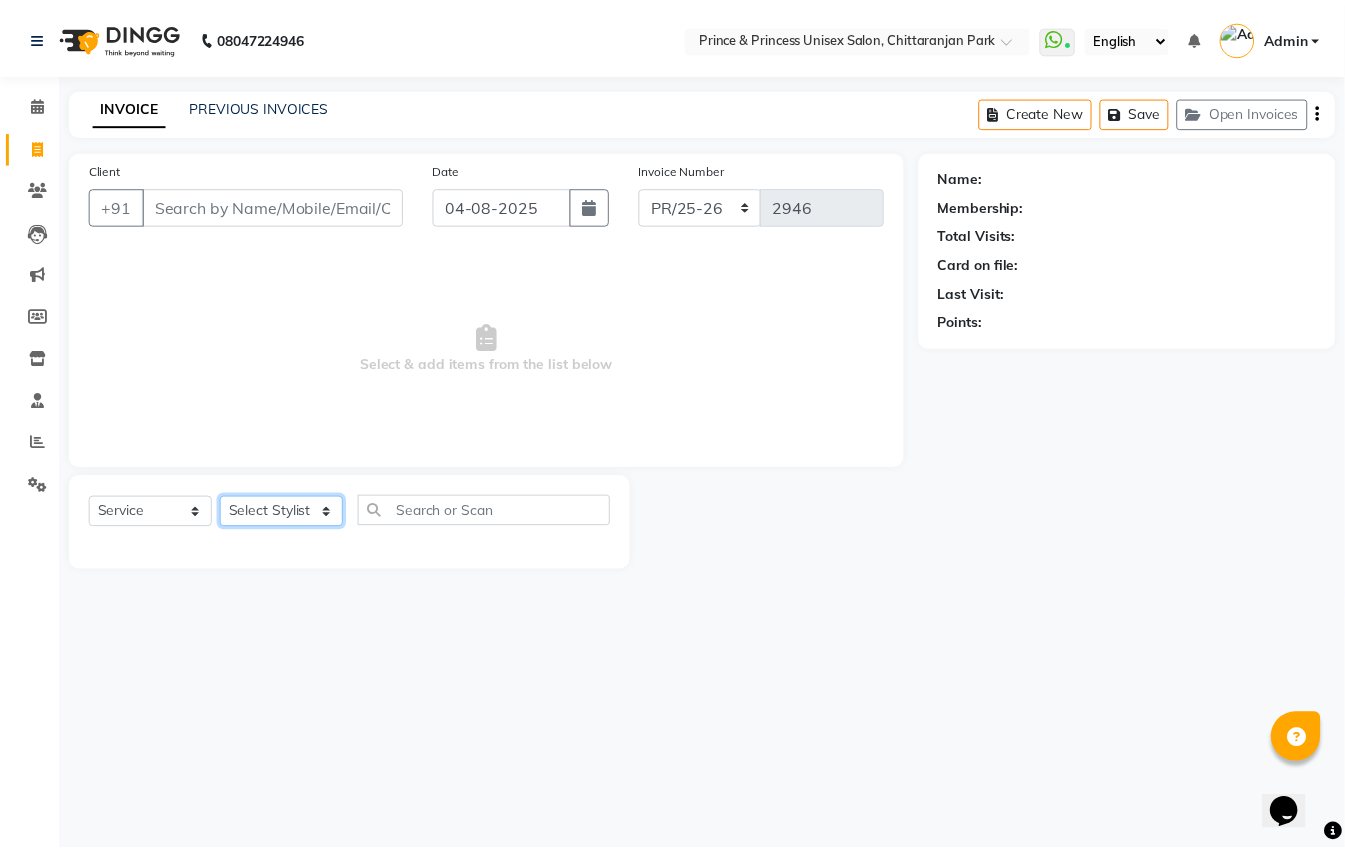 scroll, scrollTop: 0, scrollLeft: 0, axis: both 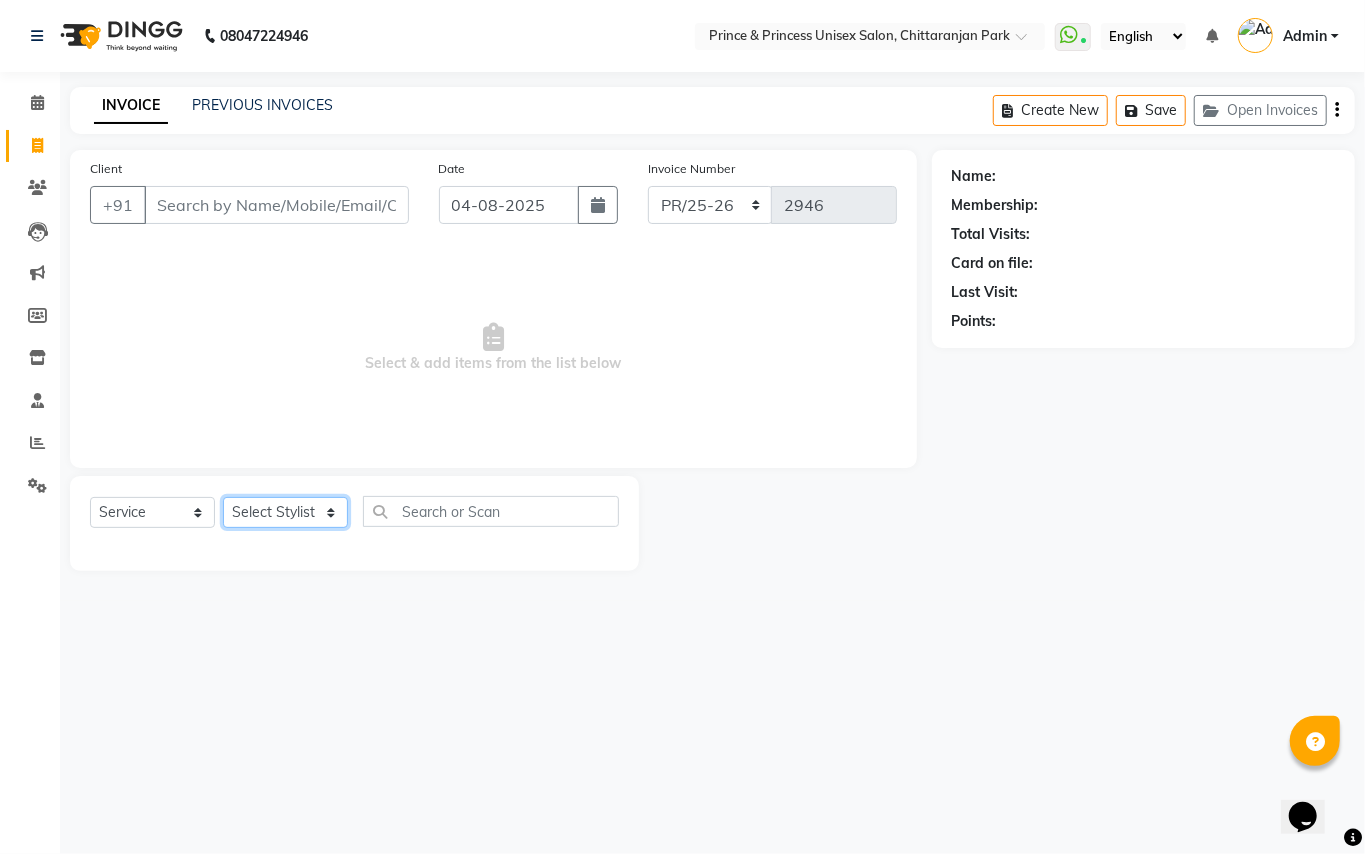 click on "Select Stylist" 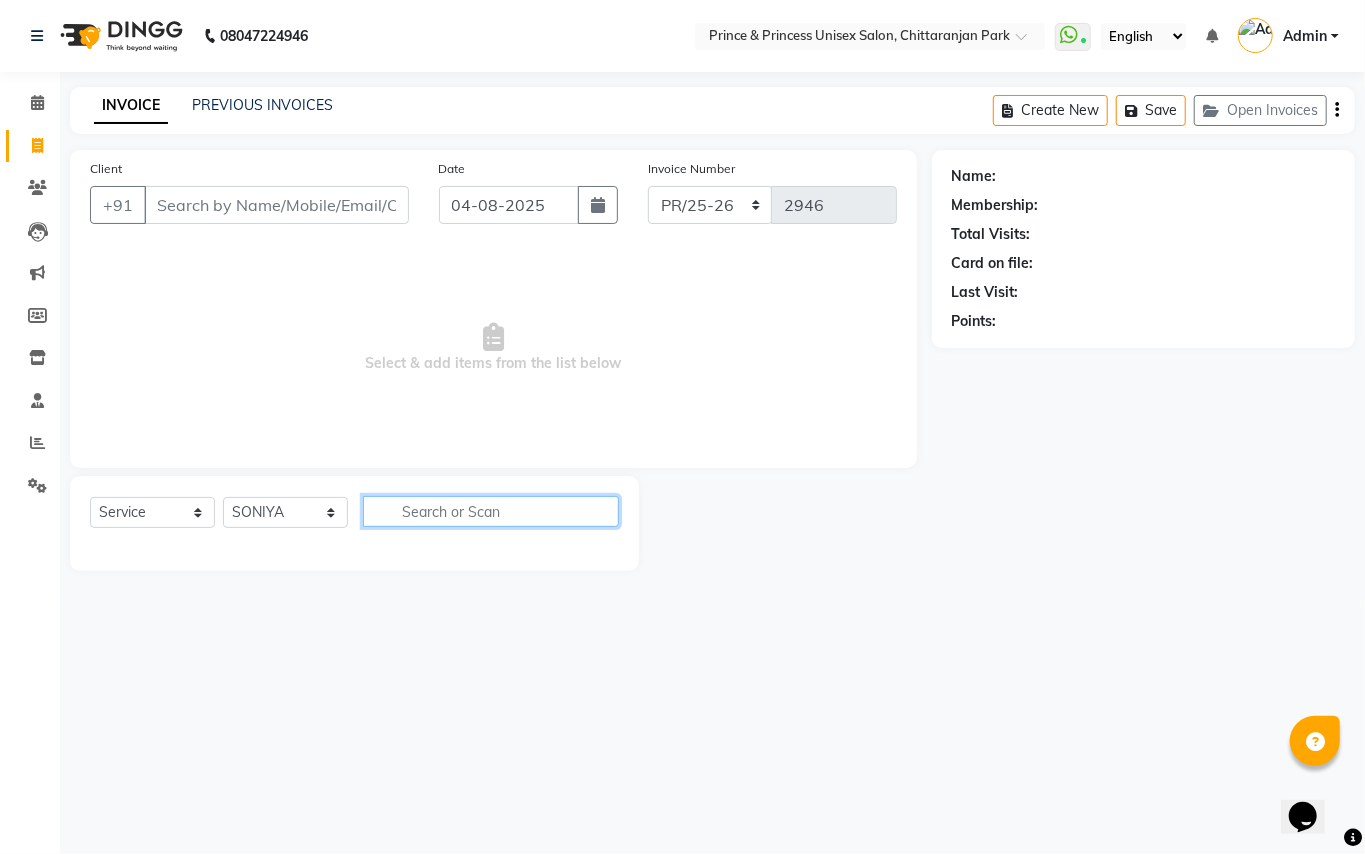 click 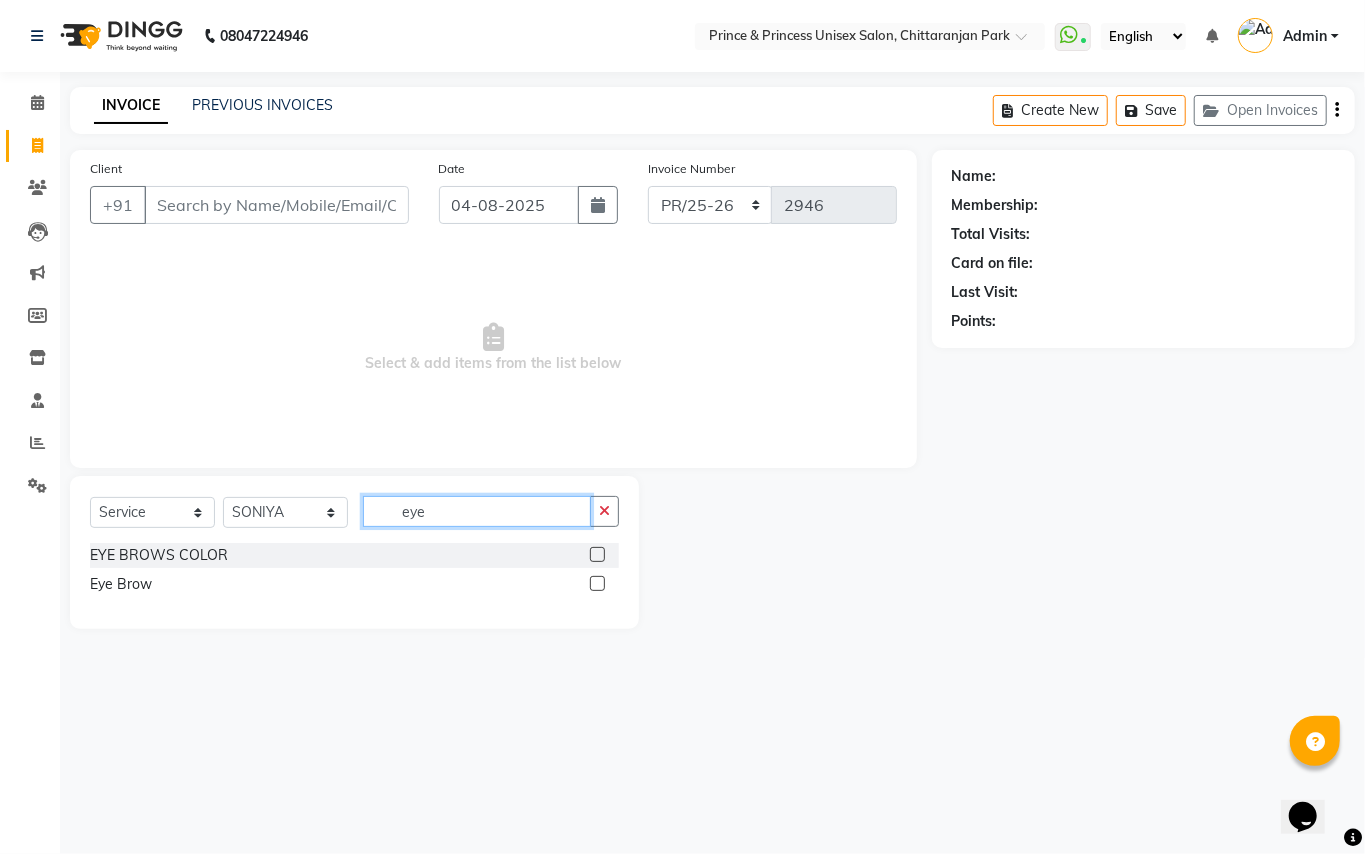 type on "eye" 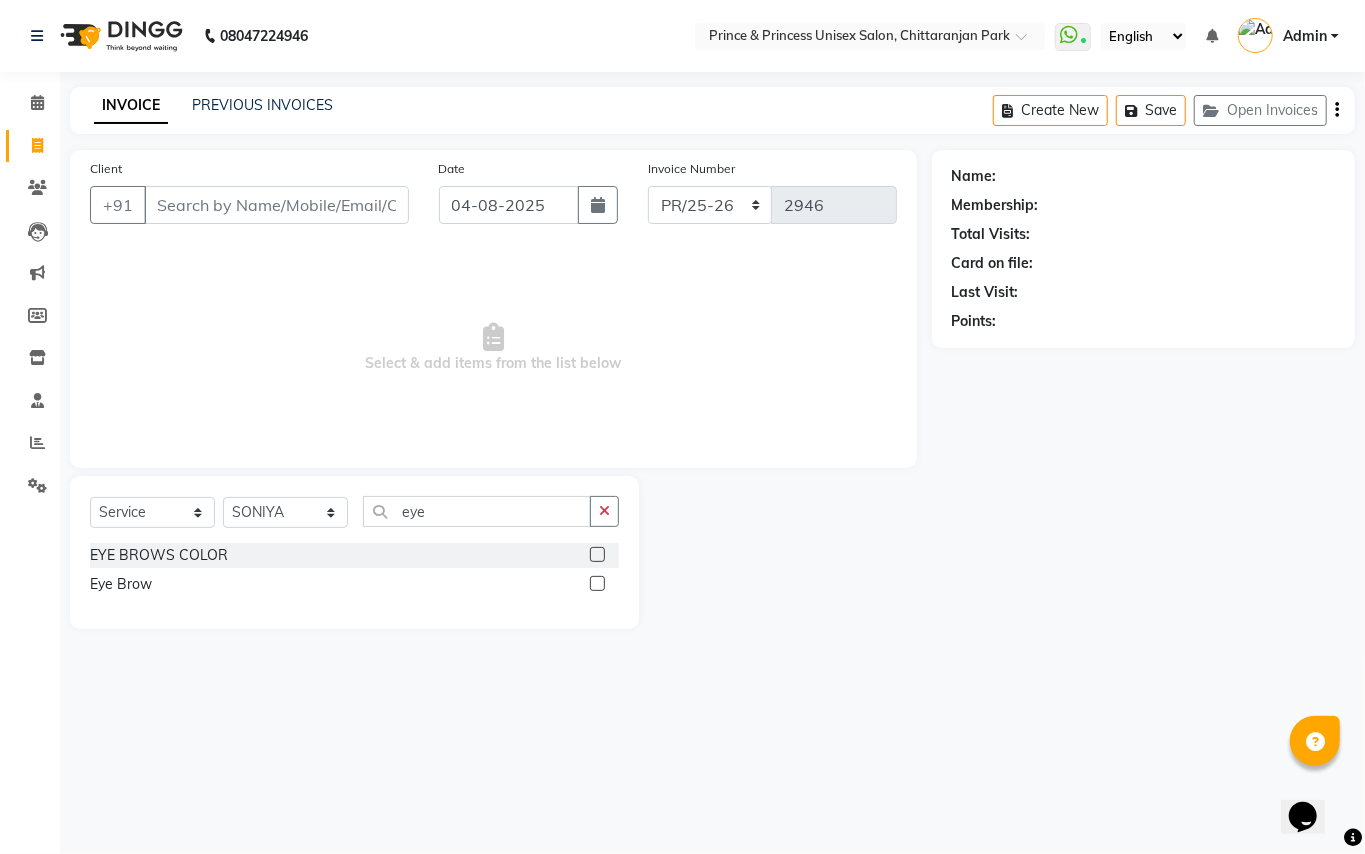 click 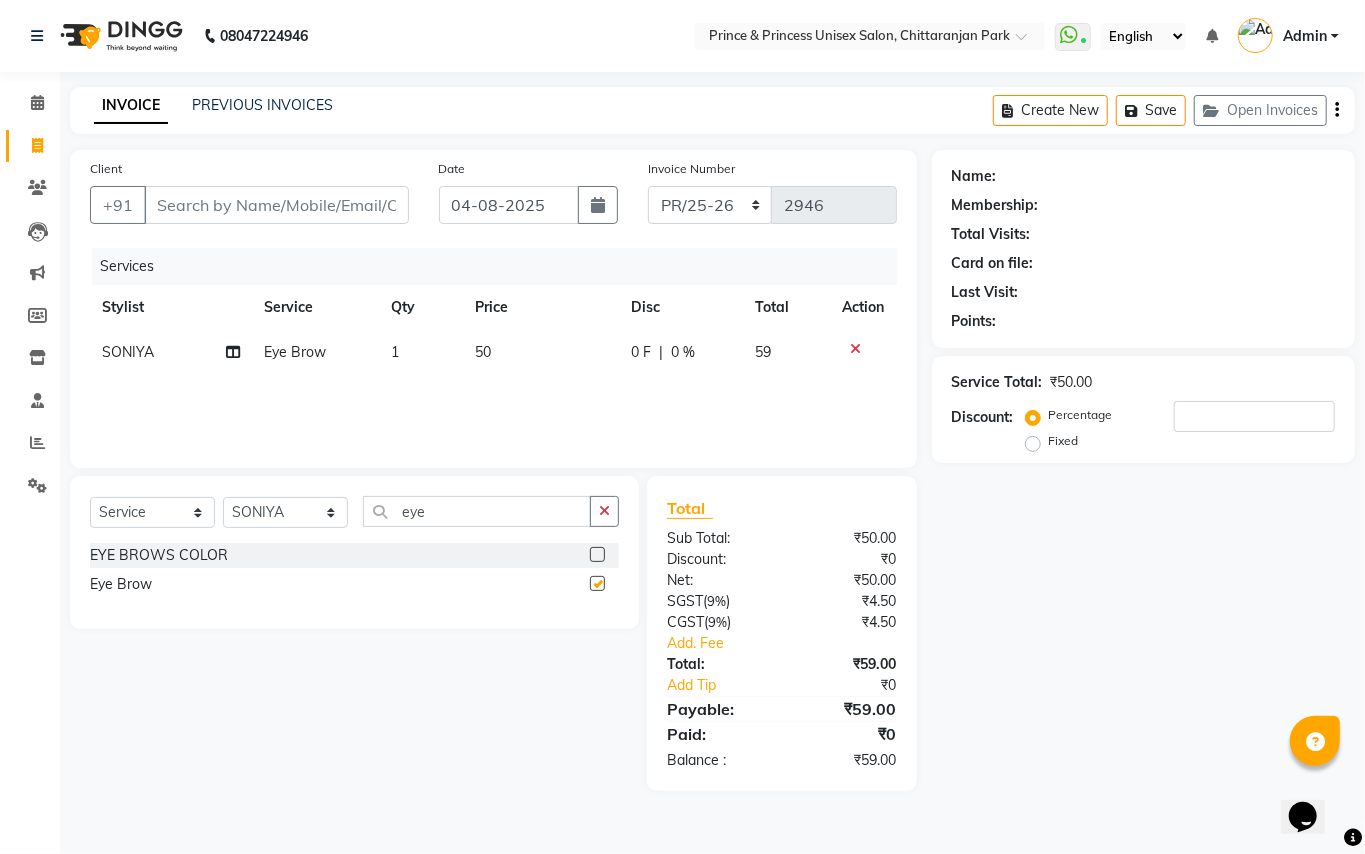 checkbox on "false" 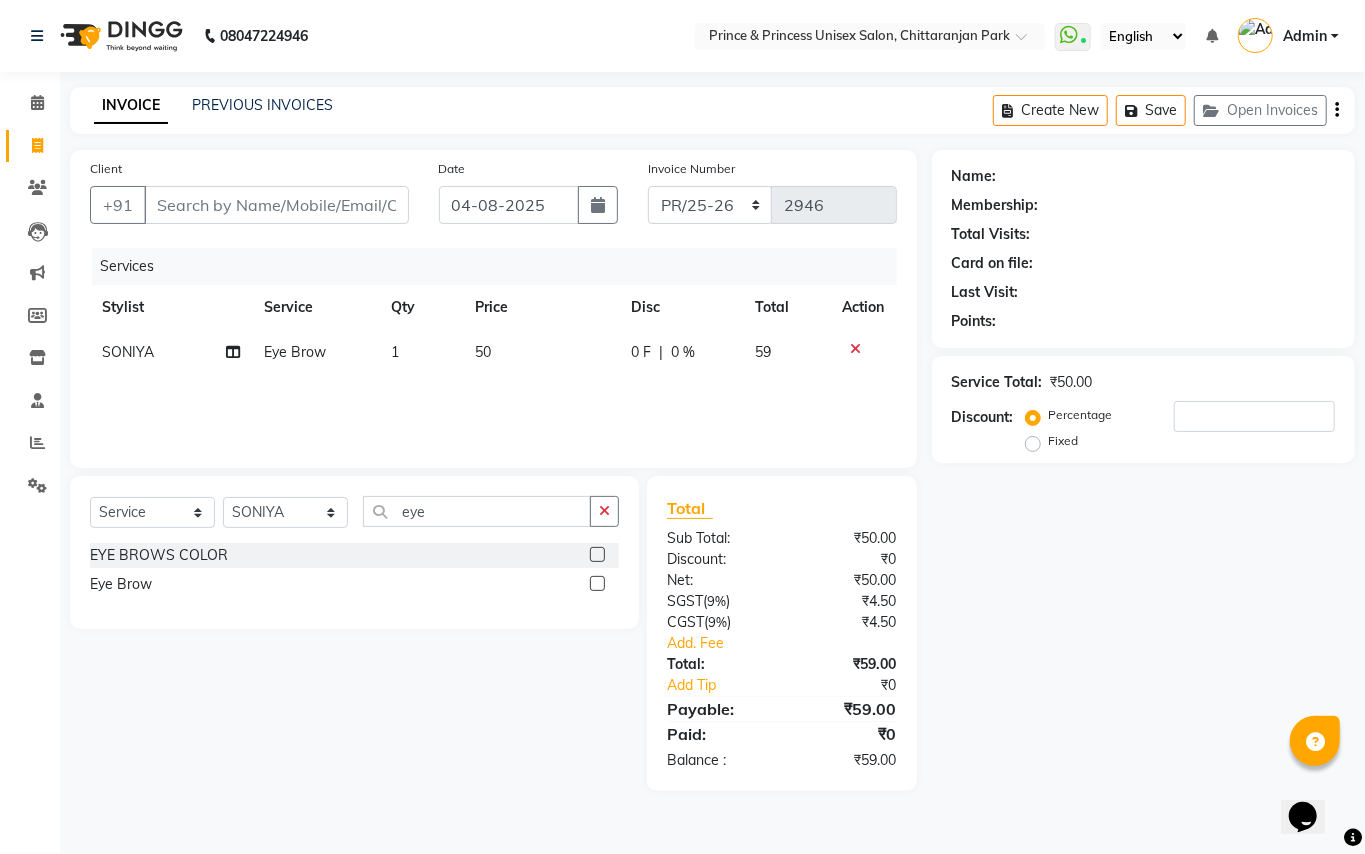 click on "50" 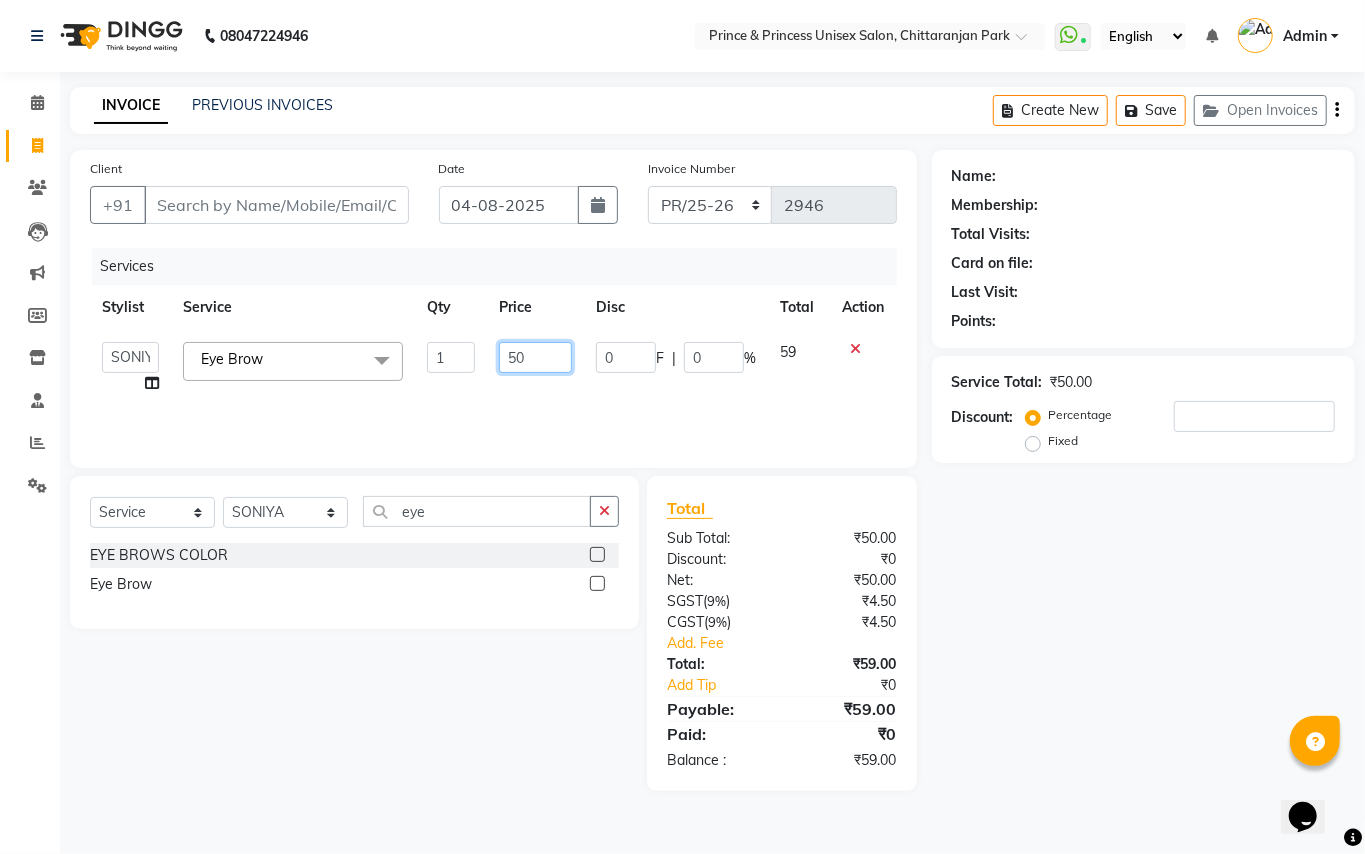 drag, startPoint x: 528, startPoint y: 361, endPoint x: 466, endPoint y: 362, distance: 62.008064 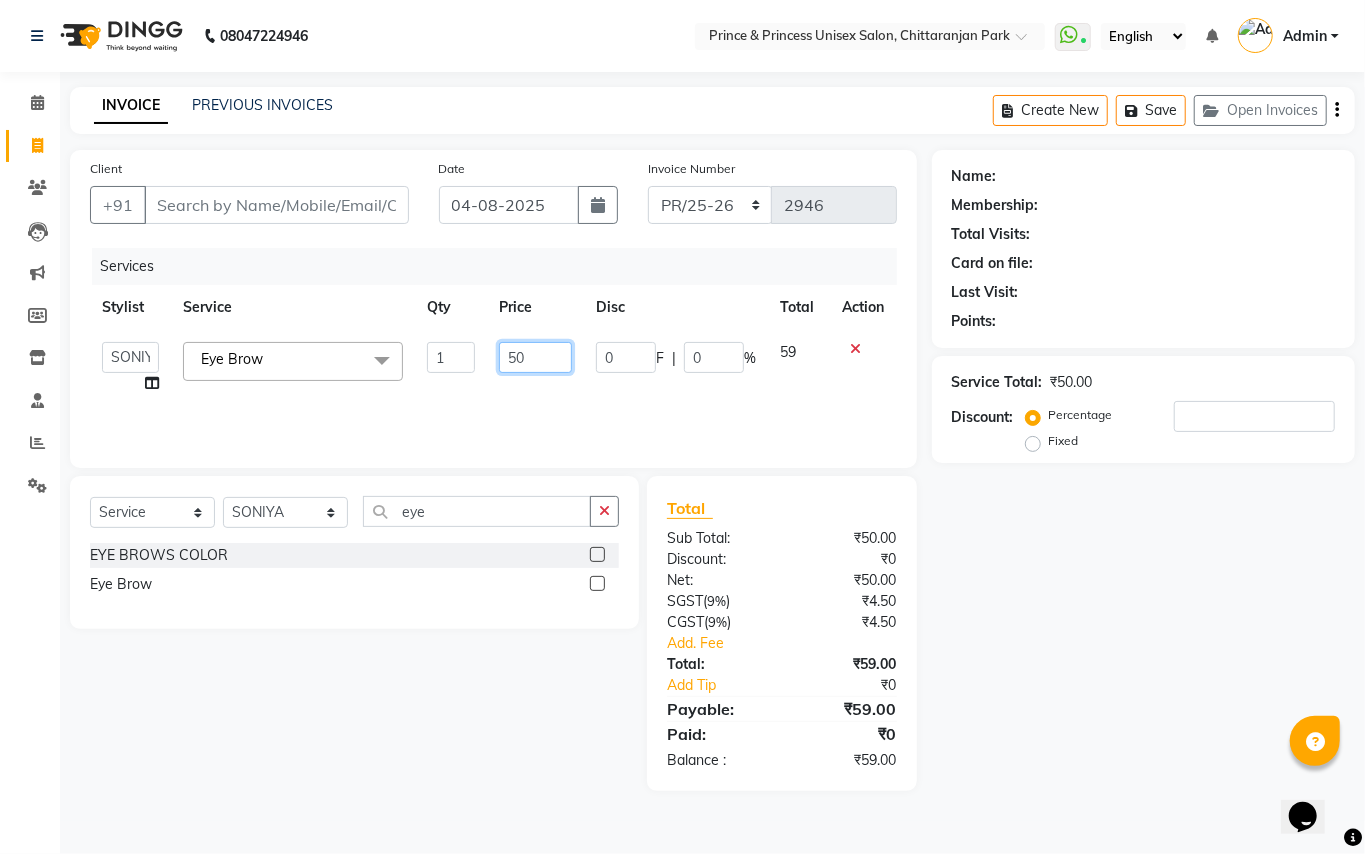 click on "ABHISHEK   AJEET   AJEET NEW   ARUN   ASLAM   CHANDAN   GUDDU   MAHESH   MANI   MEENAKSHI   MONU   PINKI   RAHUL   RISHI   SANDEEP   SONIYA   TABASSUM   XYZ  Eye Brow  x Hair Cut/Hair Trimming Hair cut ladies -existing look Hair Cut Child (Up To 4 Years) Ladies Short Hair Cut Shampoo (ladies) olaplex shampoo Hair Care (Ladies) - Flicks/Fringe Oil Massage Henna Mustache Trim Threading Face Threading Hair Cut Gents - Style Change Gents - Tonsure (Mundan) Shampoo gents Shampoo gents (Long Hair) Beard Triming / Shave Oil Massage half color touch up  Beard Colour Hair Styling (Gel/ Serum Application) Colour Touch Up men's Colour Touch-Up Amonia Free) Highlighting Rebonding Dry Head Massage Full Front Chest Clipper Full Back Clipper Ear Wax Full Body Clipper Under Arms Clipper Full Front/Back Waxing (Sugar) Full Front/Back Waxing (Chocolate) Chest Razor/Back Full Body Razor Under Arm Razor EYE BROWS COLOR Ladies  - Hair Cut existing style Ladies  - Hair Cut & Wash Ladies  - Hair Cut (Senior Stylist) Blow Dry Perm" 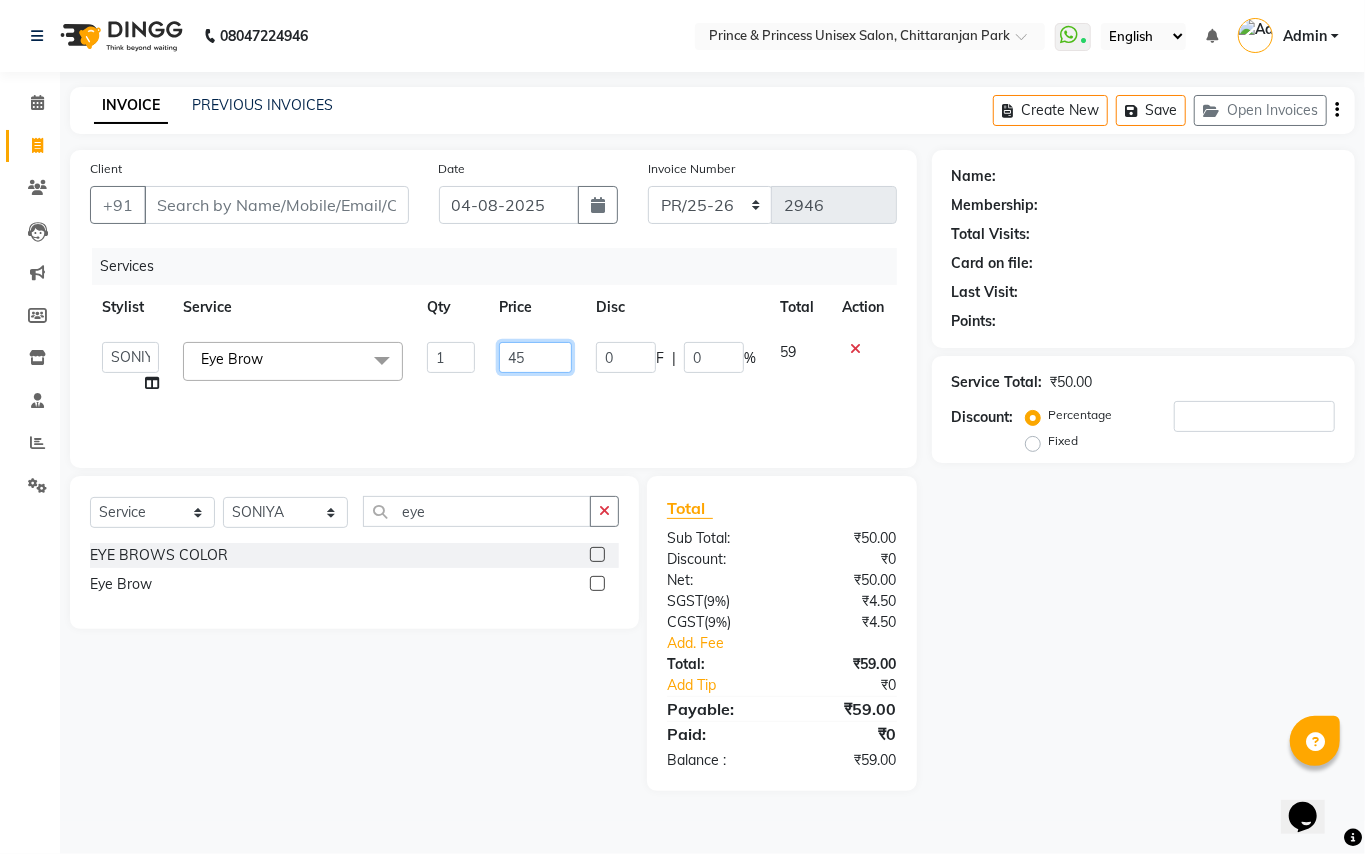 type on "450" 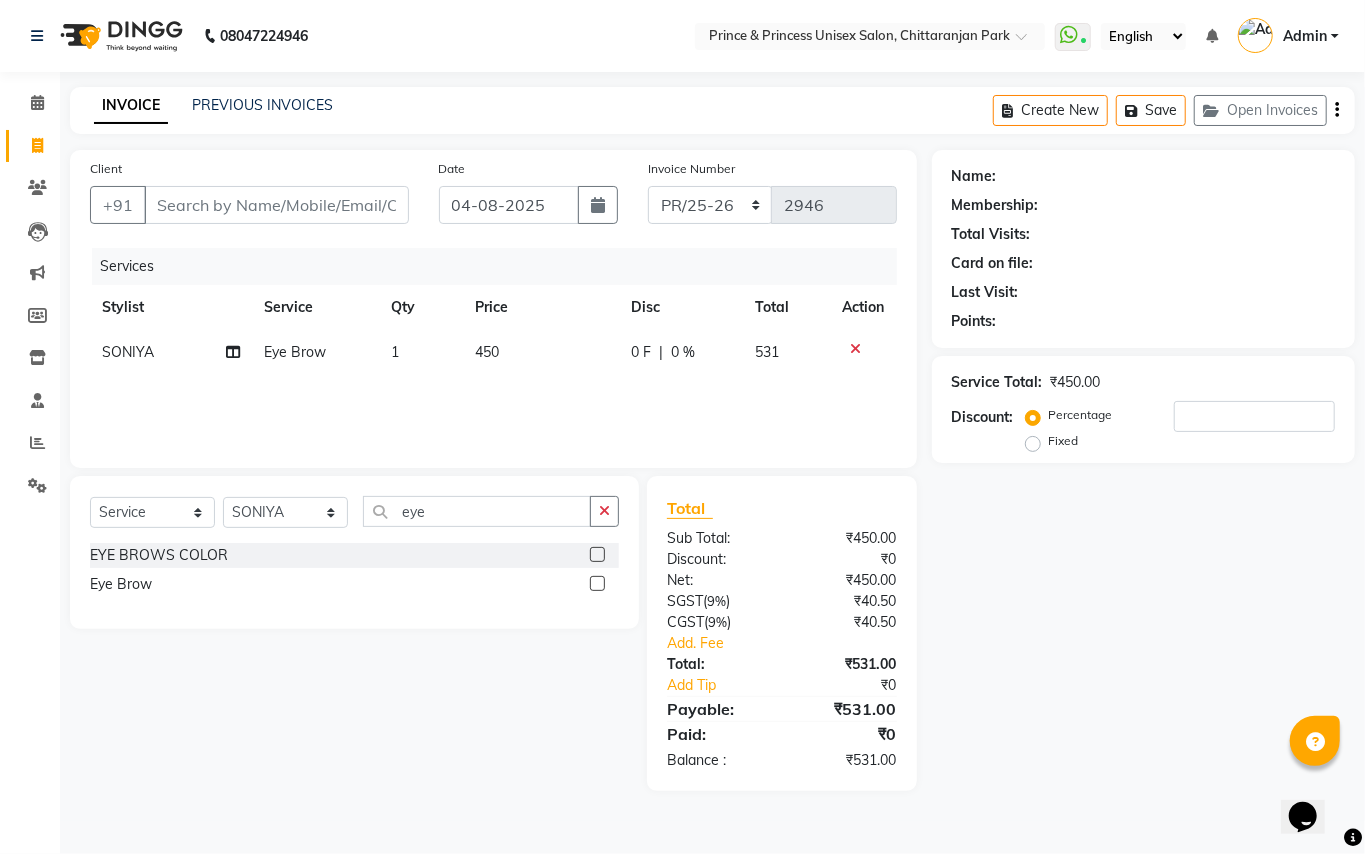 click on "Services Stylist Service Qty Price Disc Total Action SONIYA Eye Brow 1 450 0 F | 0 % 531" 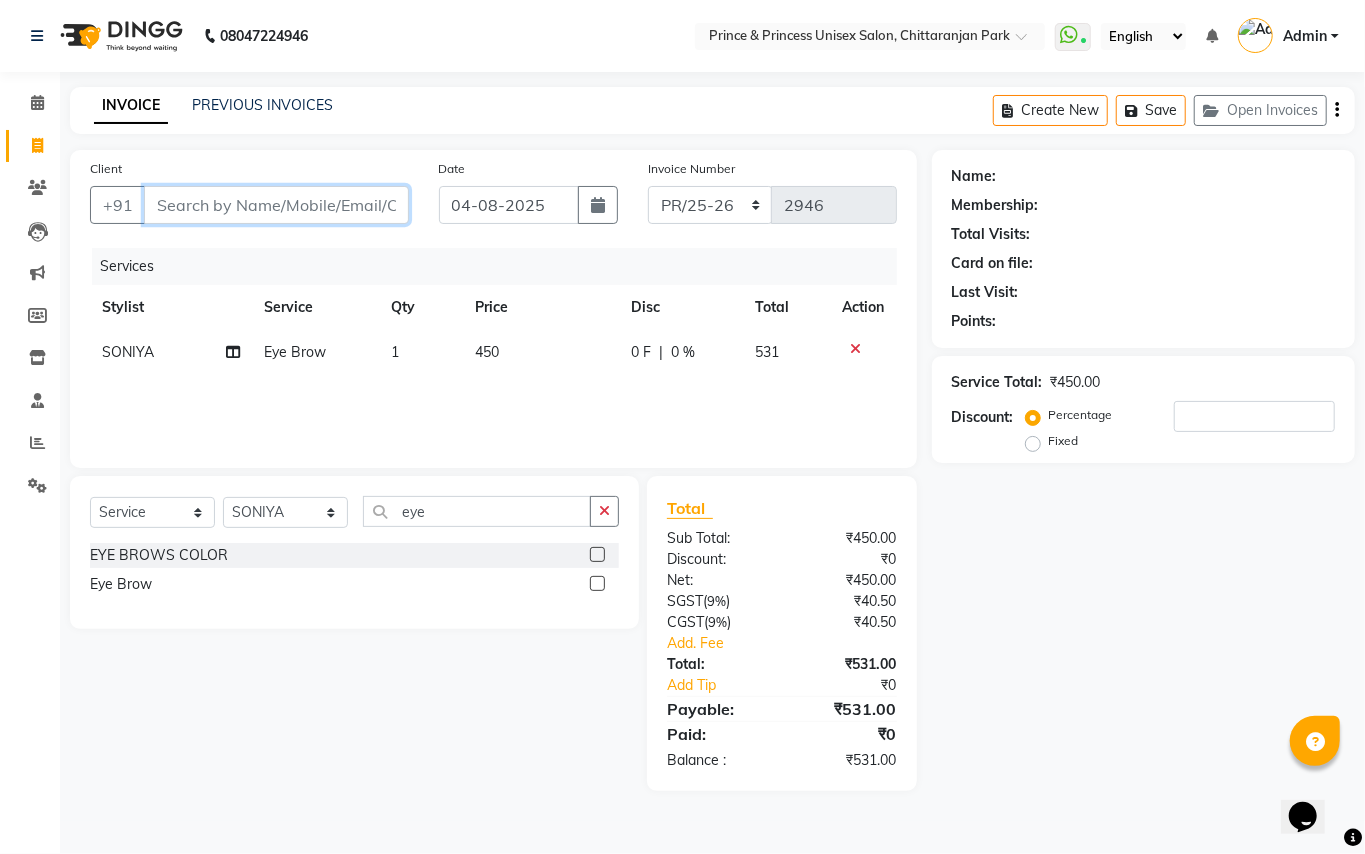click on "Client" at bounding box center (276, 205) 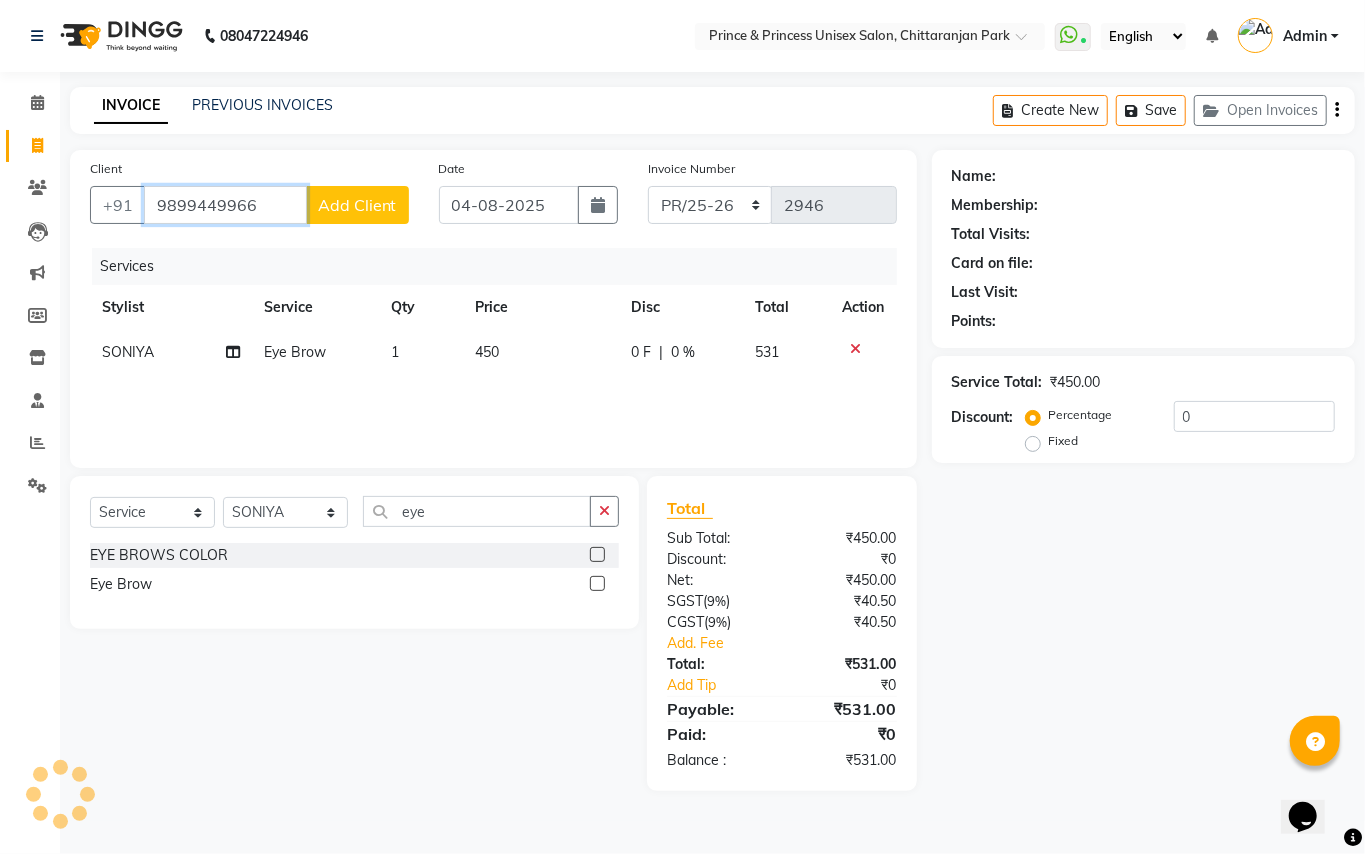 type on "9899449966" 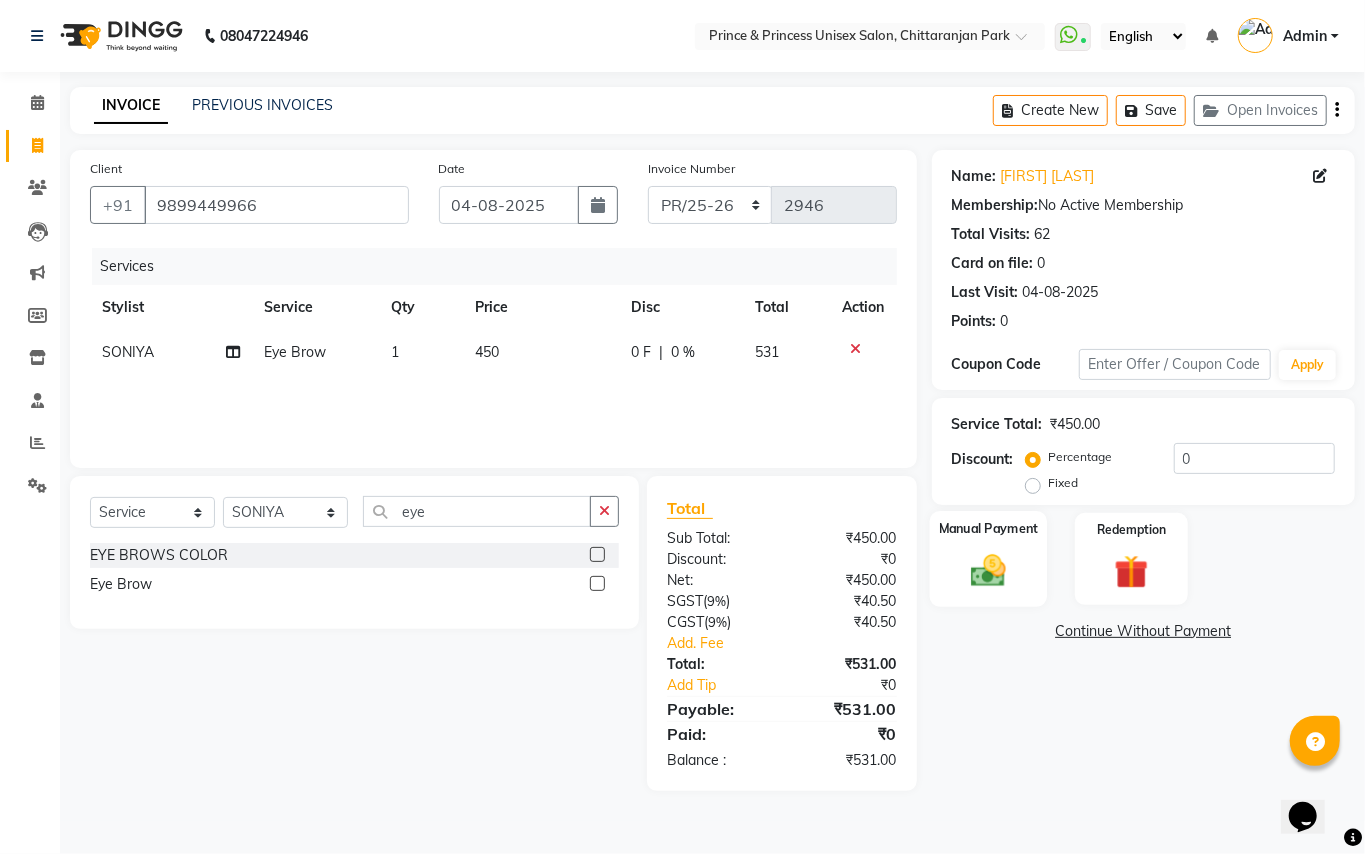 click 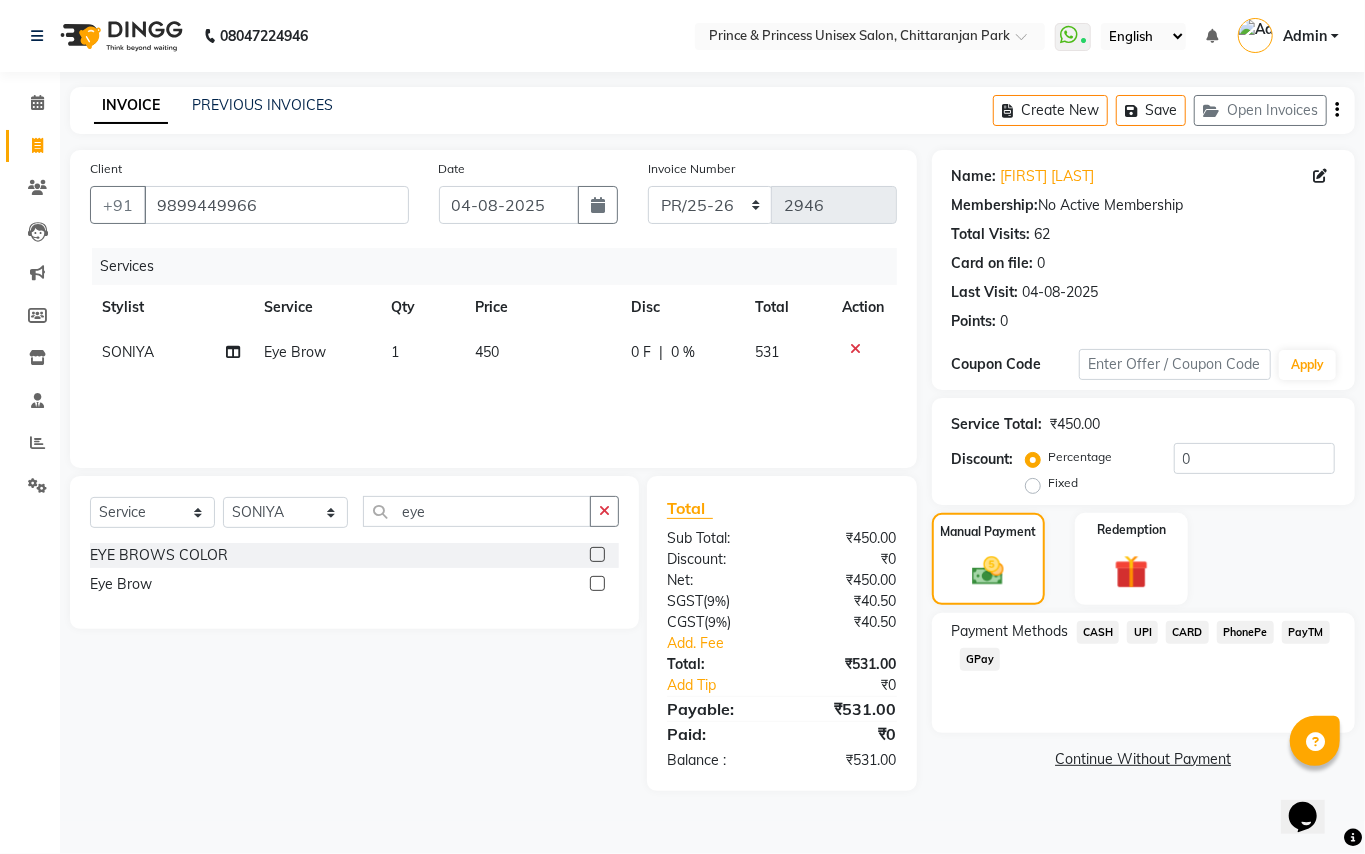 click on "CARD" 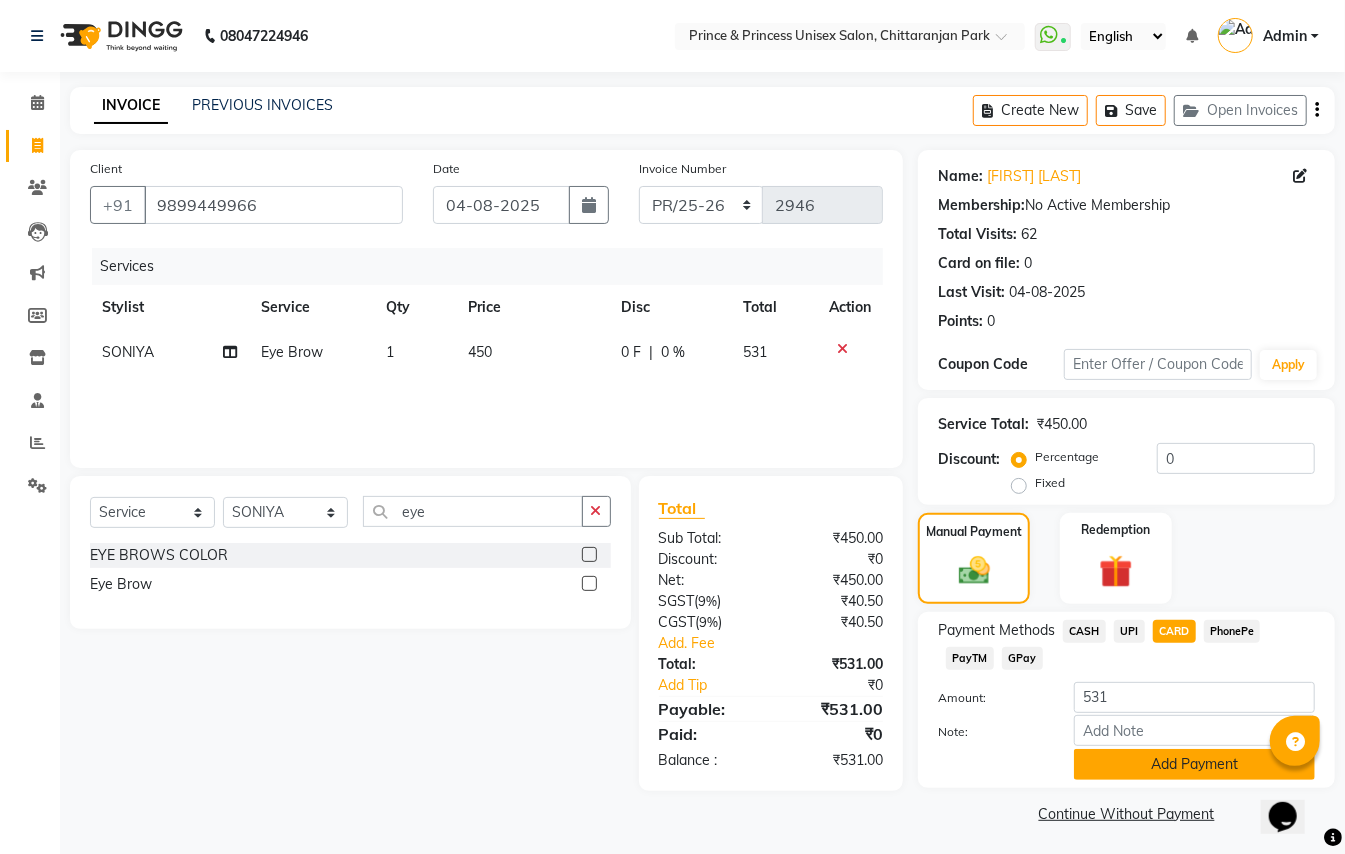 click on "Add Payment" 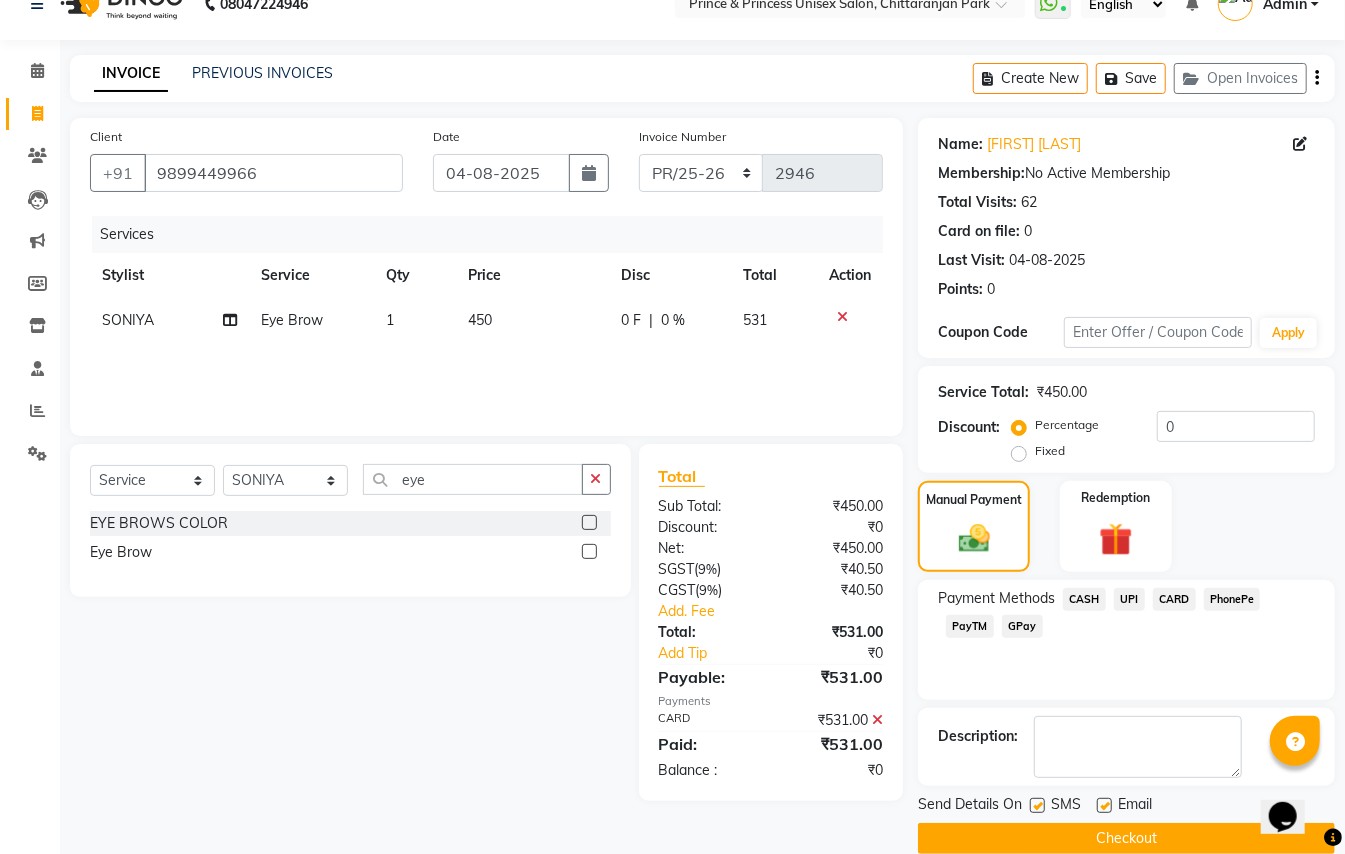 scroll, scrollTop: 62, scrollLeft: 0, axis: vertical 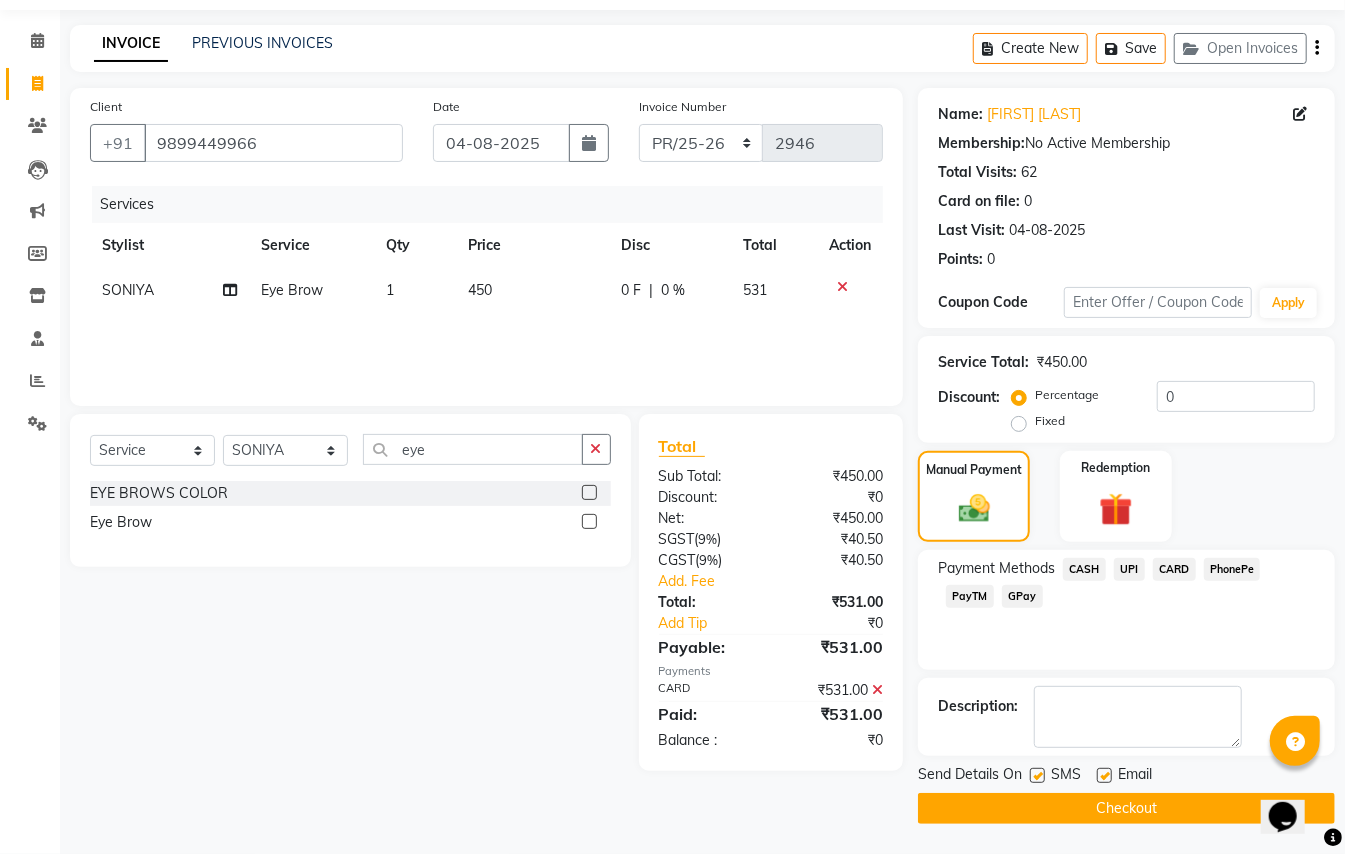 click on "Checkout" 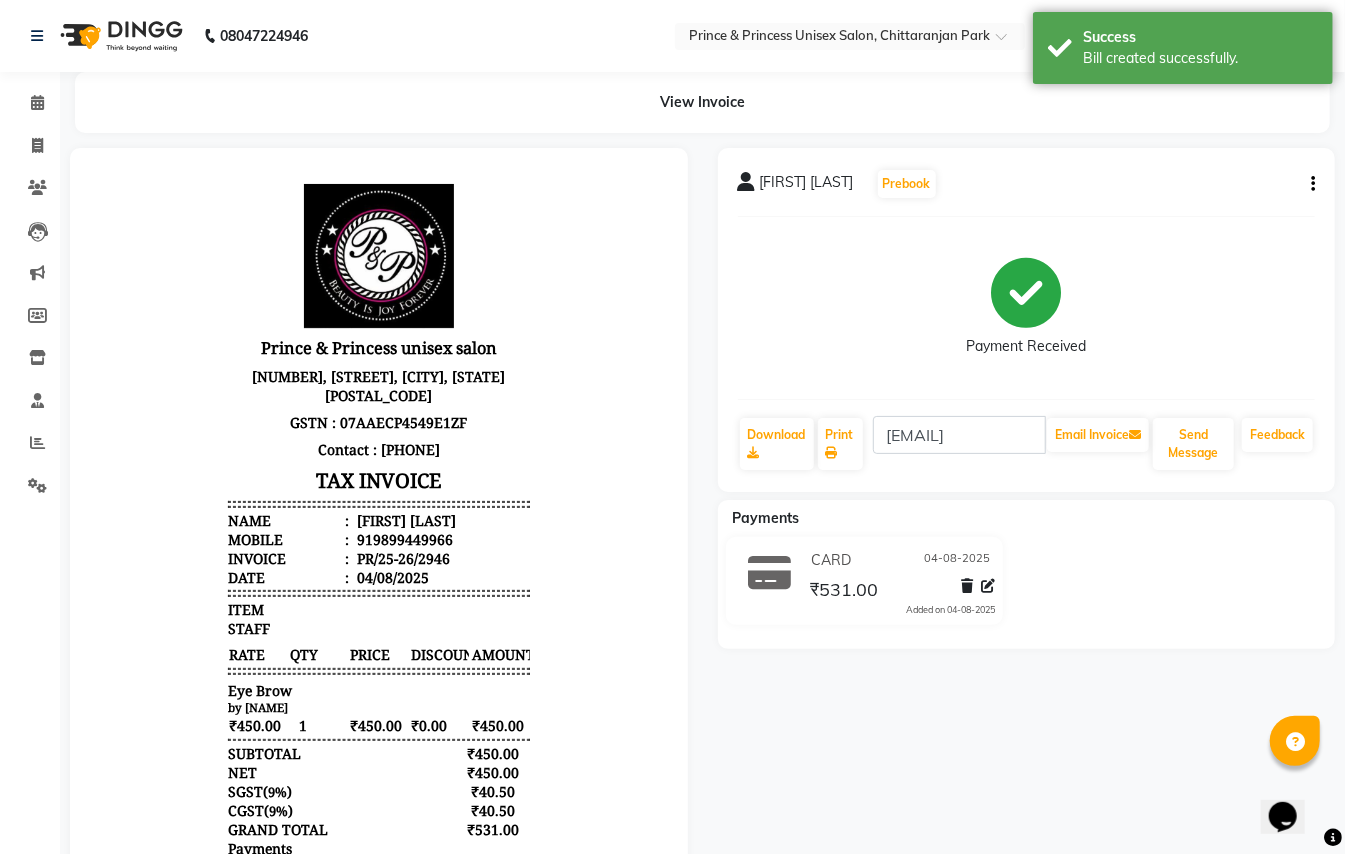 scroll, scrollTop: 0, scrollLeft: 0, axis: both 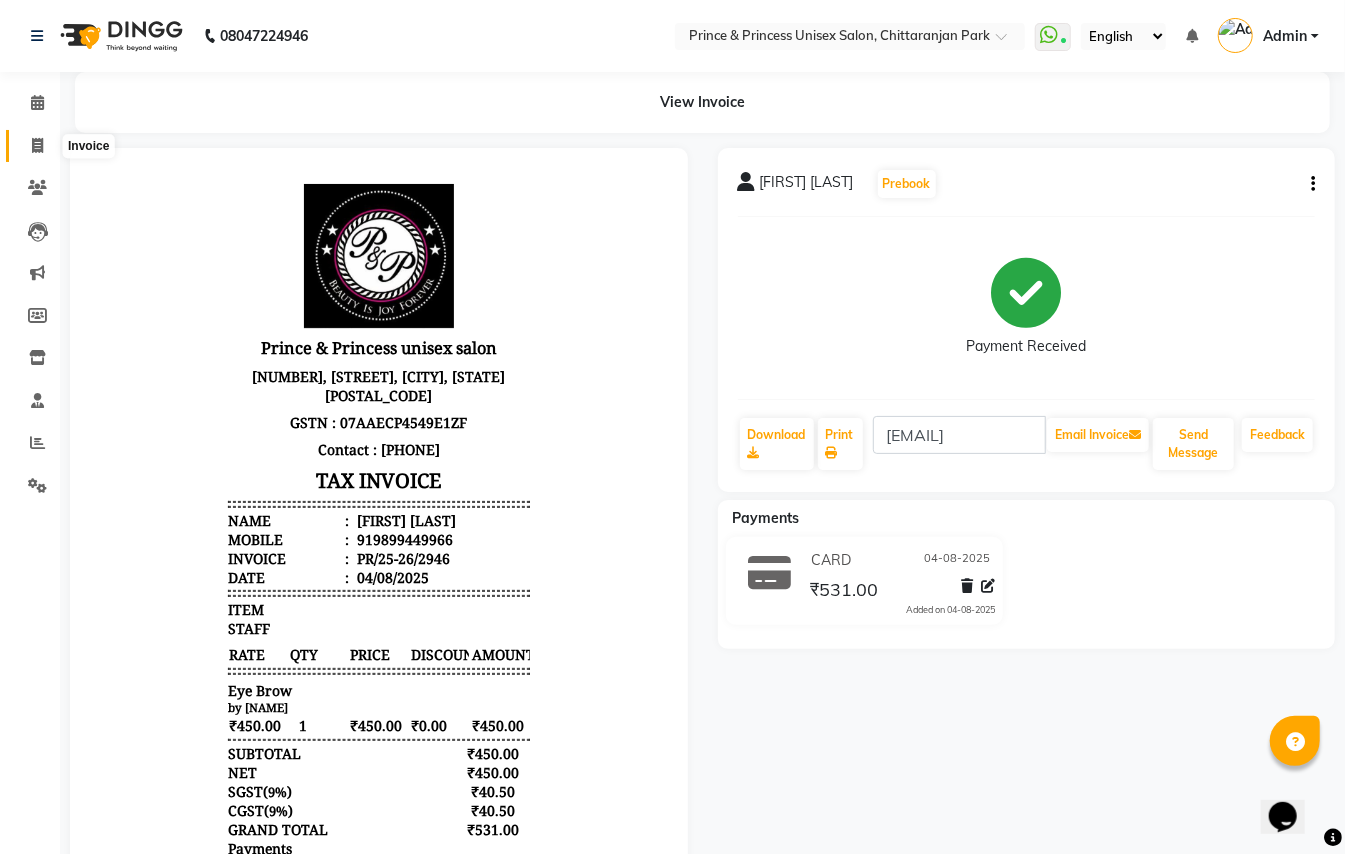 click 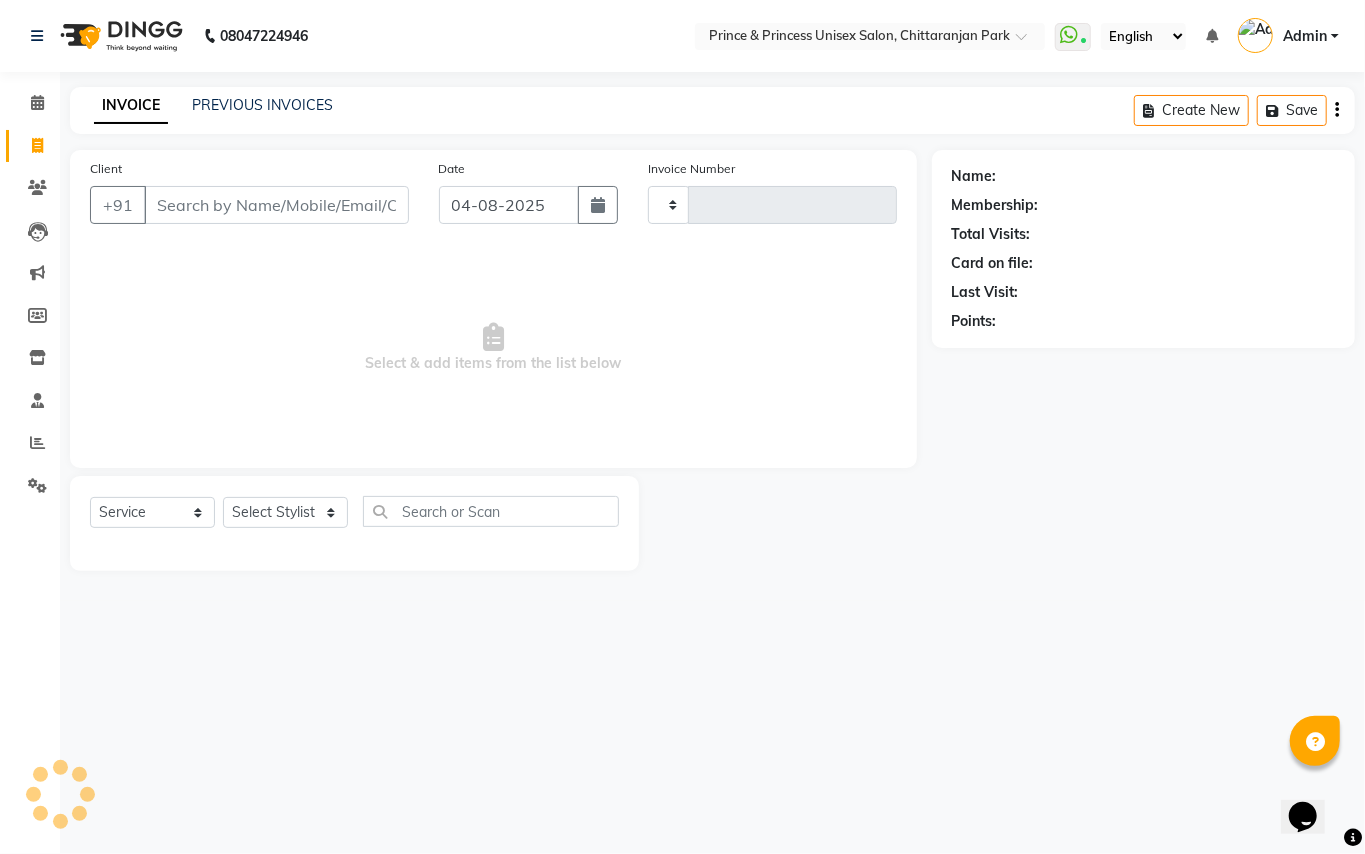type on "2947" 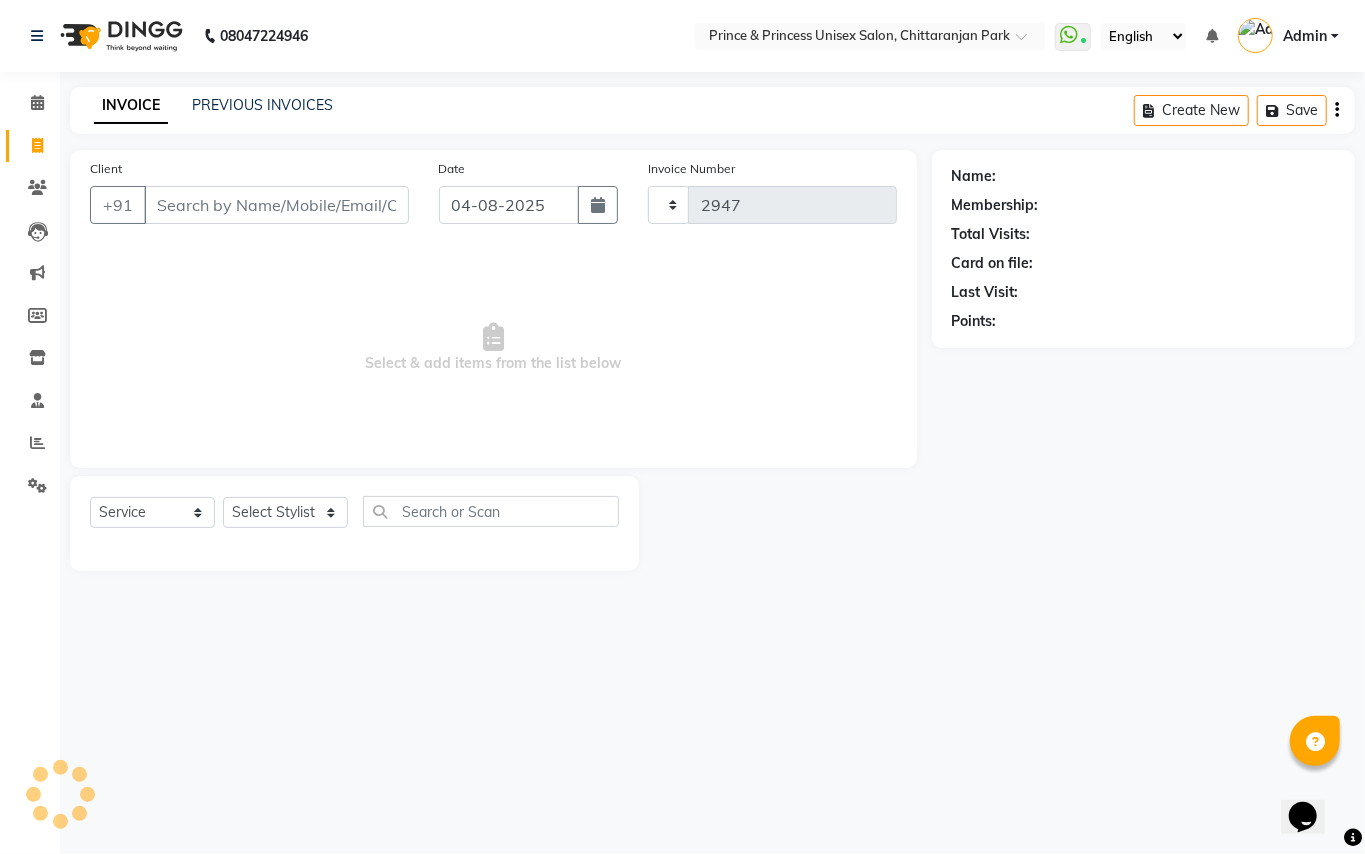 select on "3760" 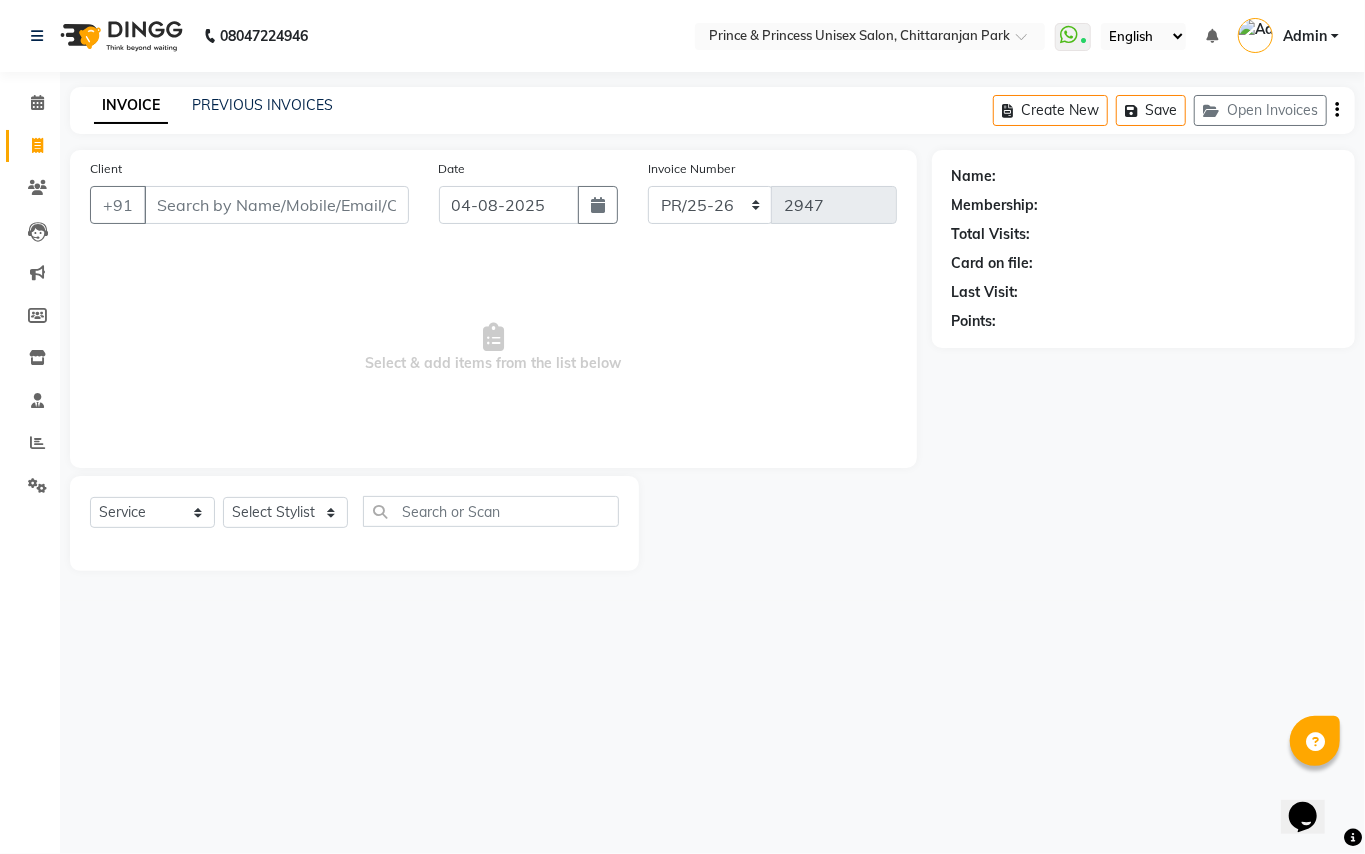 click 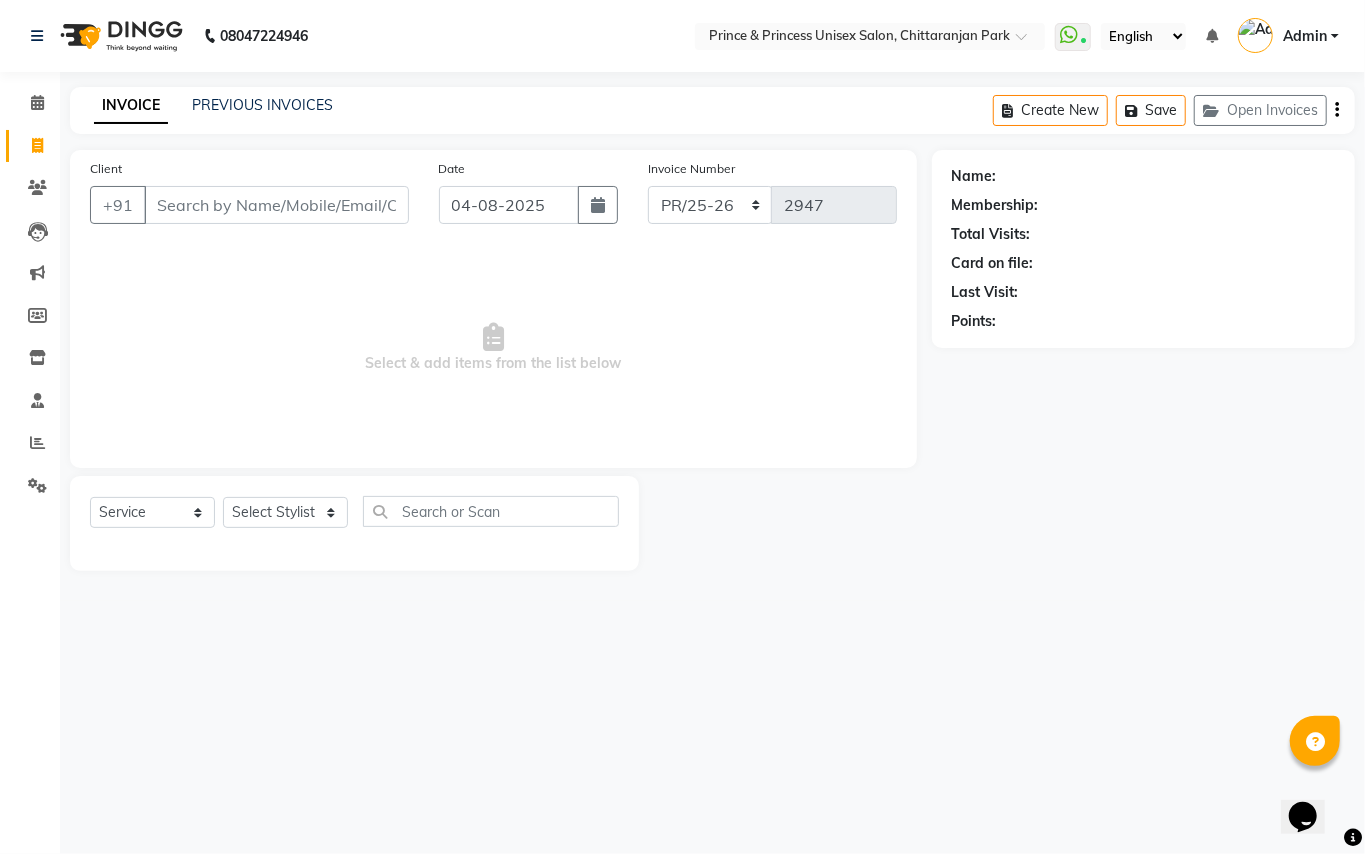 select on "service" 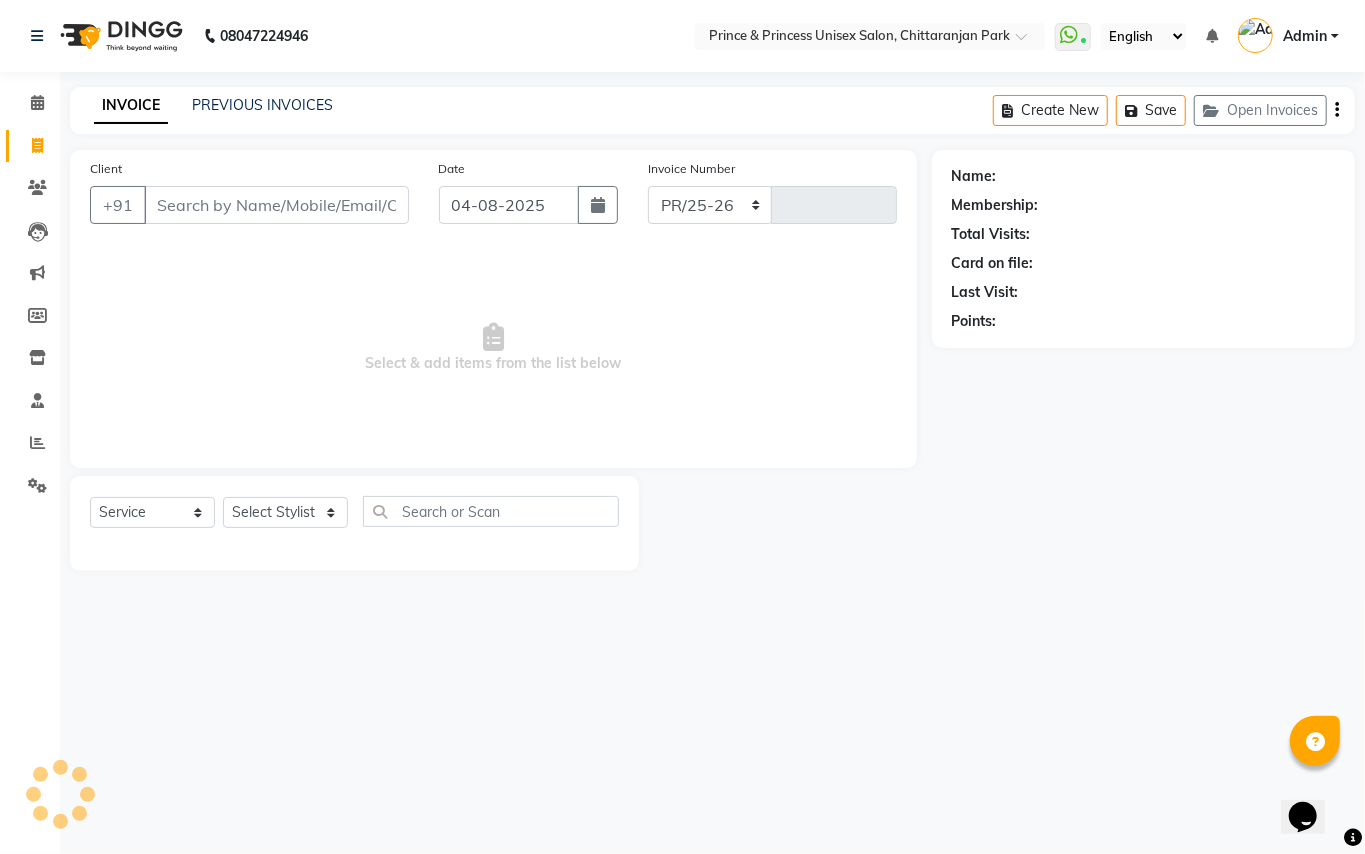 select on "3760" 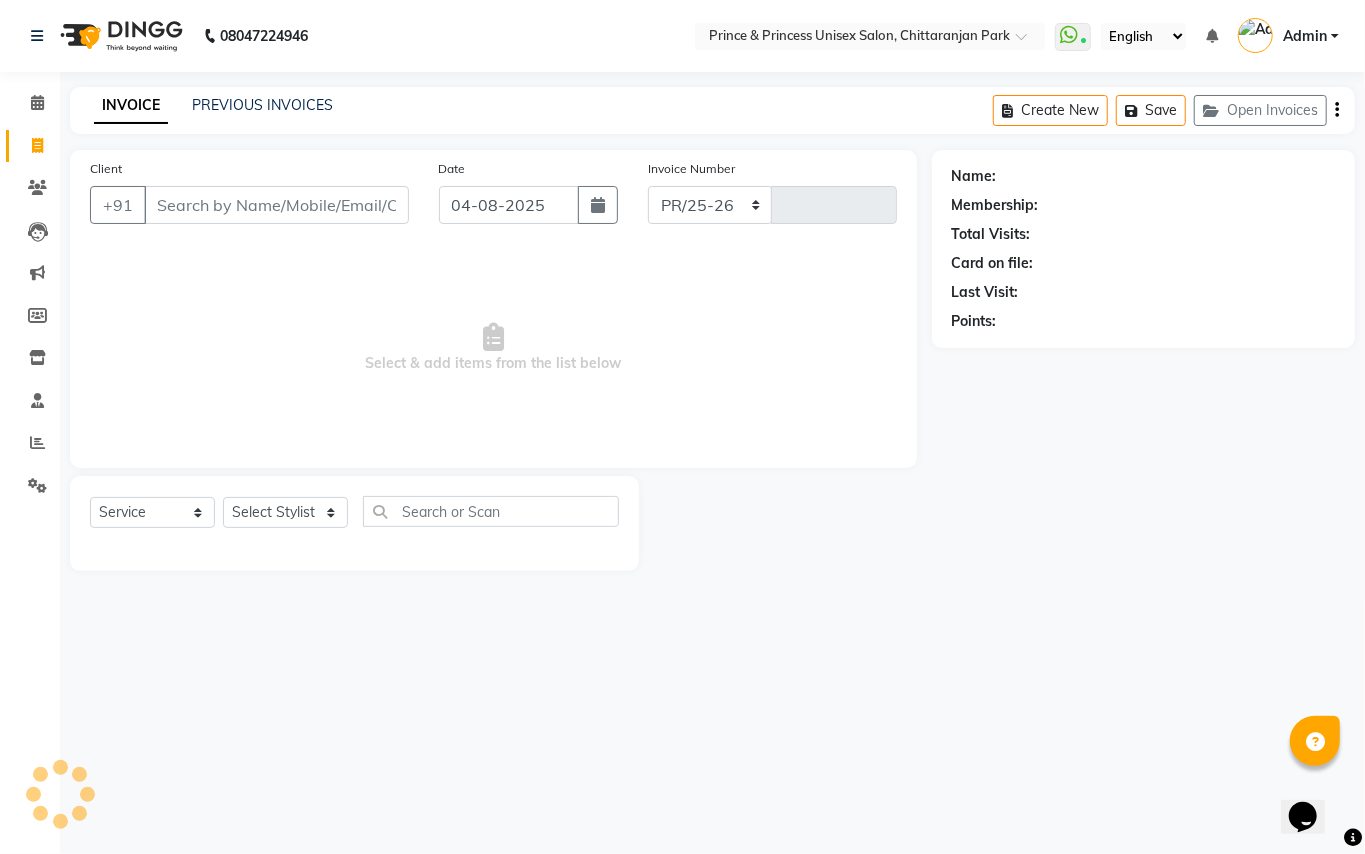 type on "2947" 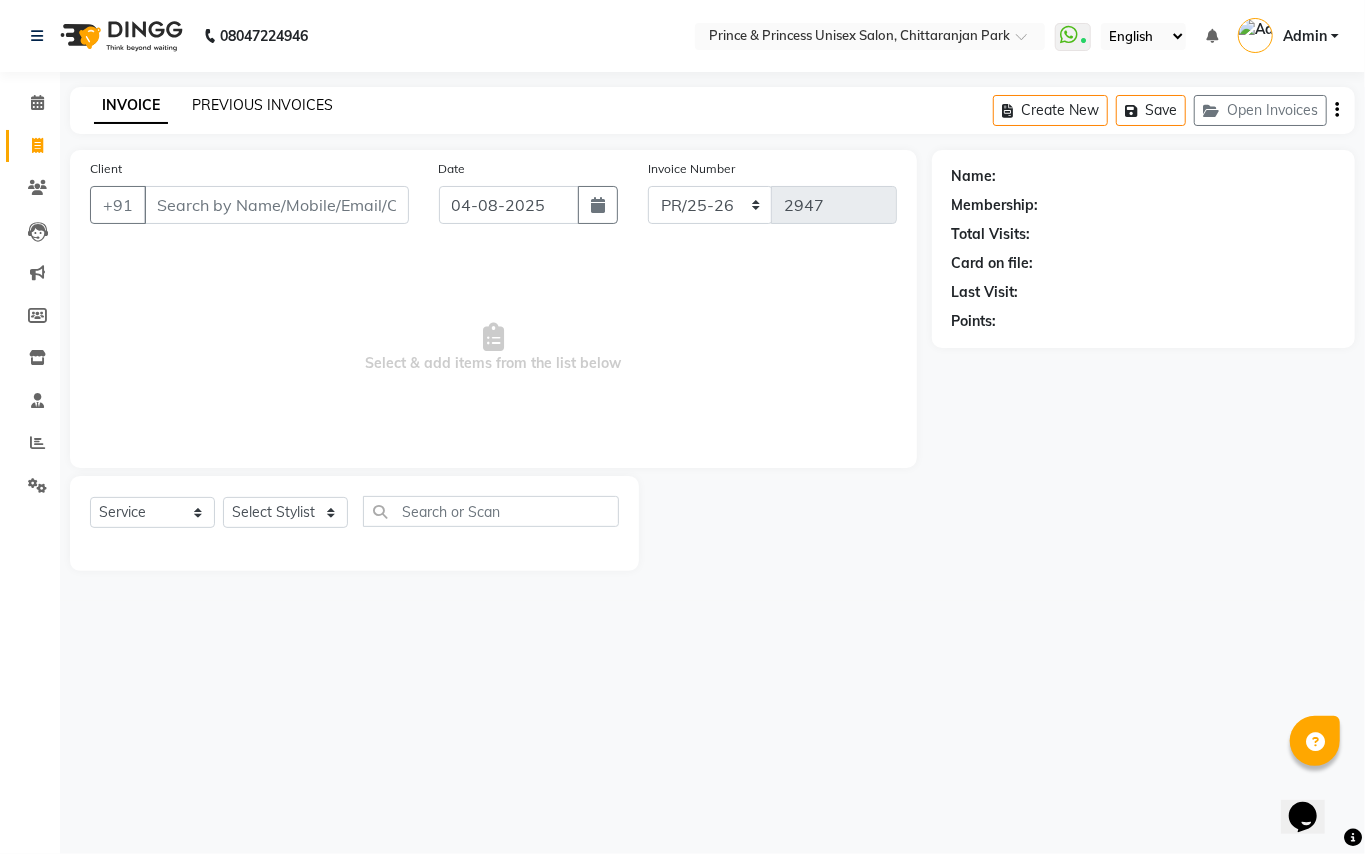 click on "PREVIOUS INVOICES" 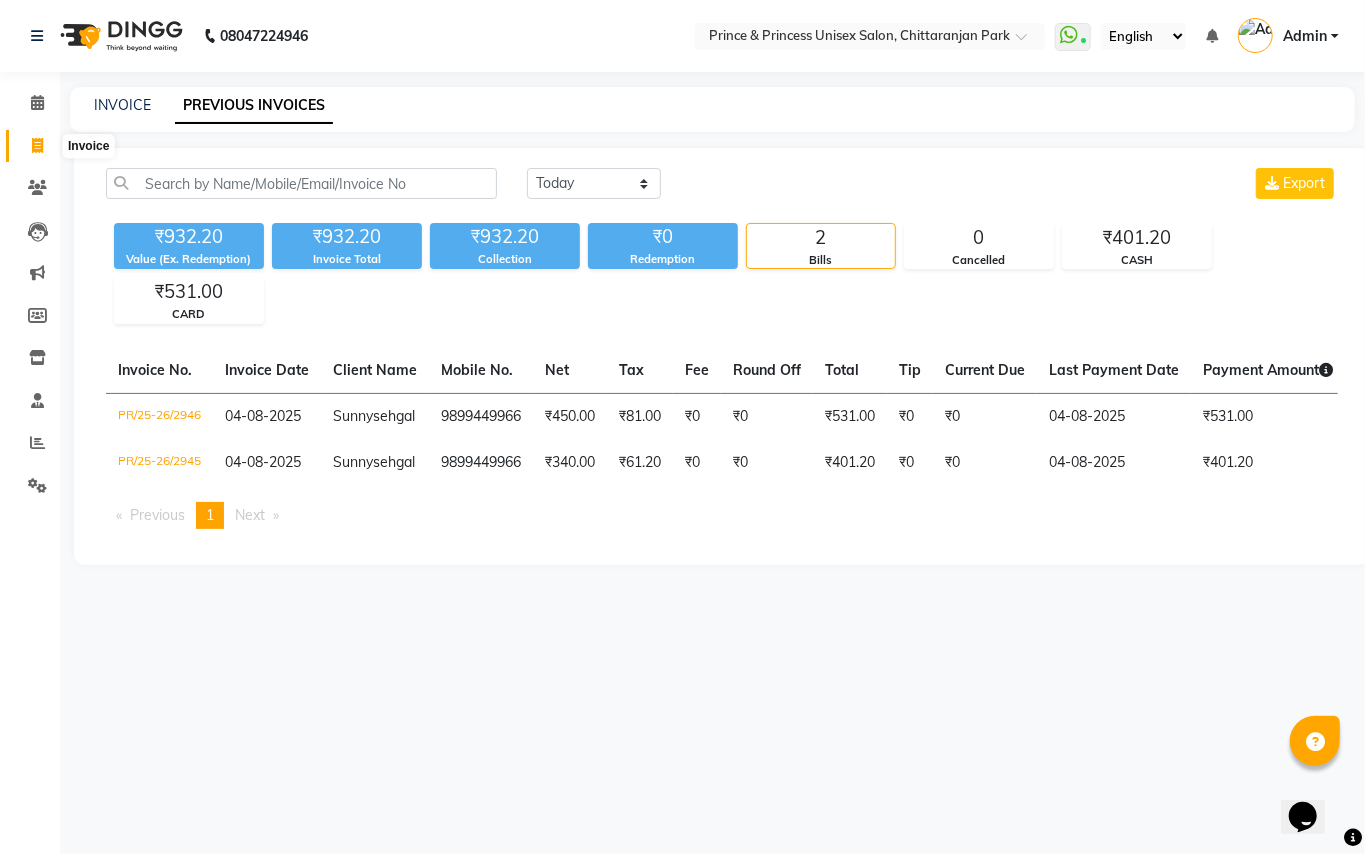 click 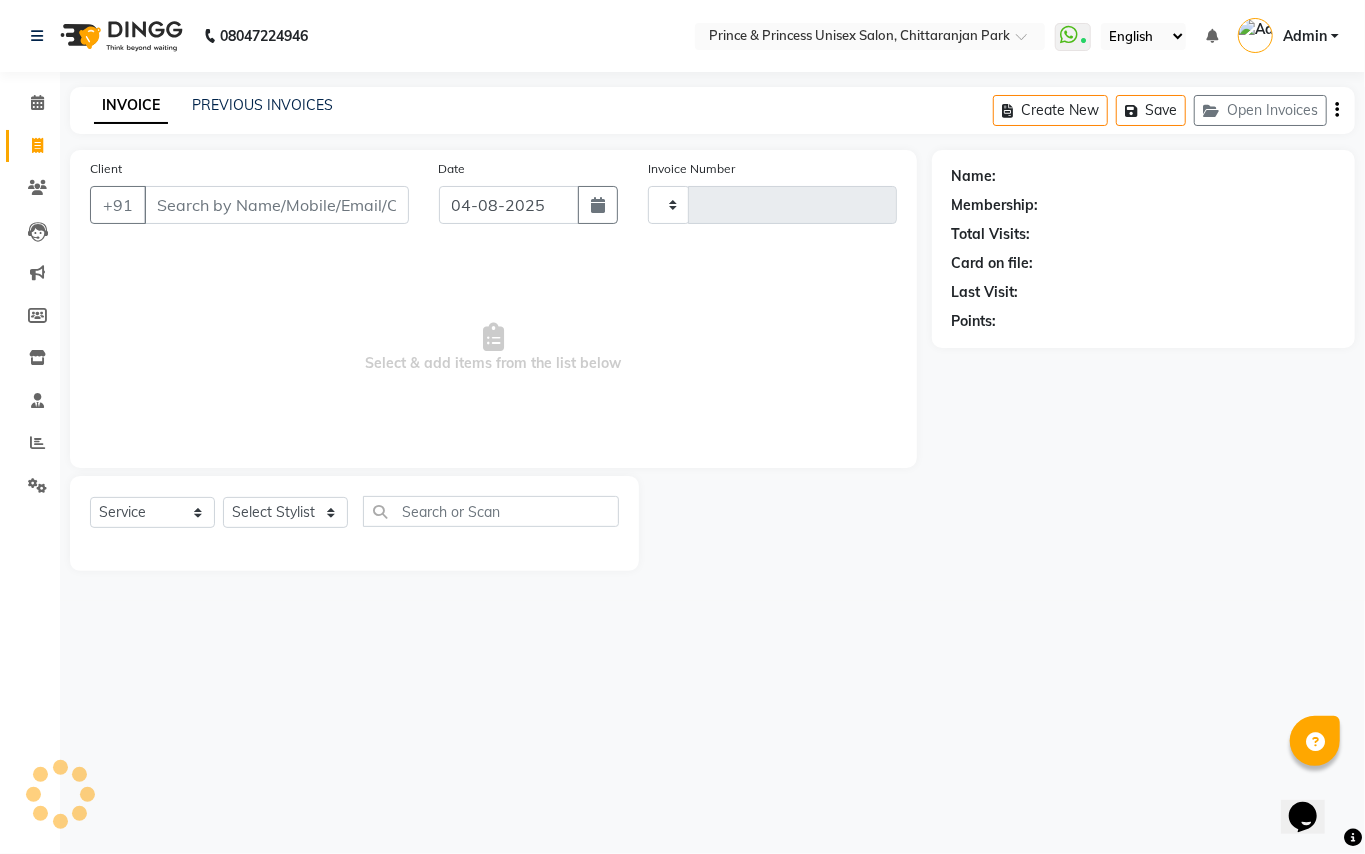 type on "2947" 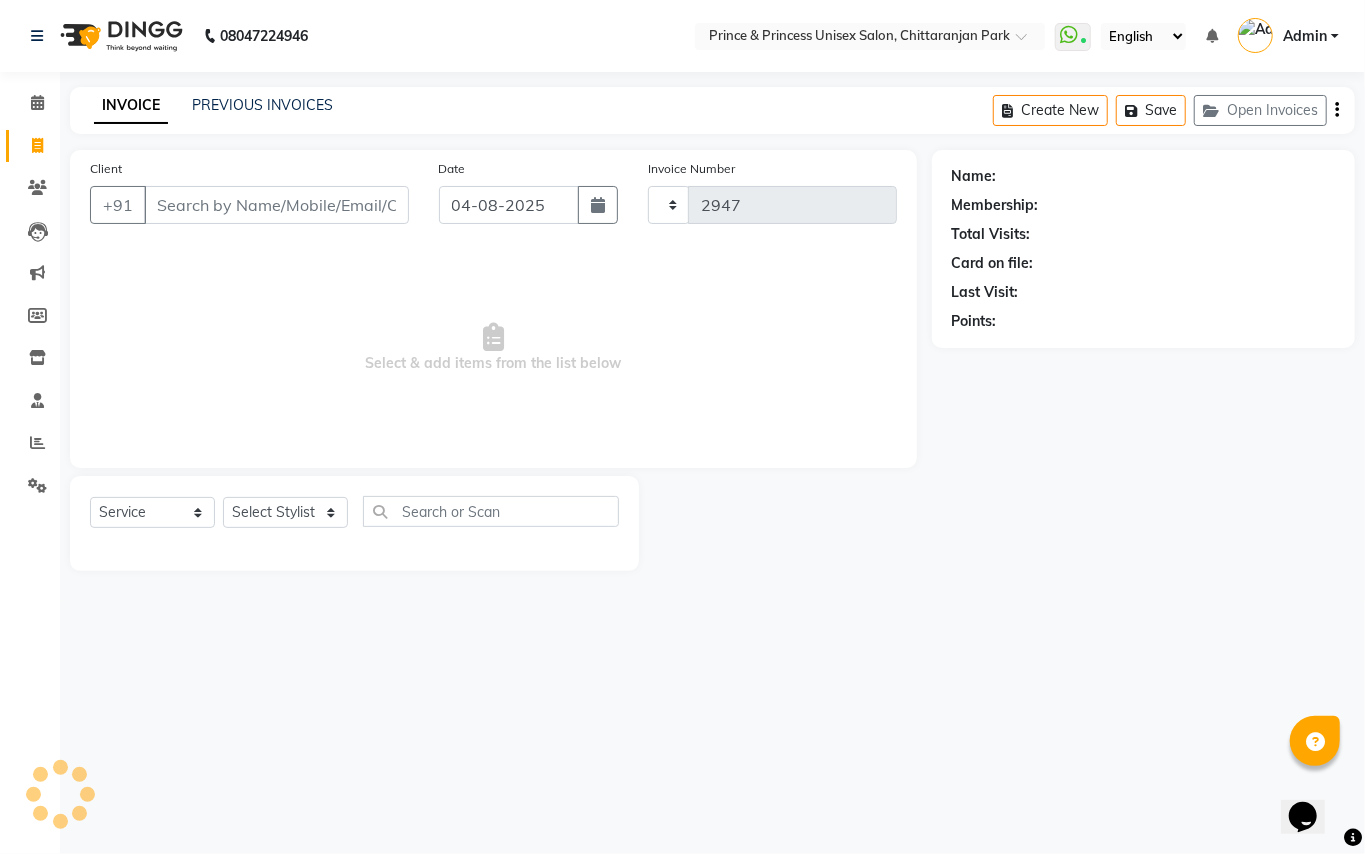 select on "3760" 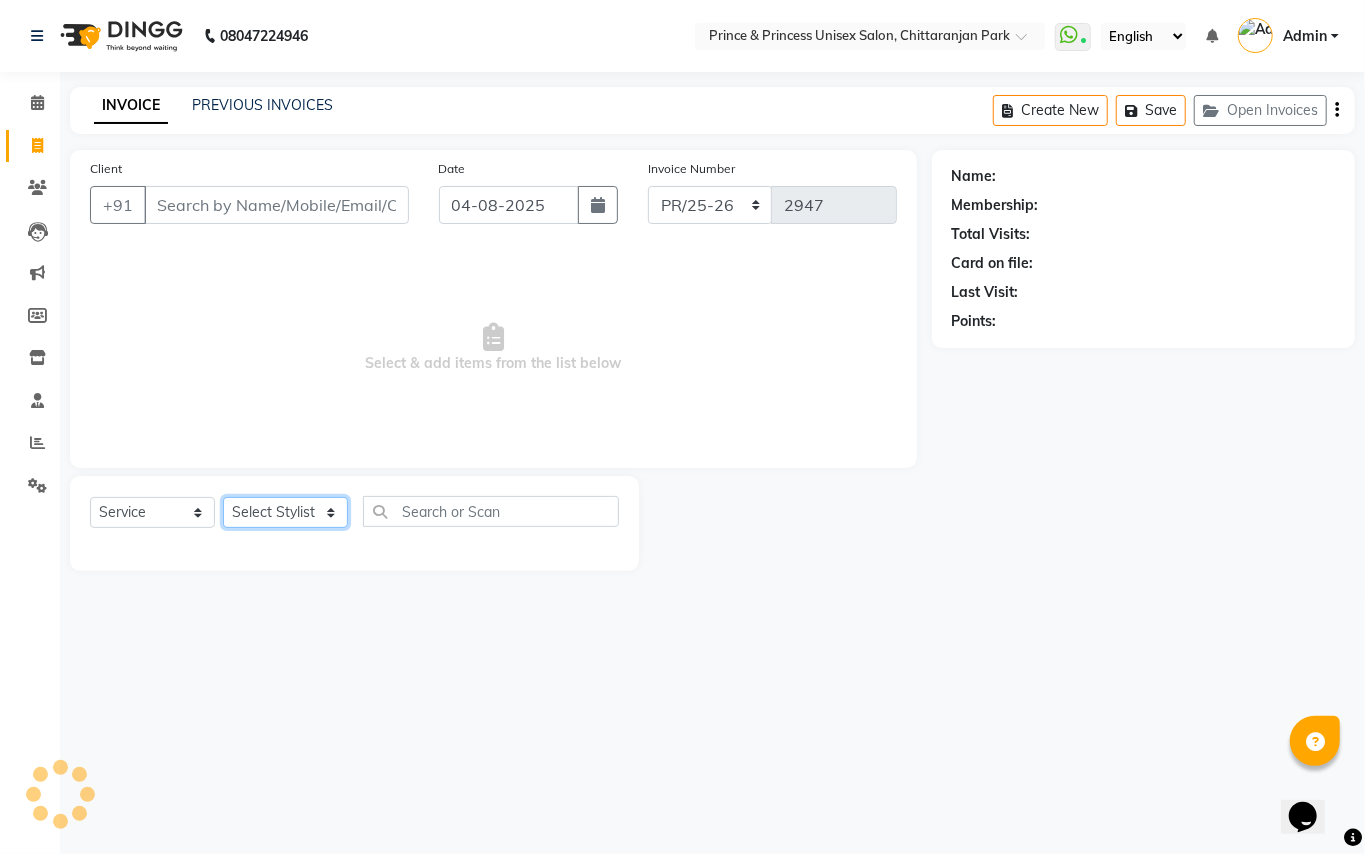 click on "Select Stylist" 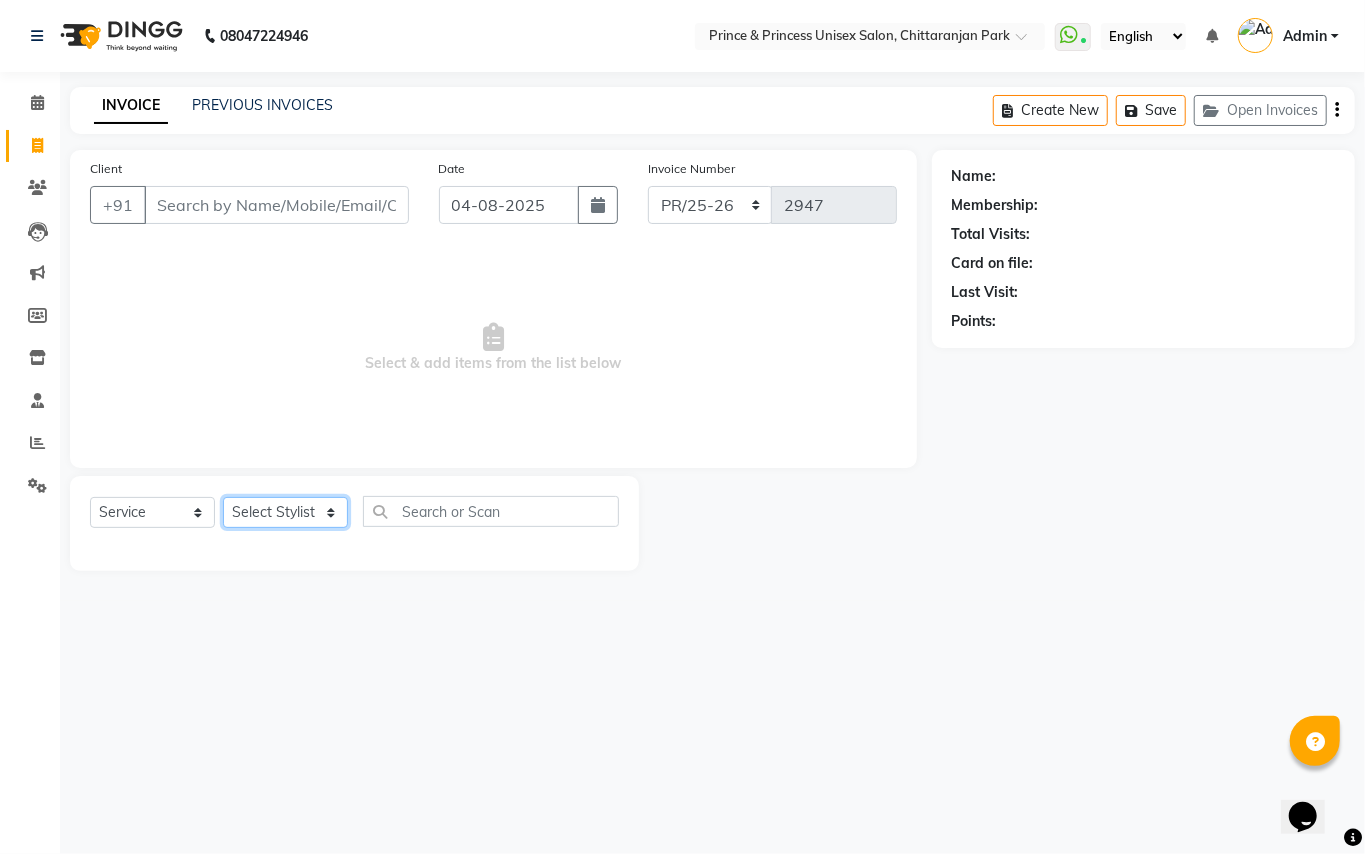 click on "Select Stylist ABHISHEK AJEET AJEET NEW ARUN ASLAM CHANDAN GUDDU MAHESH MANI MEENAKSHI MONU PINKI RAHUL RISHI SANDEEP SONIYA TABASSUM XYZ" 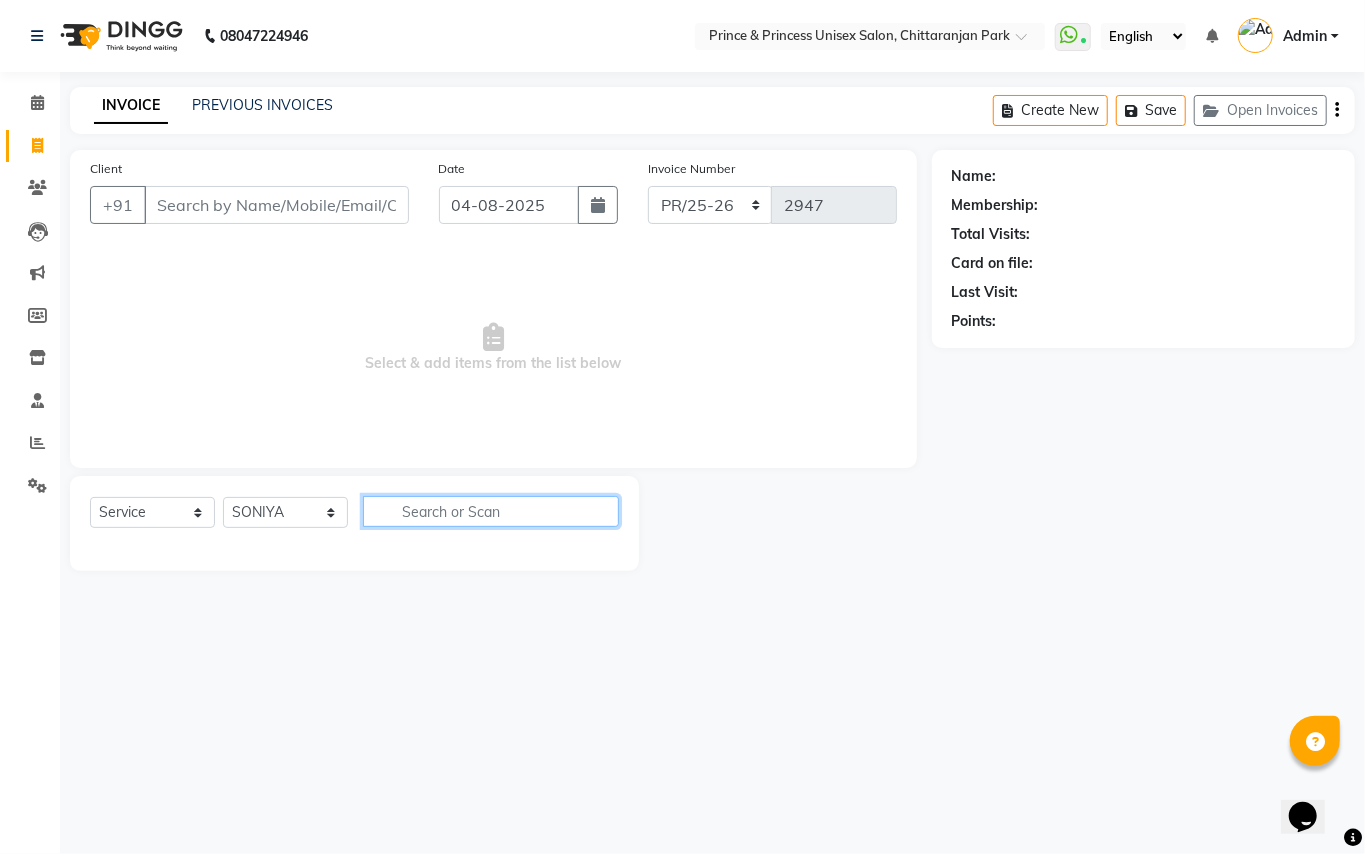 click 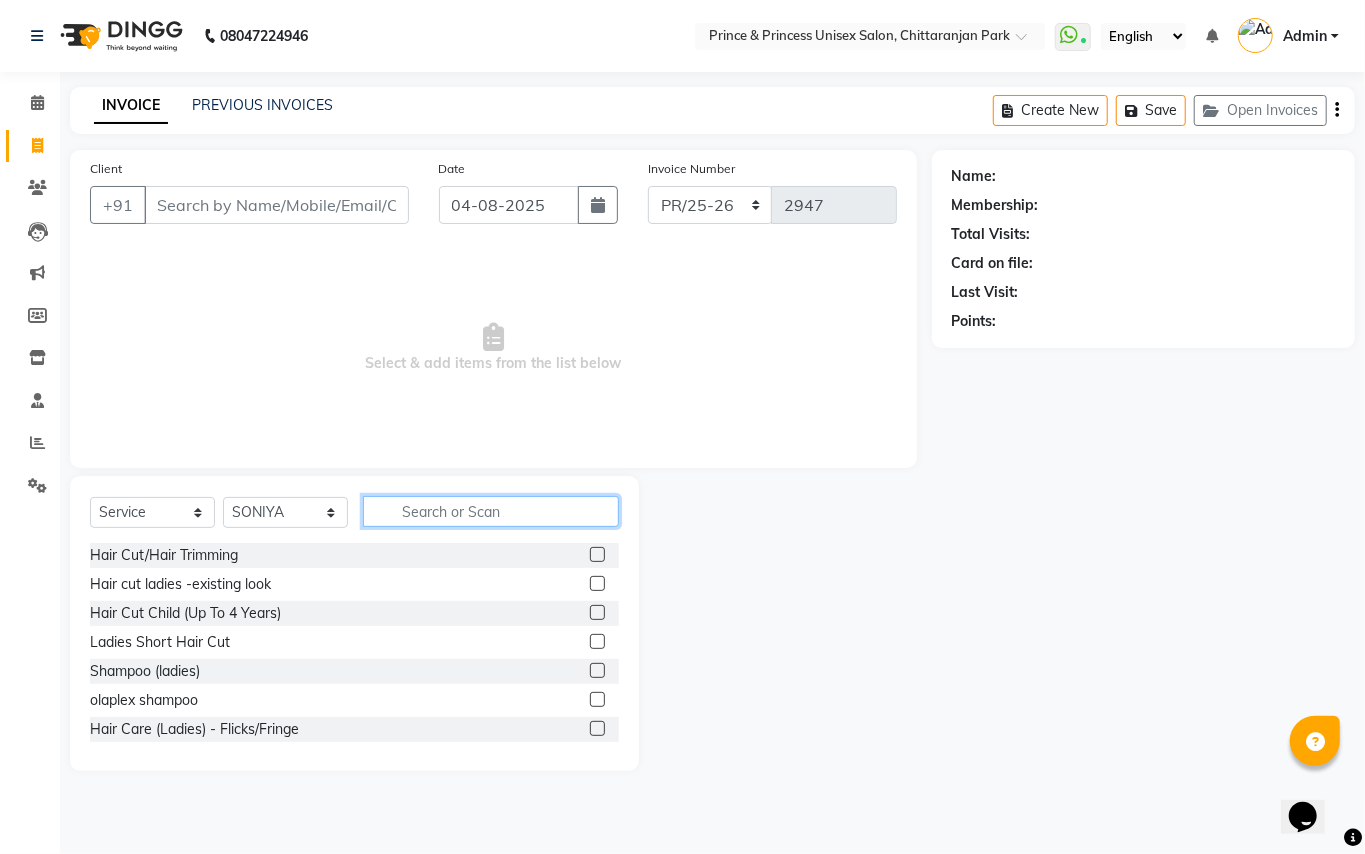 click 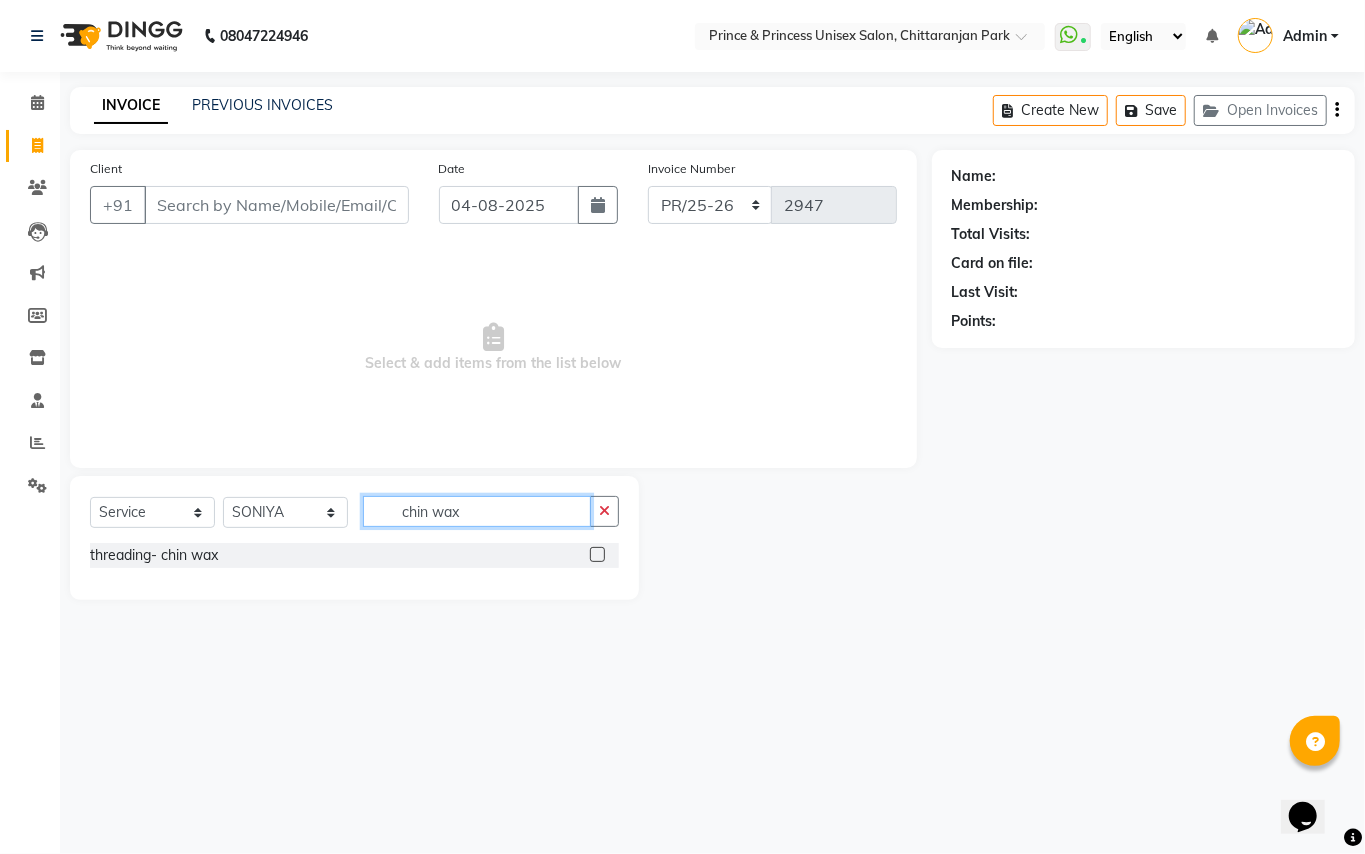 type on "chin wax" 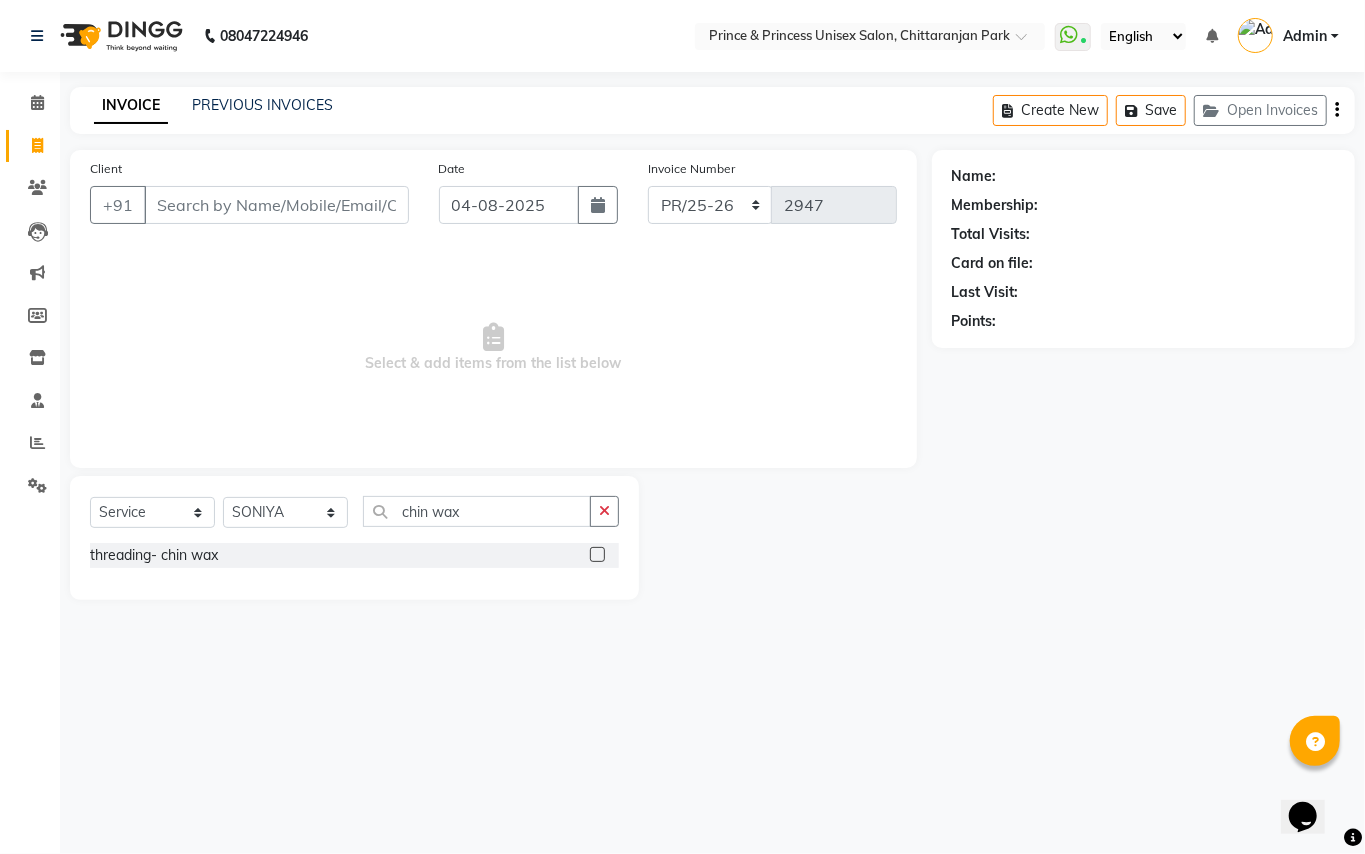 click 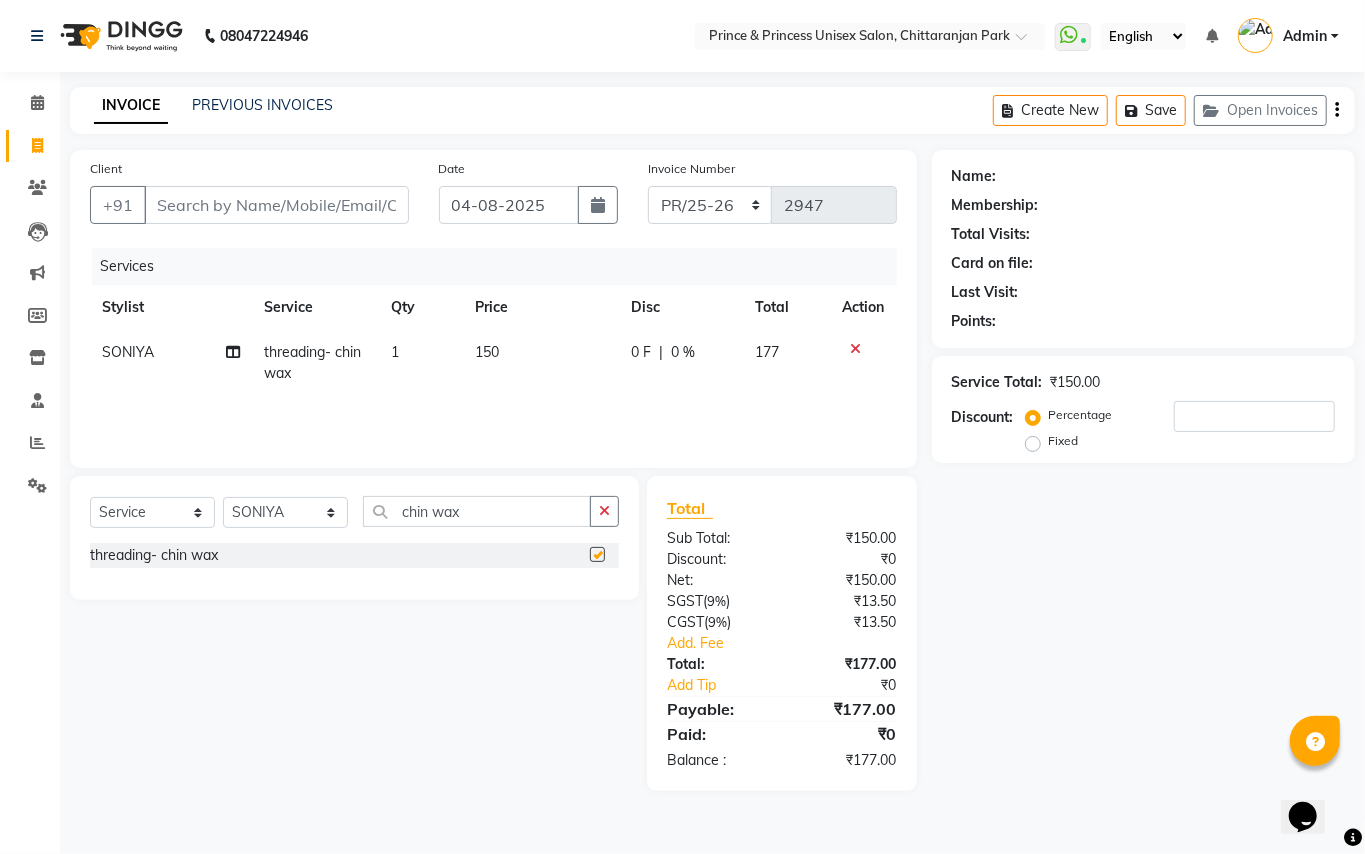 checkbox on "false" 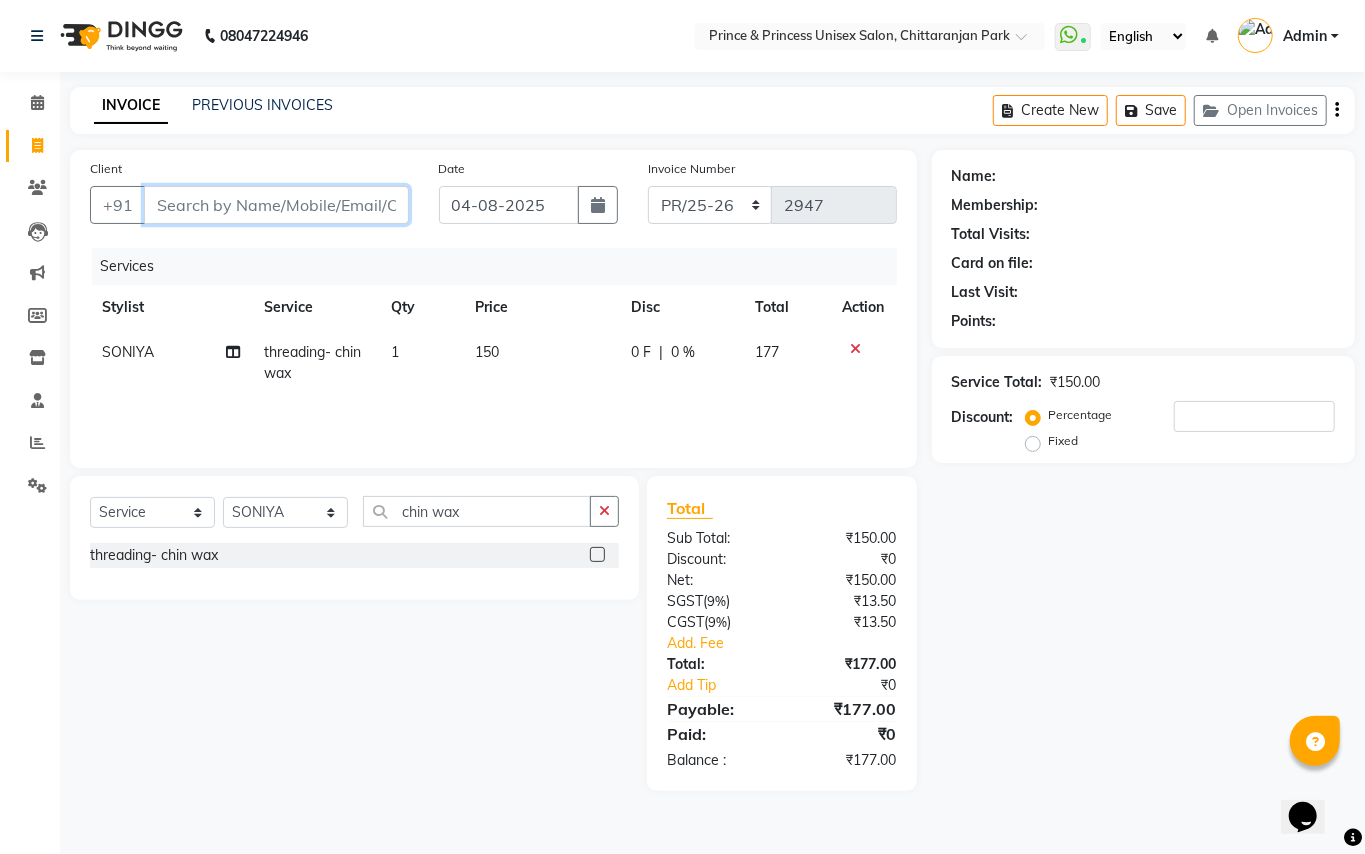 click on "Client" at bounding box center [276, 205] 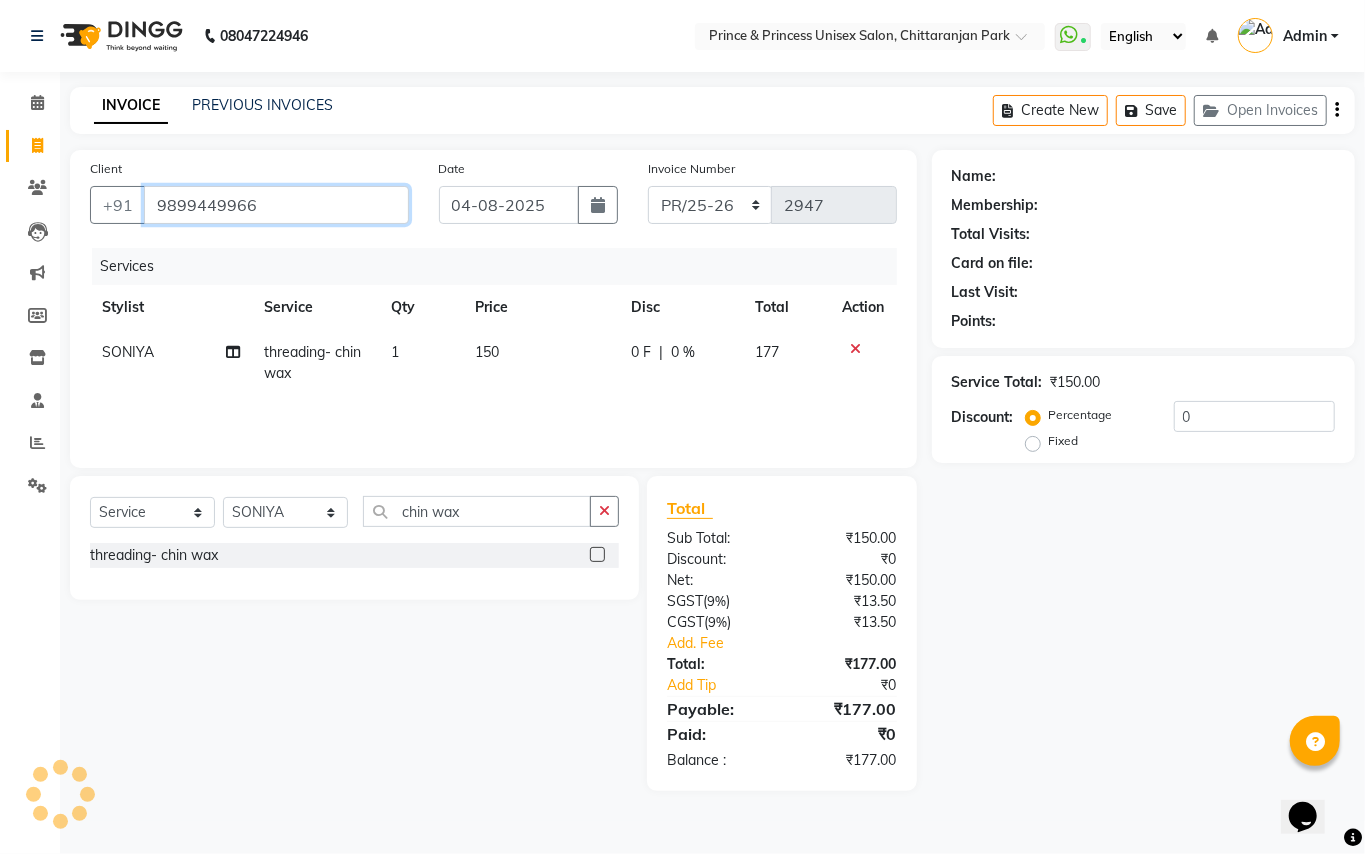 type on "9899449966" 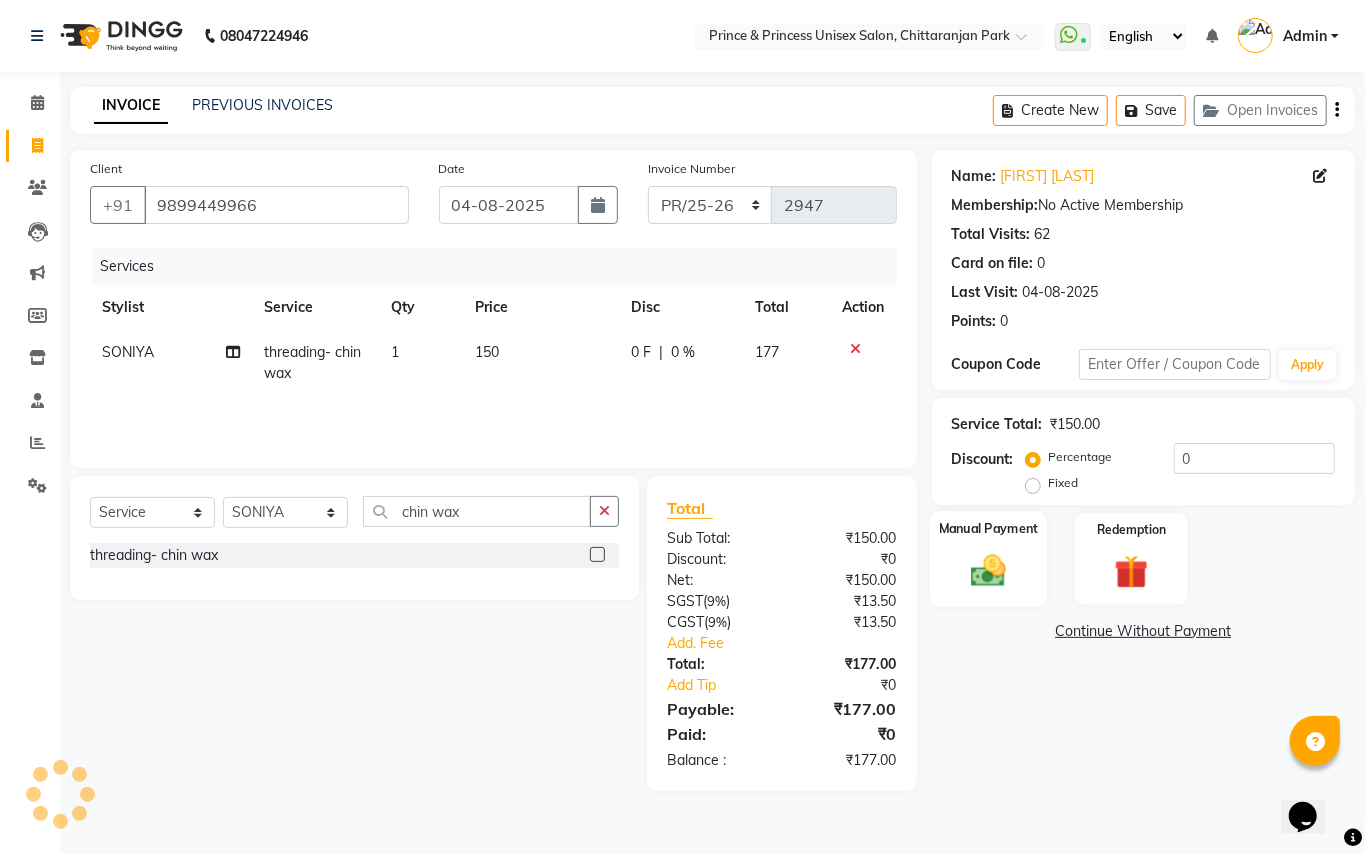 click 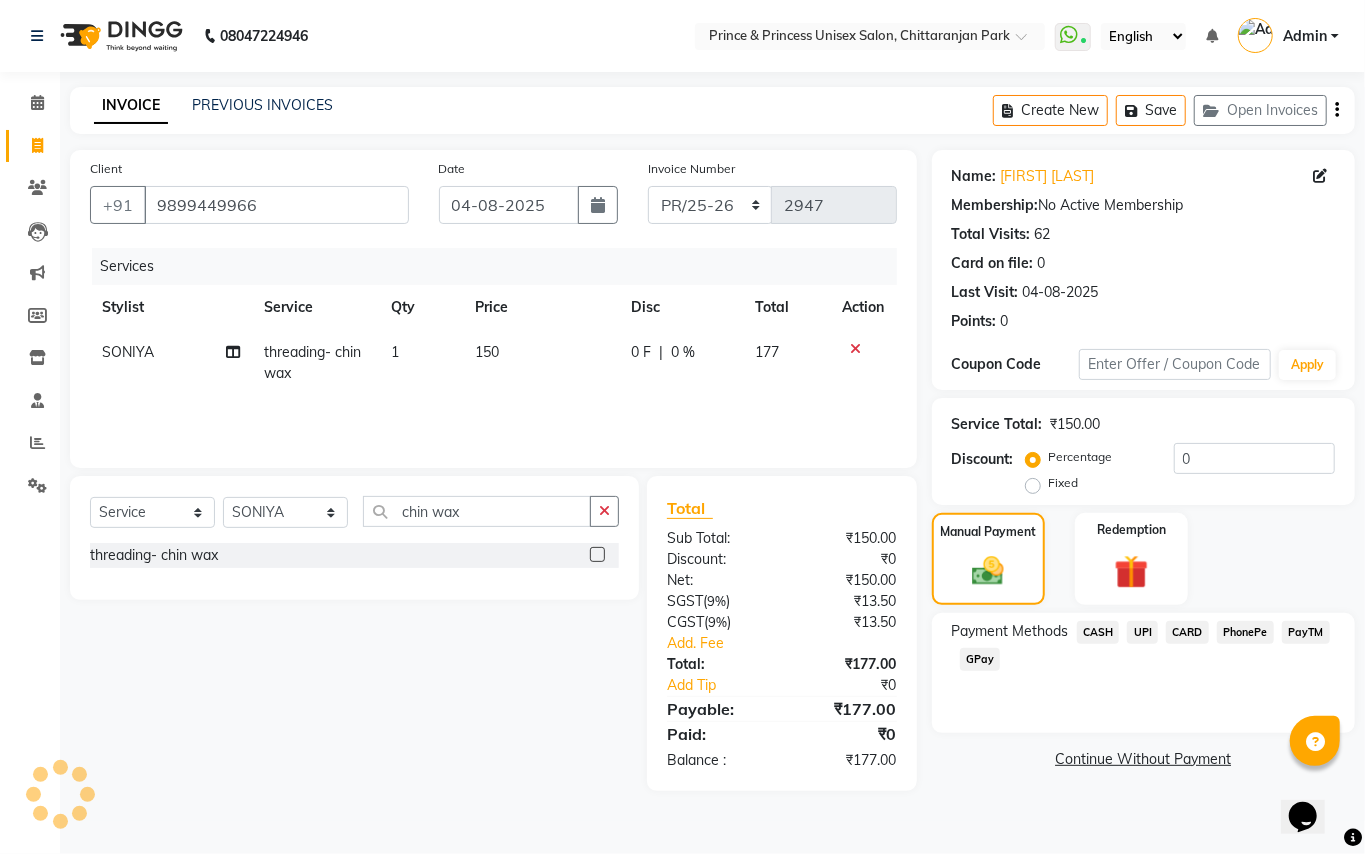 click on "CASH" 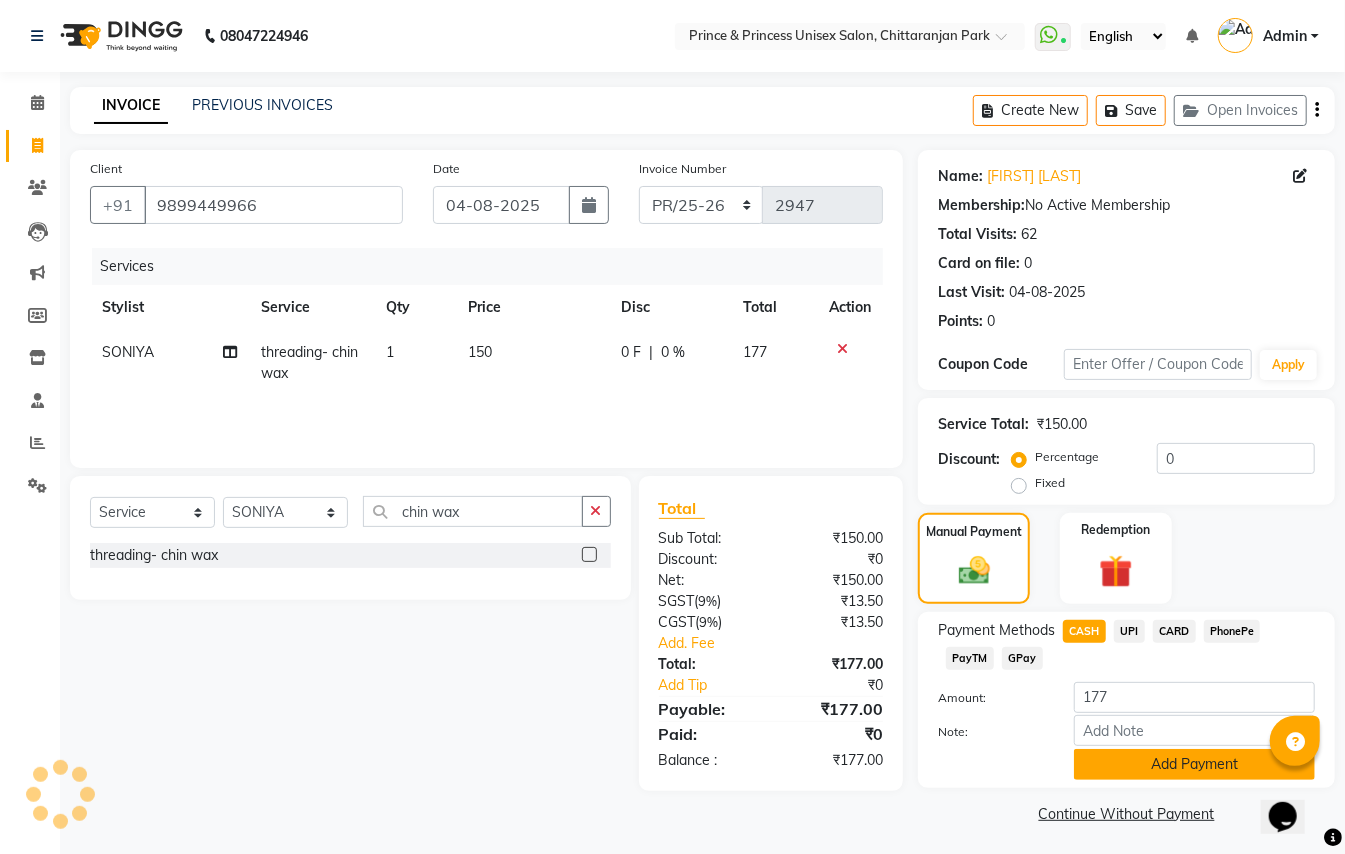 click on "Add Payment" 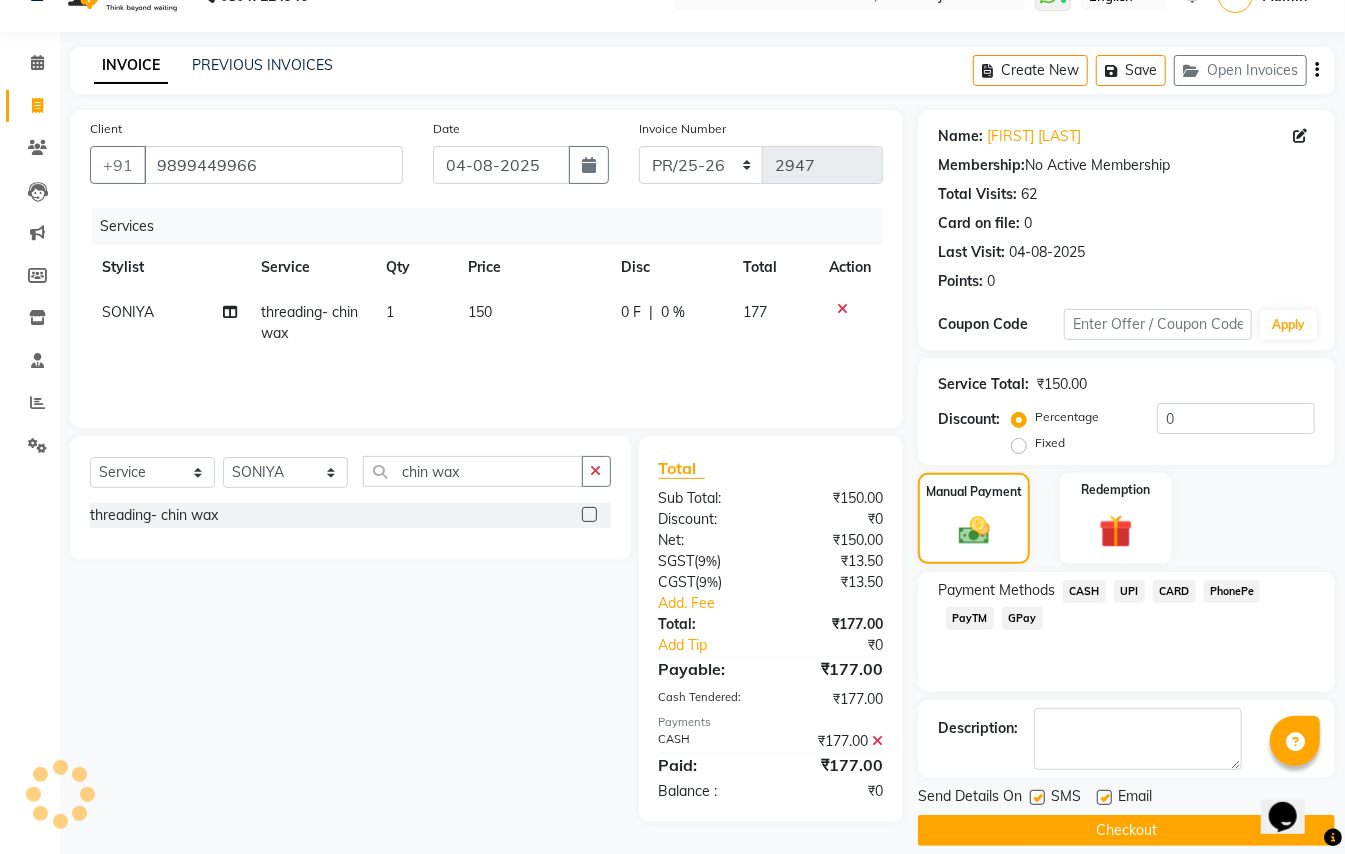 scroll, scrollTop: 62, scrollLeft: 0, axis: vertical 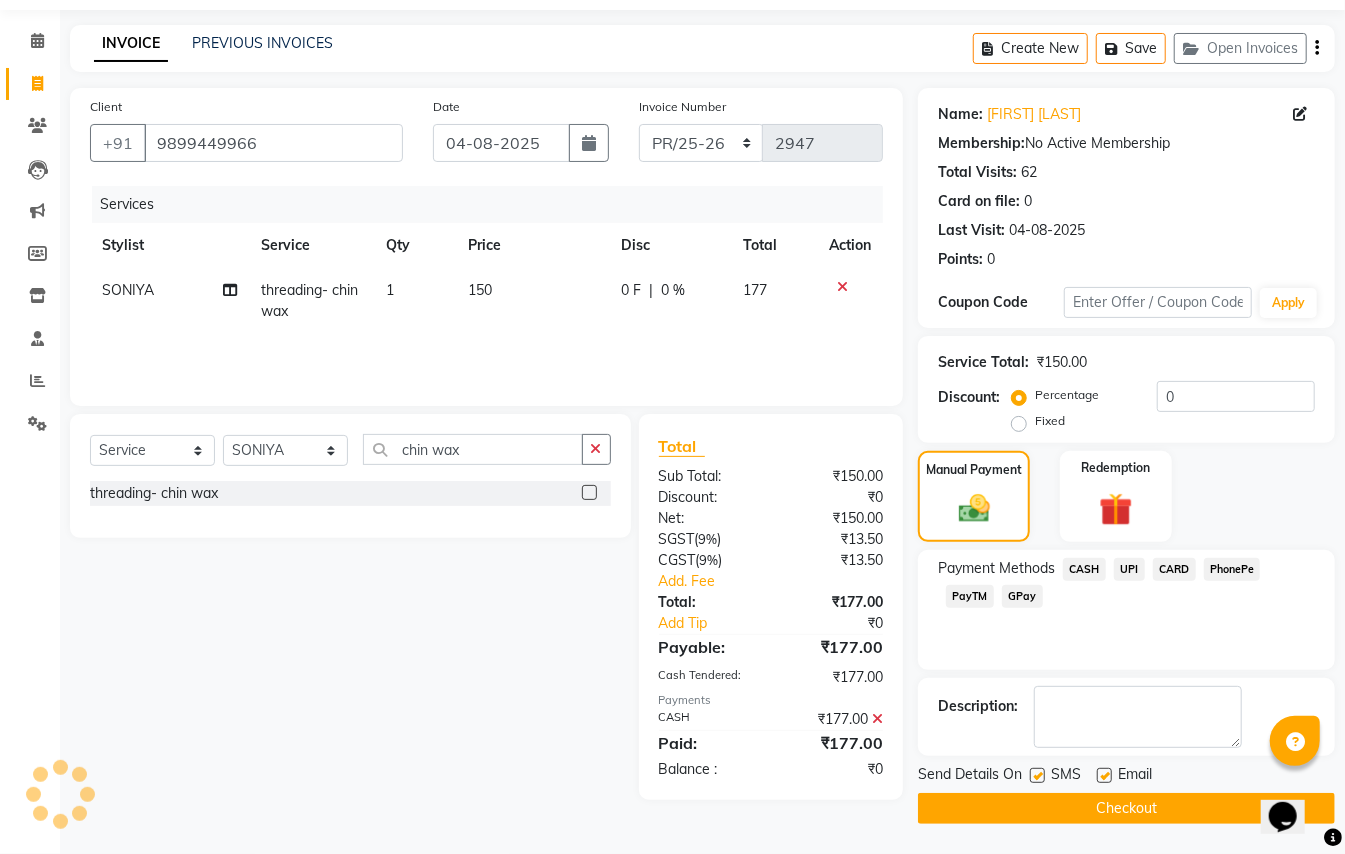 click on "Checkout" 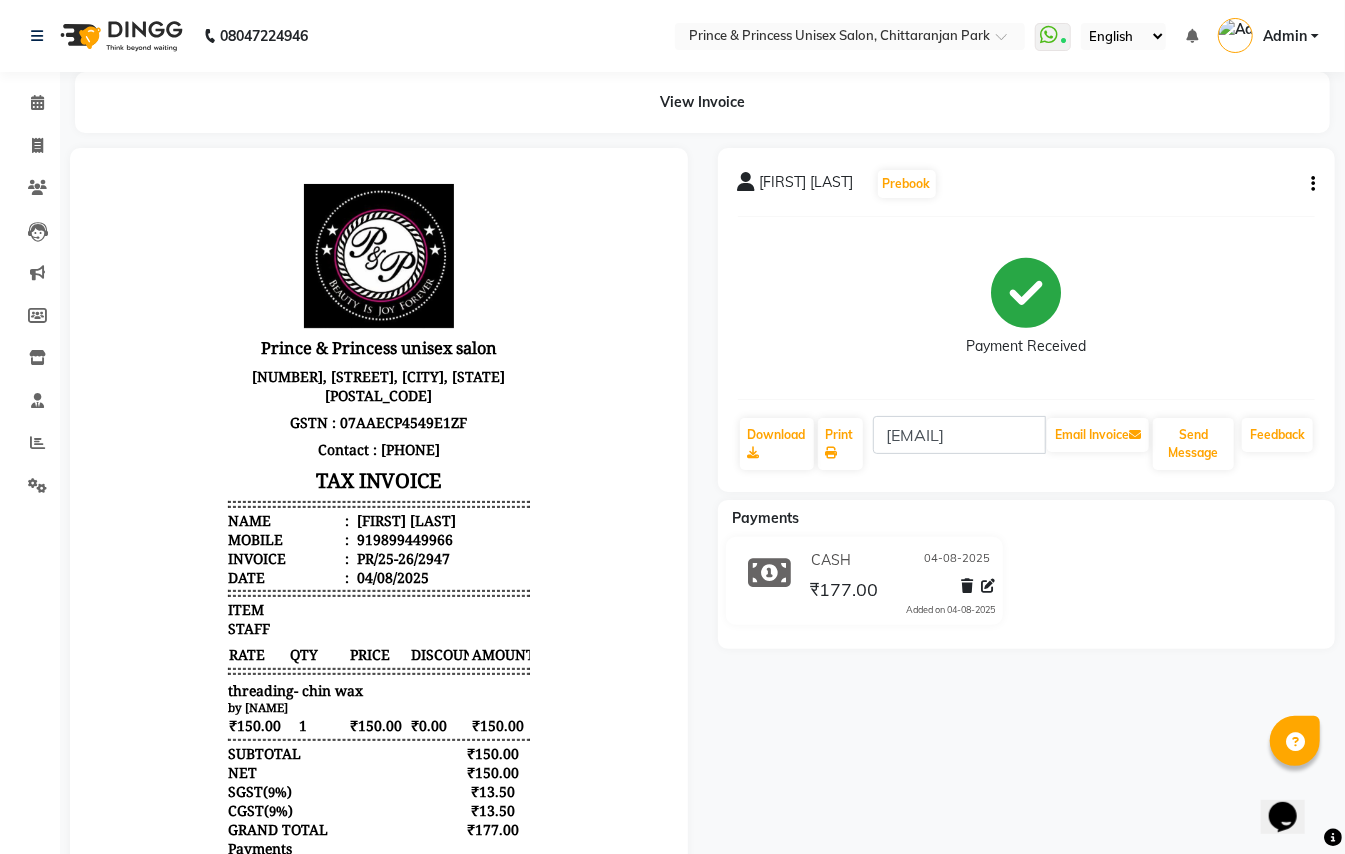 scroll, scrollTop: 0, scrollLeft: 0, axis: both 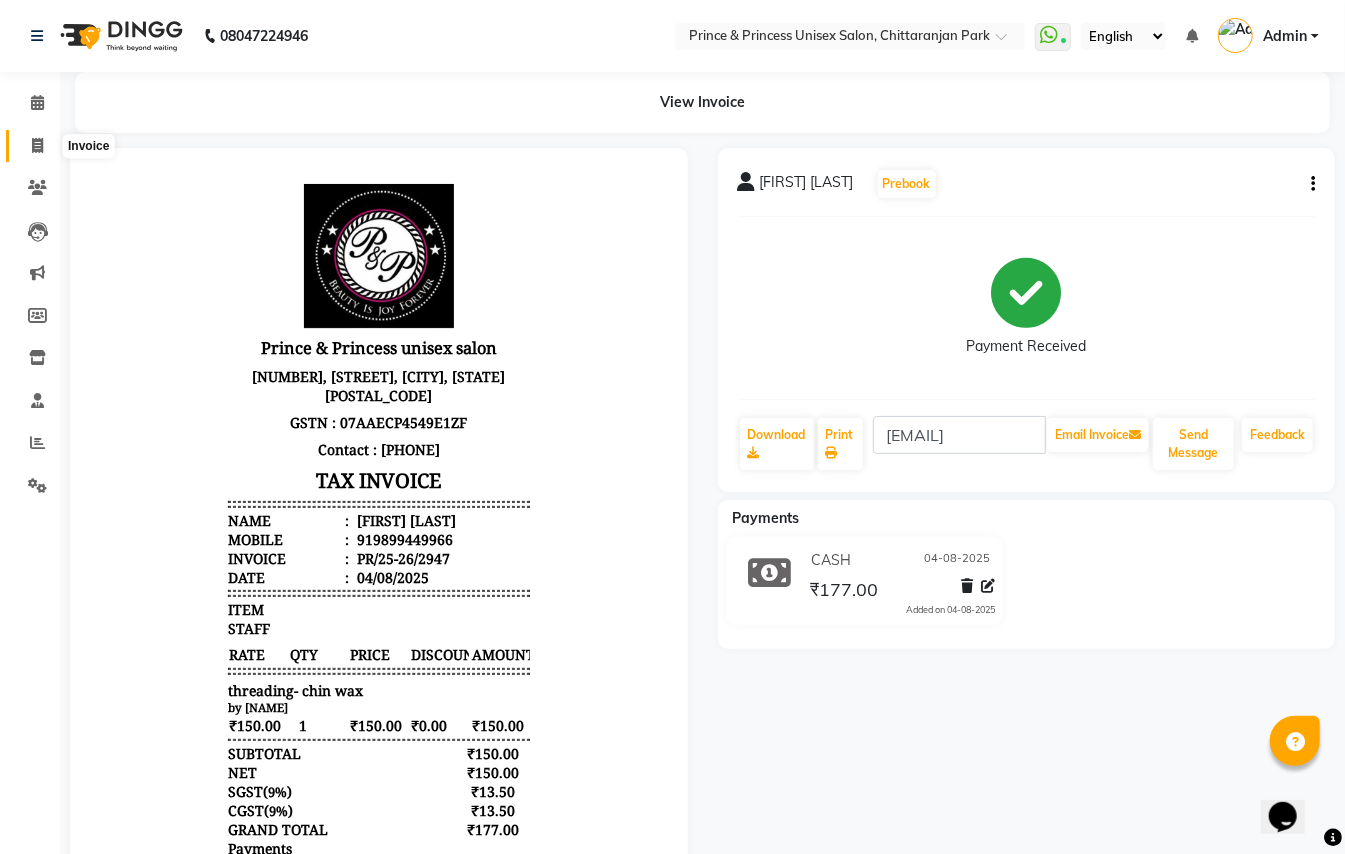 click 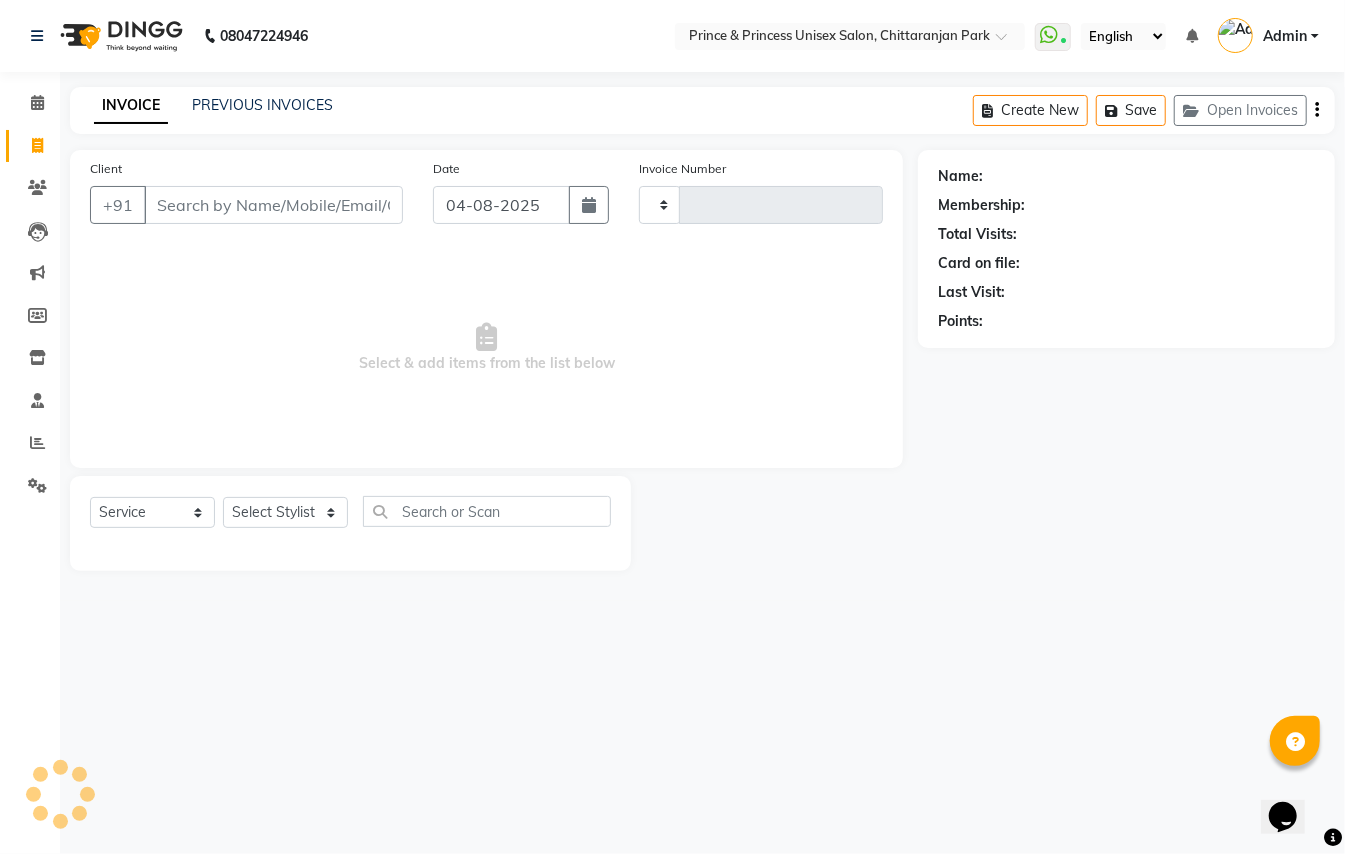 type on "2948" 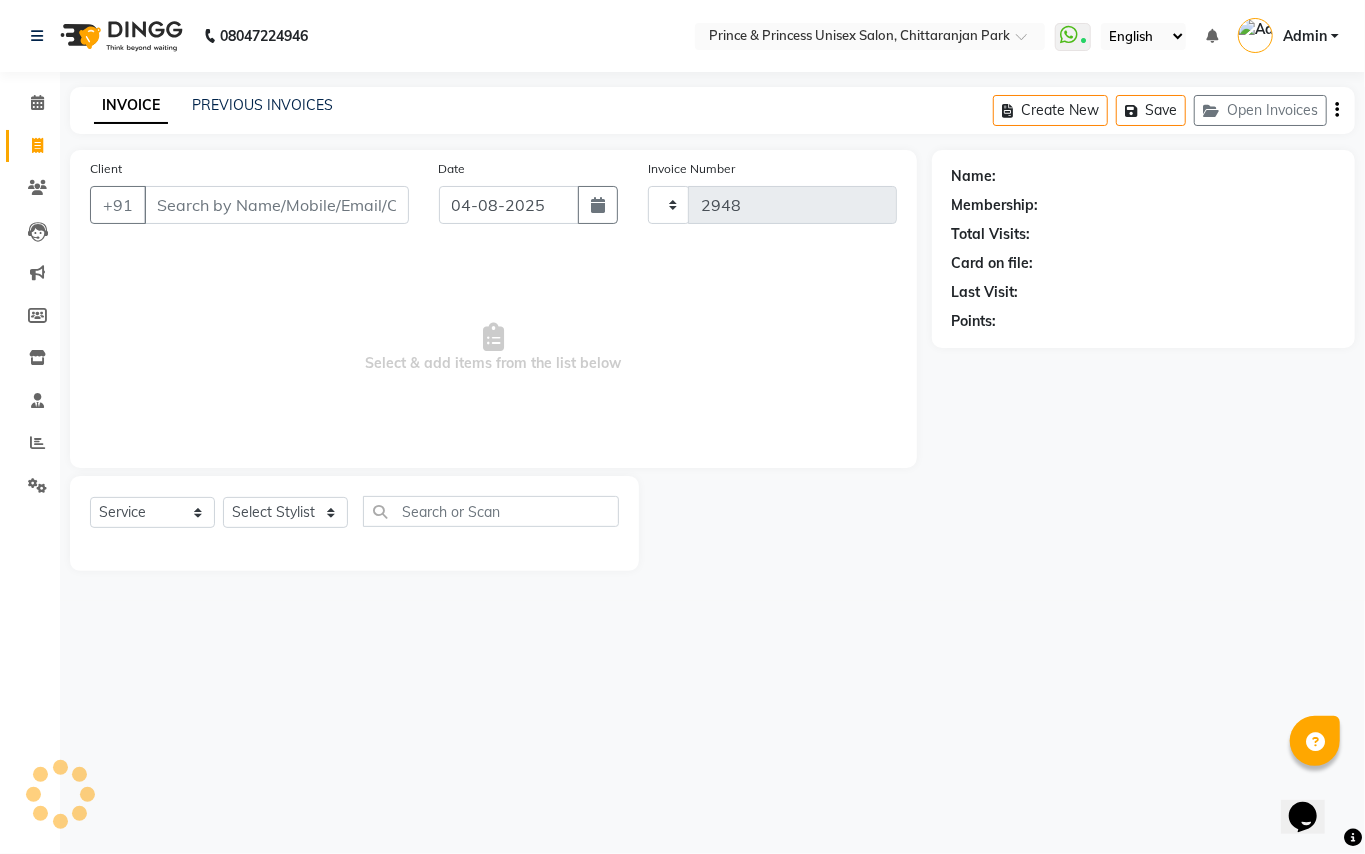 select on "3760" 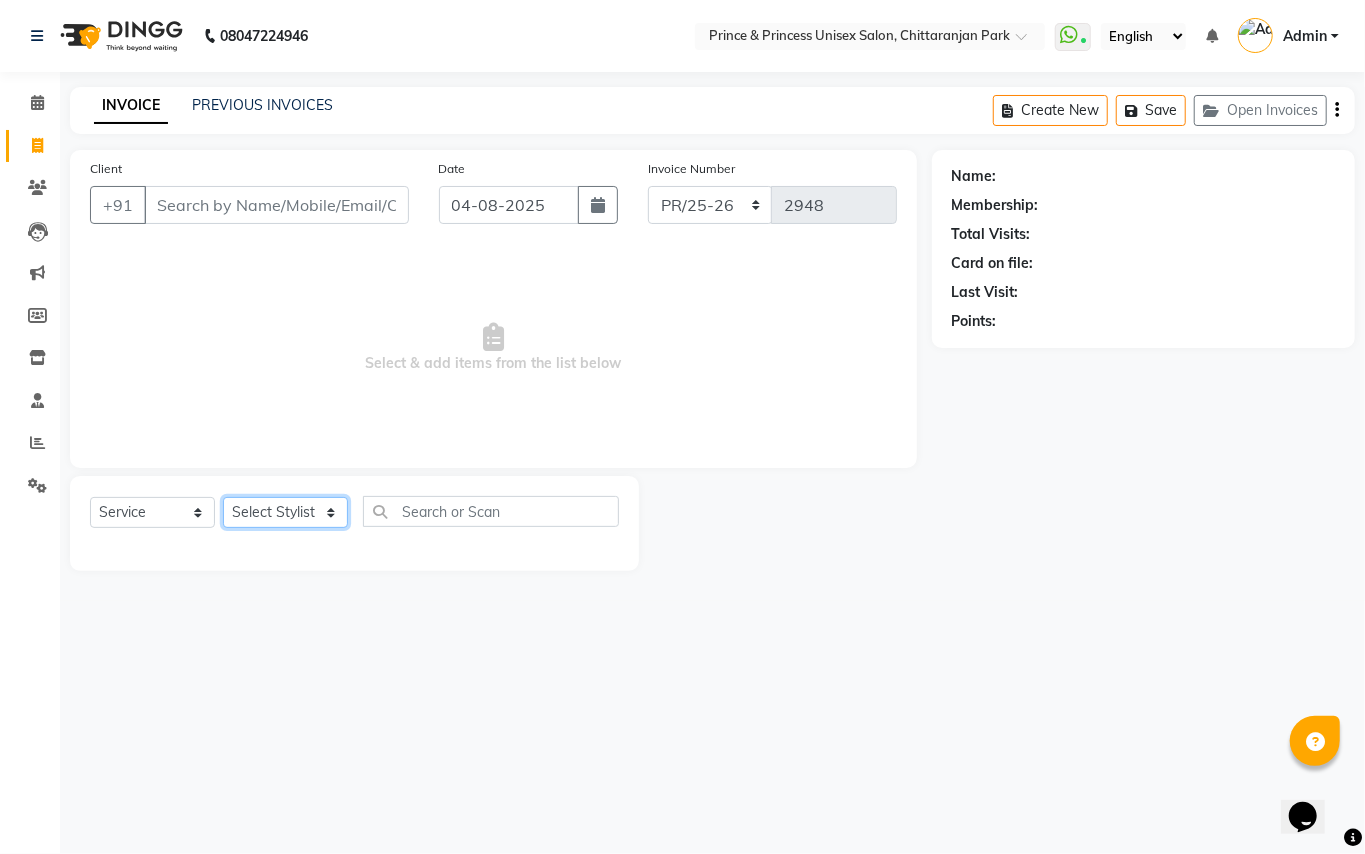 click on "Select Stylist" 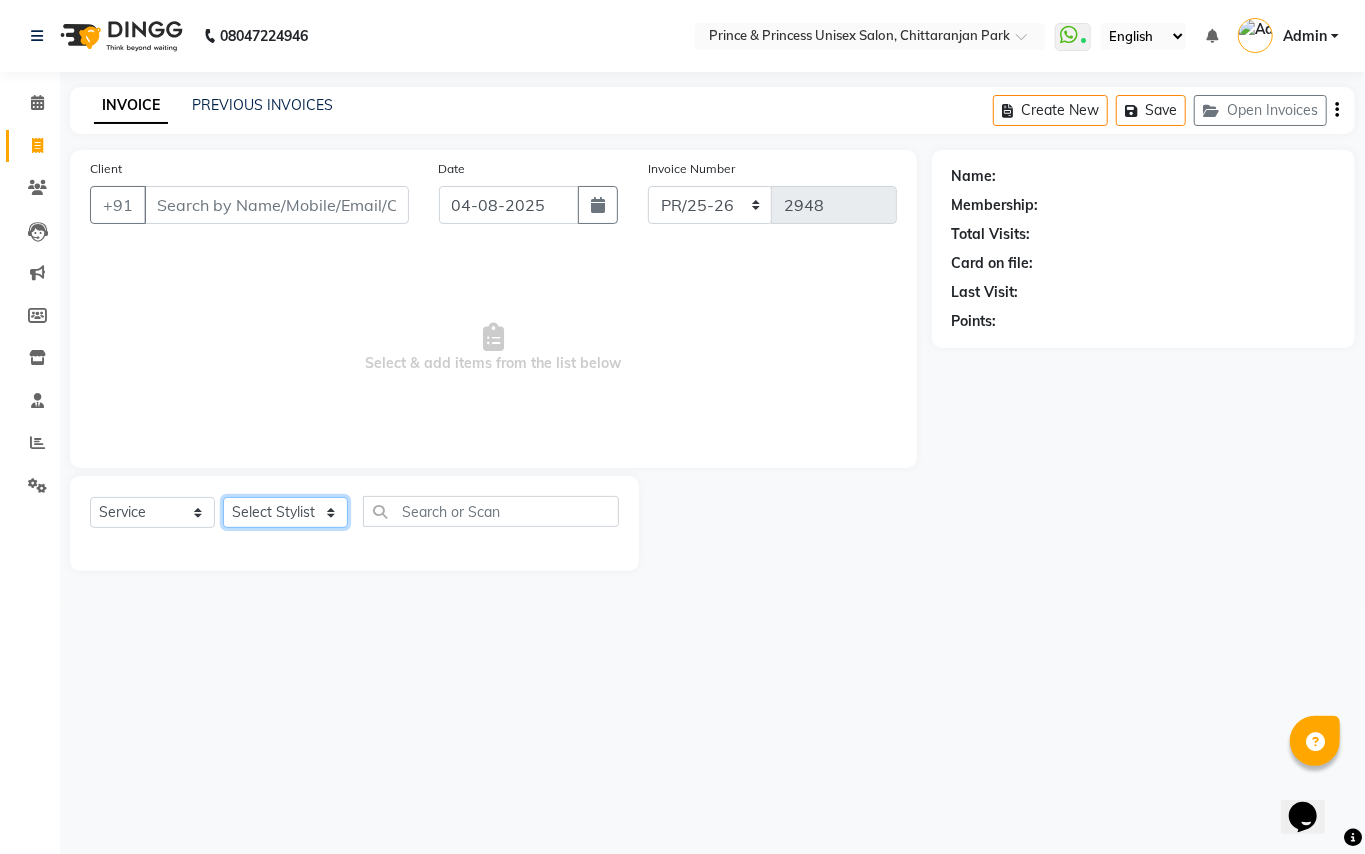 select on "47196" 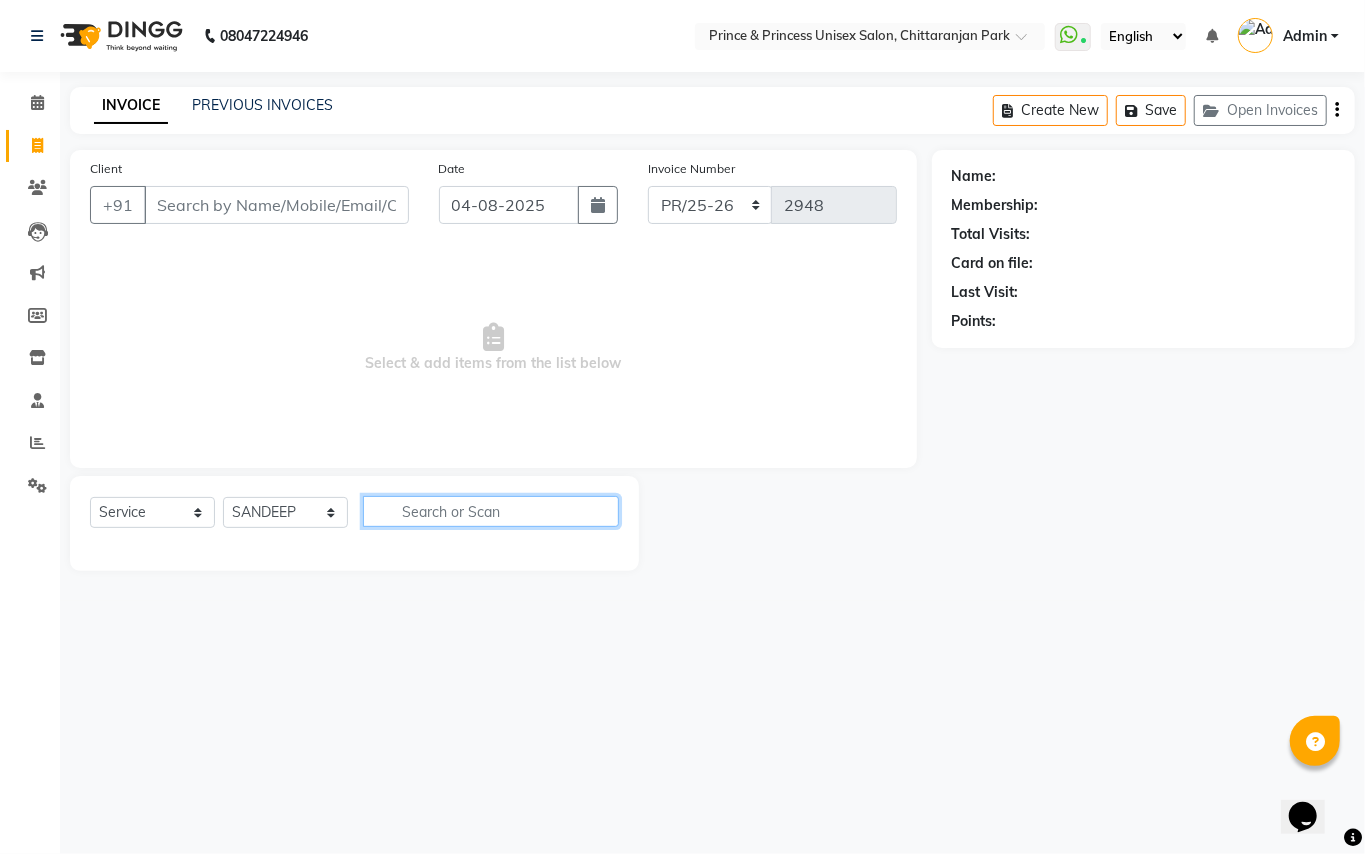 click 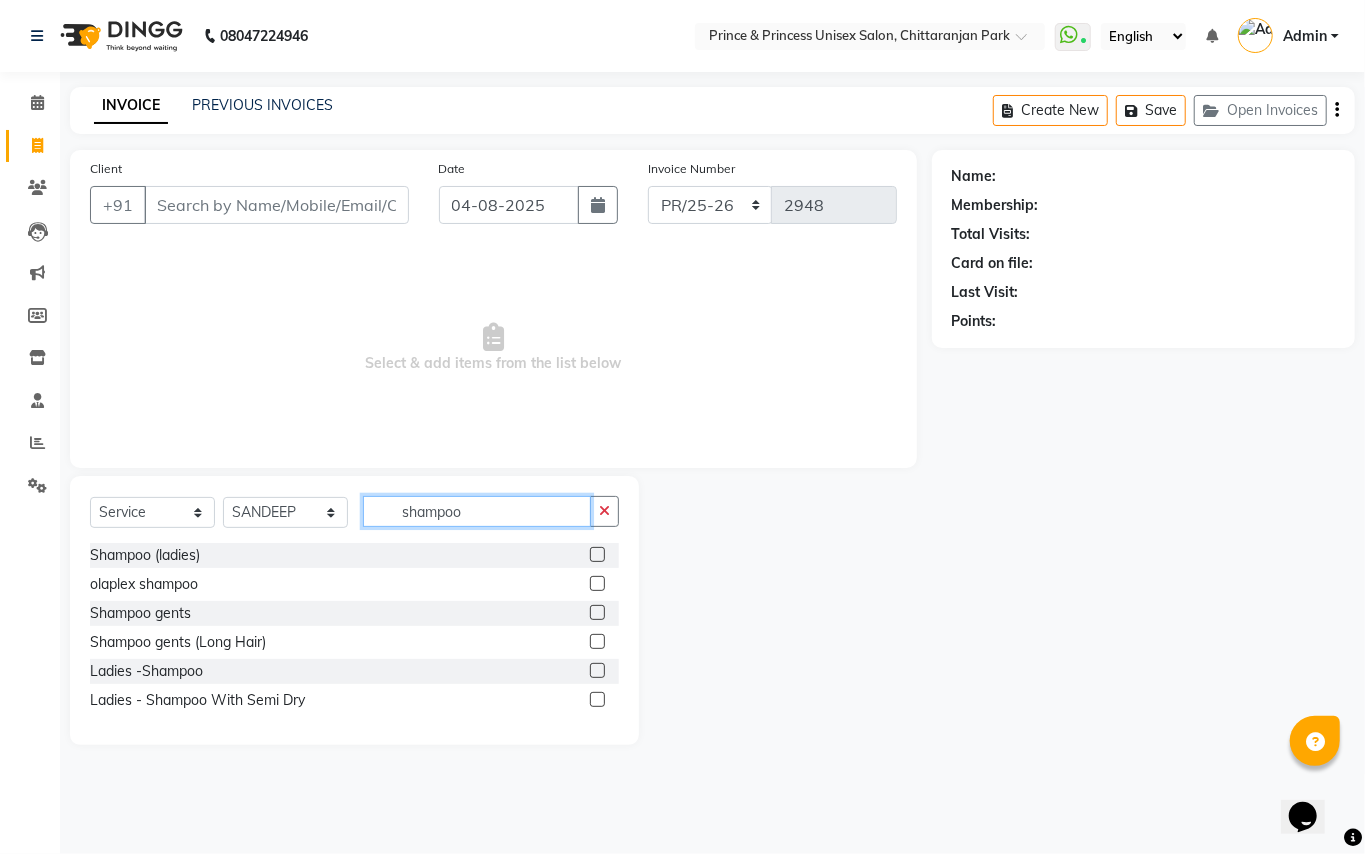 type on "shampoo" 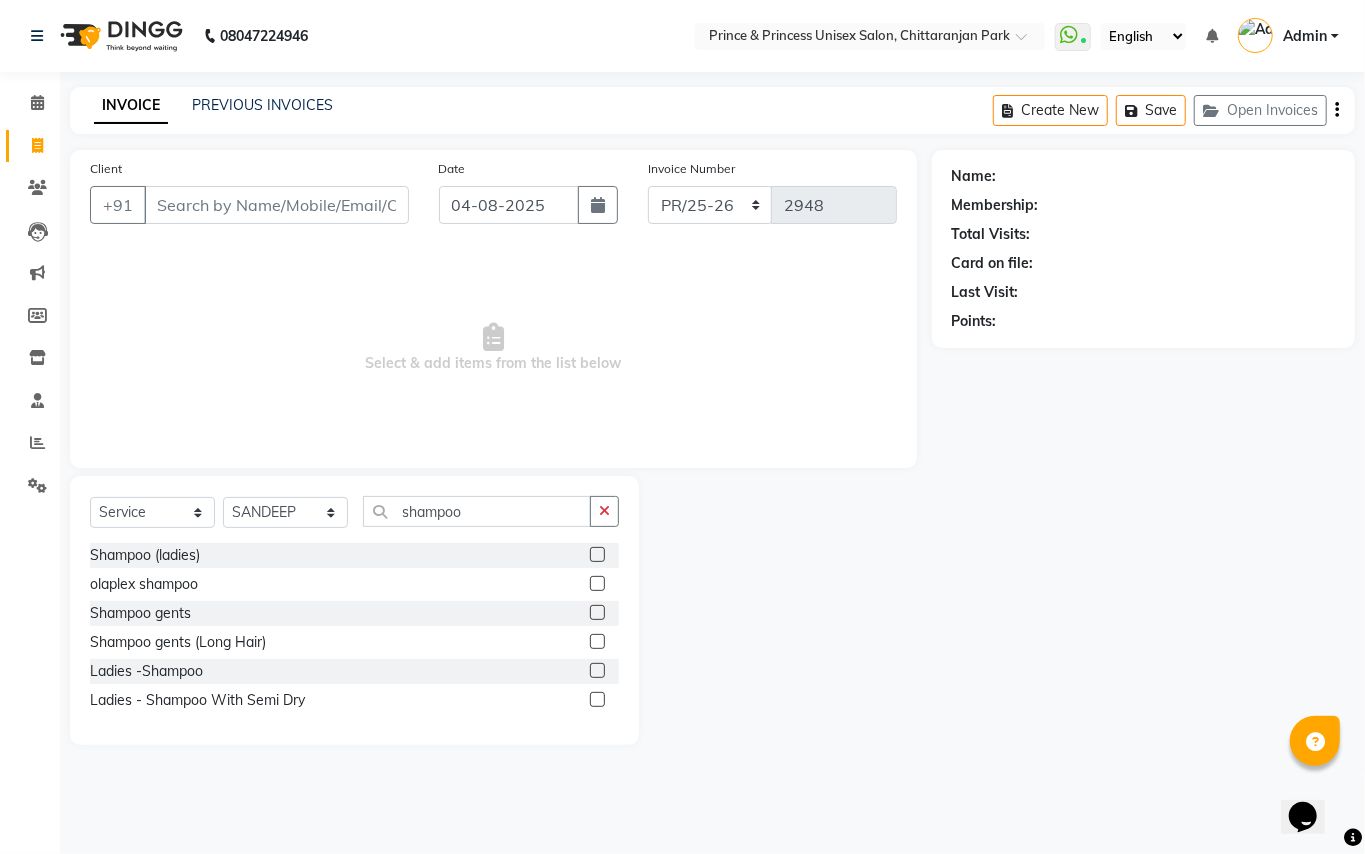 click 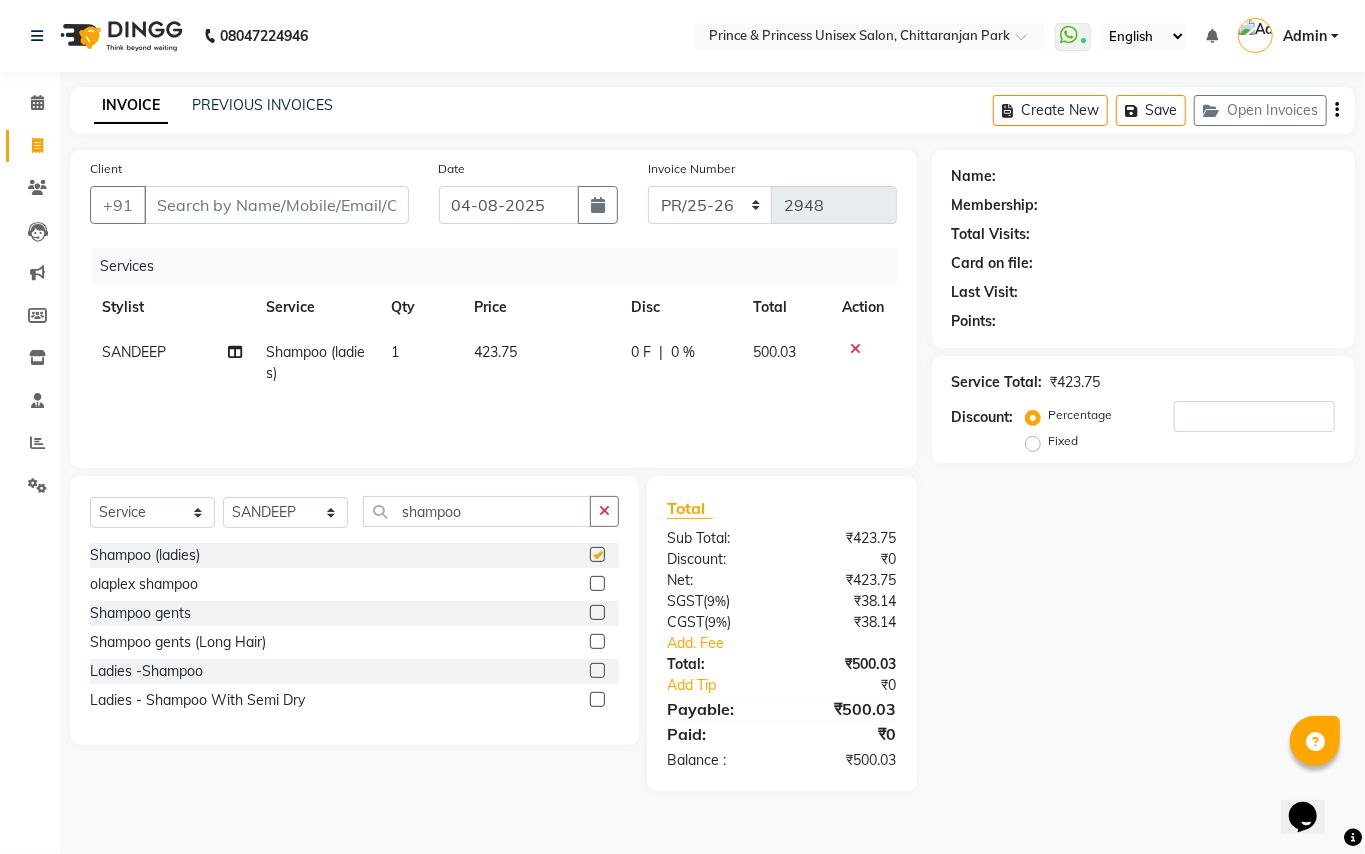 checkbox on "false" 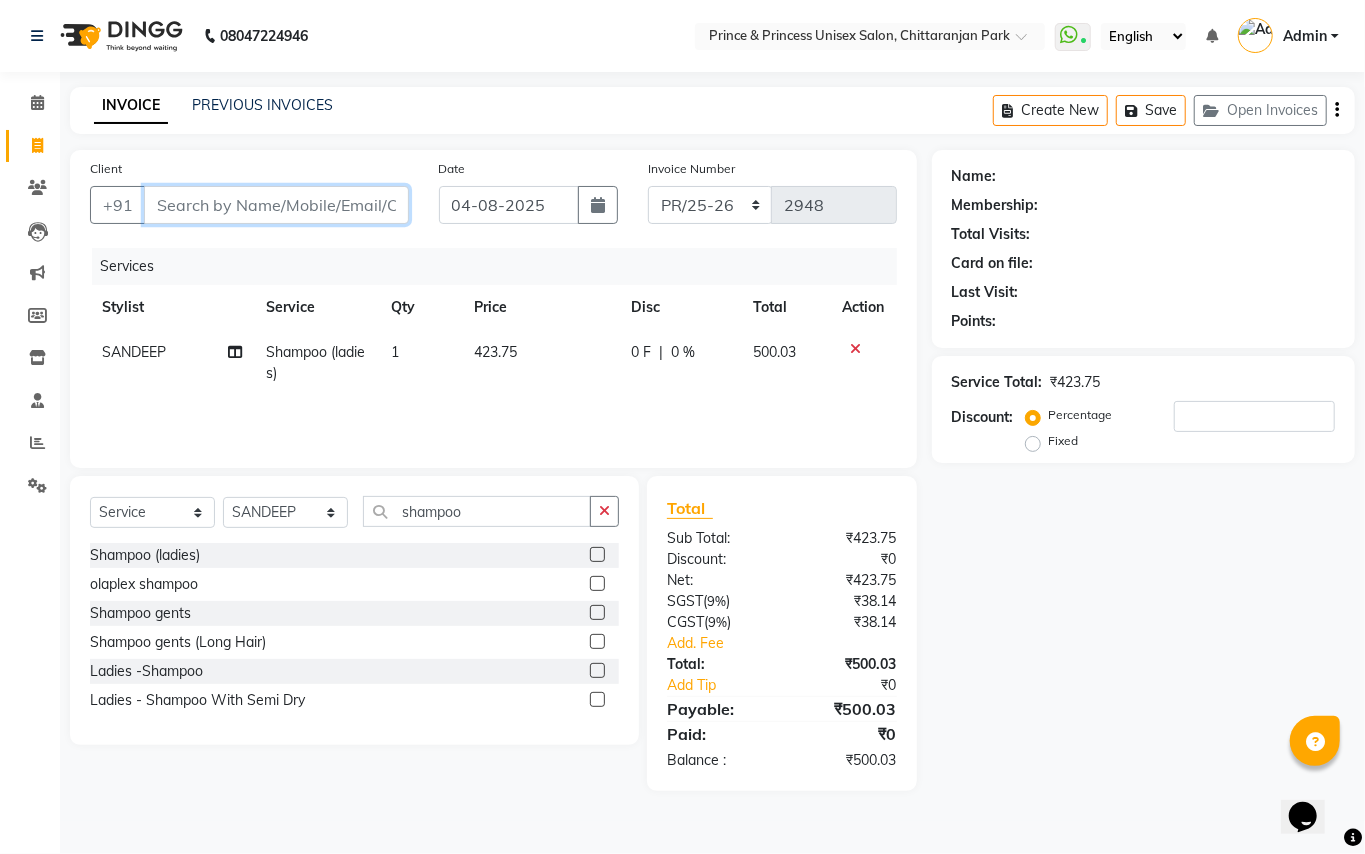 click on "Client" at bounding box center [276, 205] 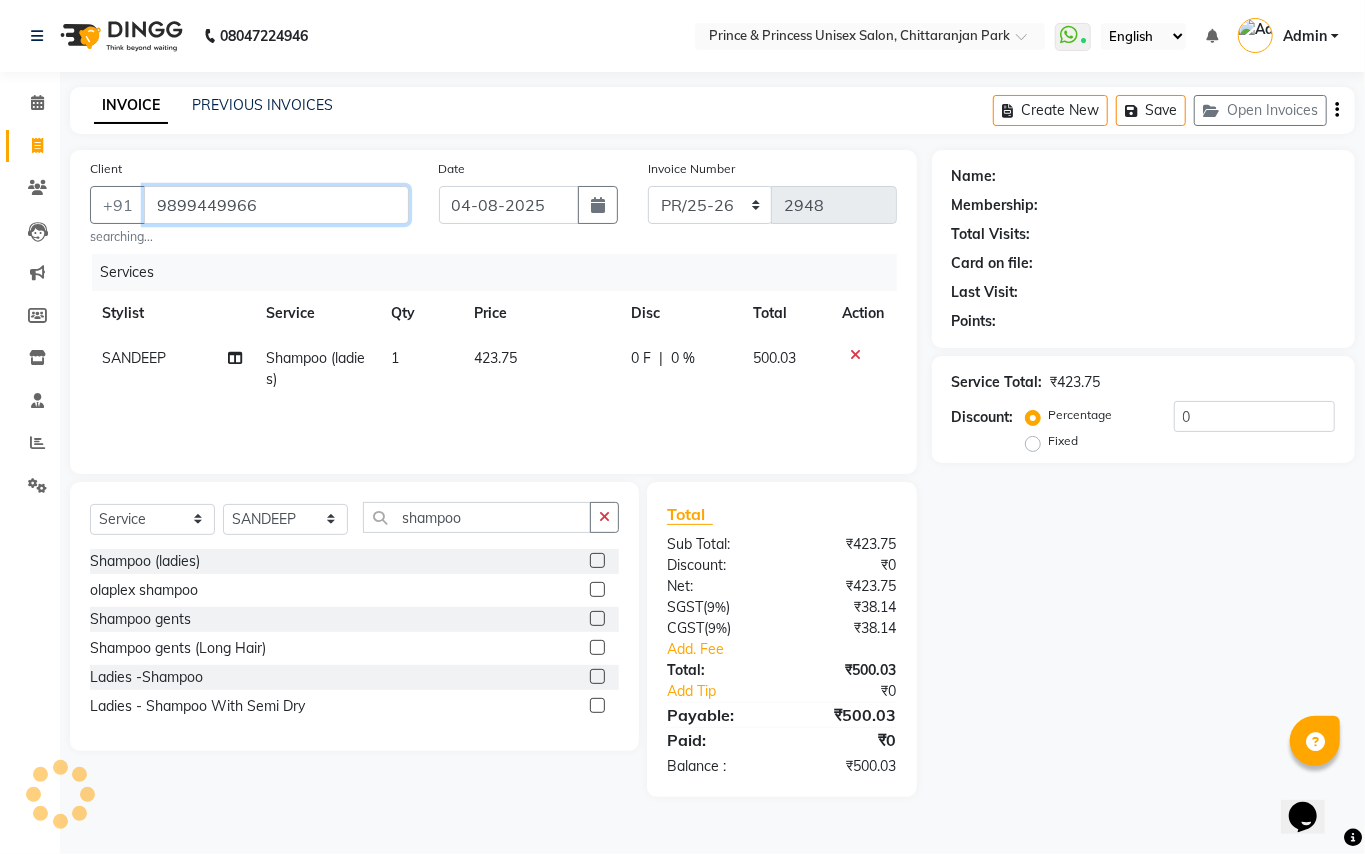 type on "9899449966" 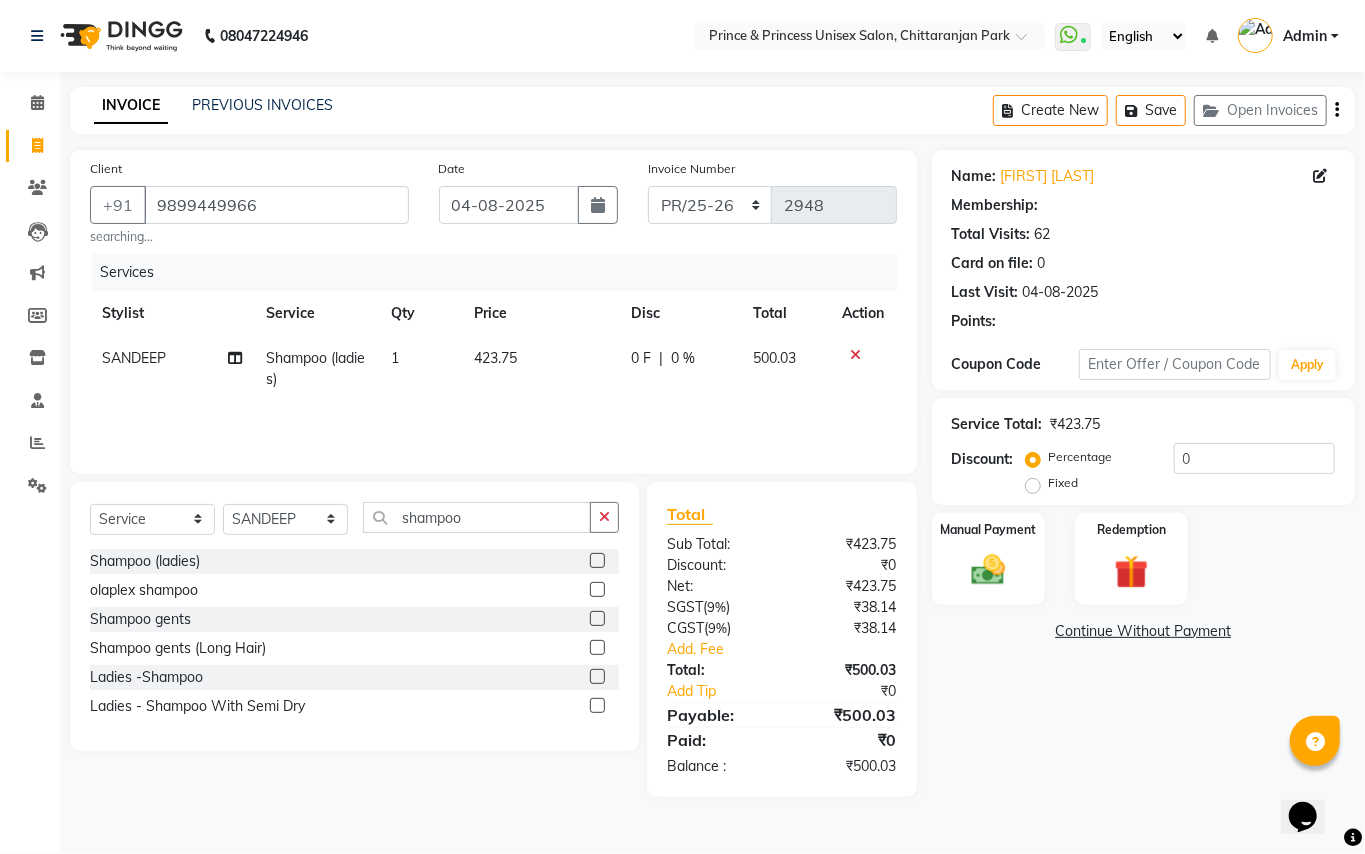 drag, startPoint x: 1033, startPoint y: 484, endPoint x: 1069, endPoint y: 477, distance: 36.67424 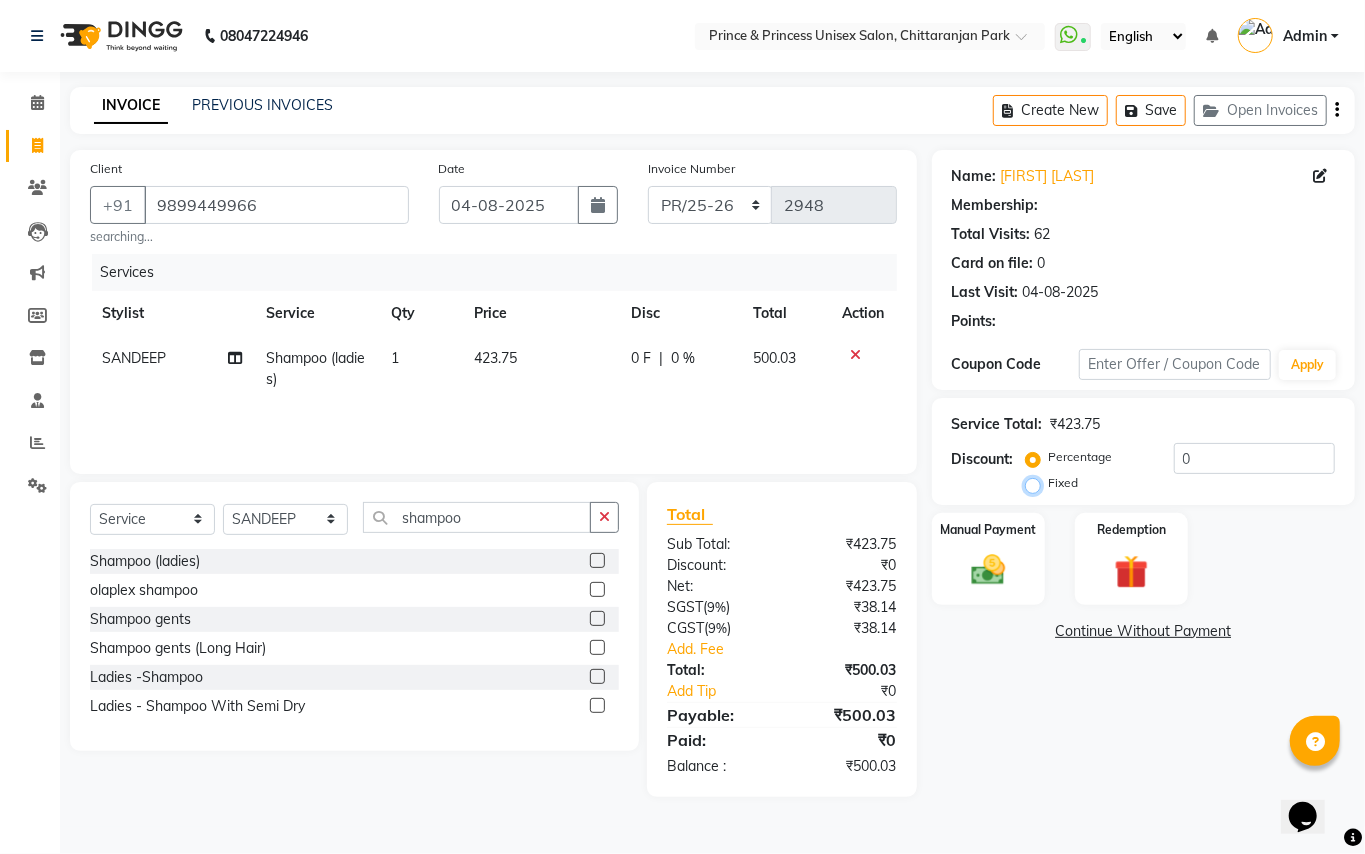 click on "Fixed" at bounding box center [1037, 483] 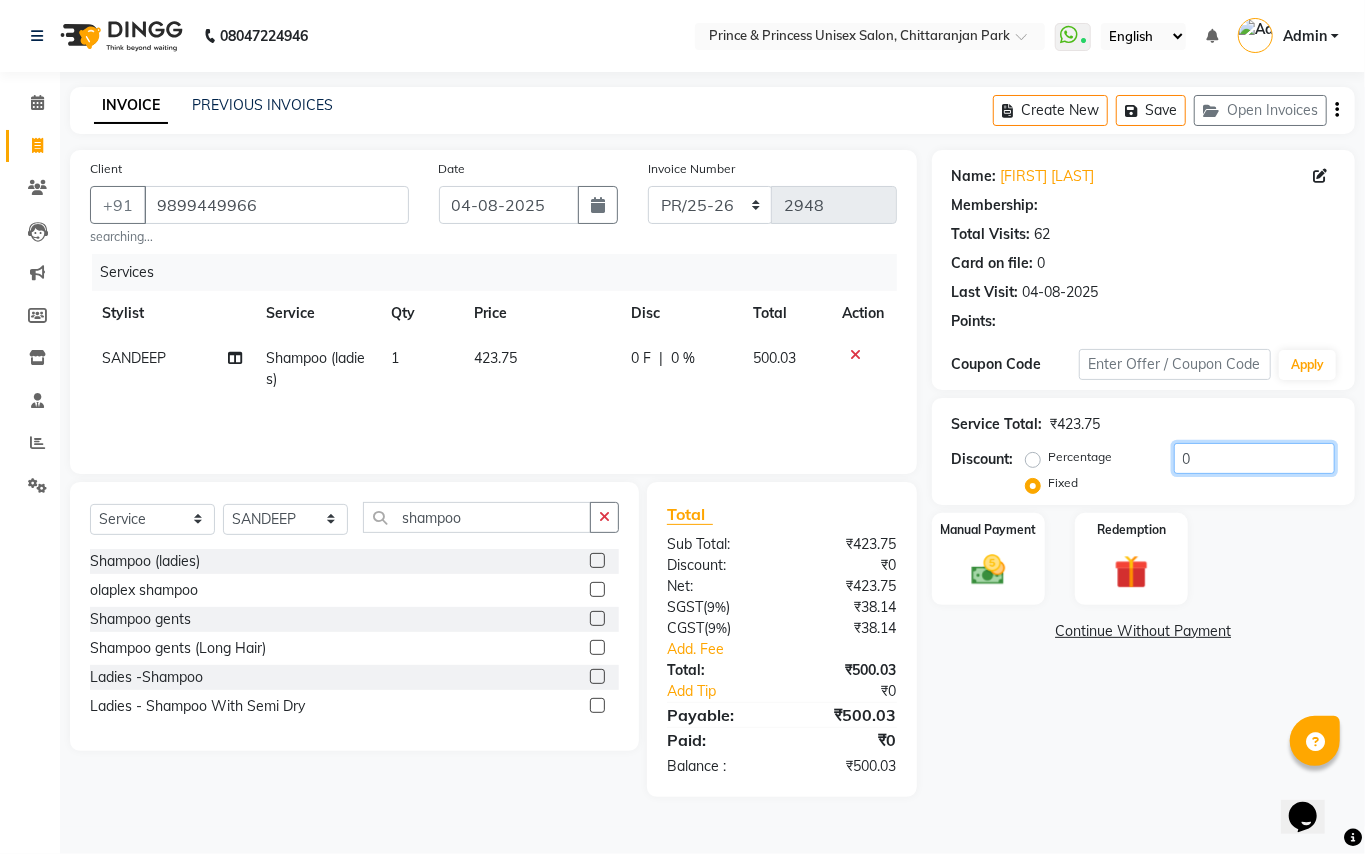 click on "0" 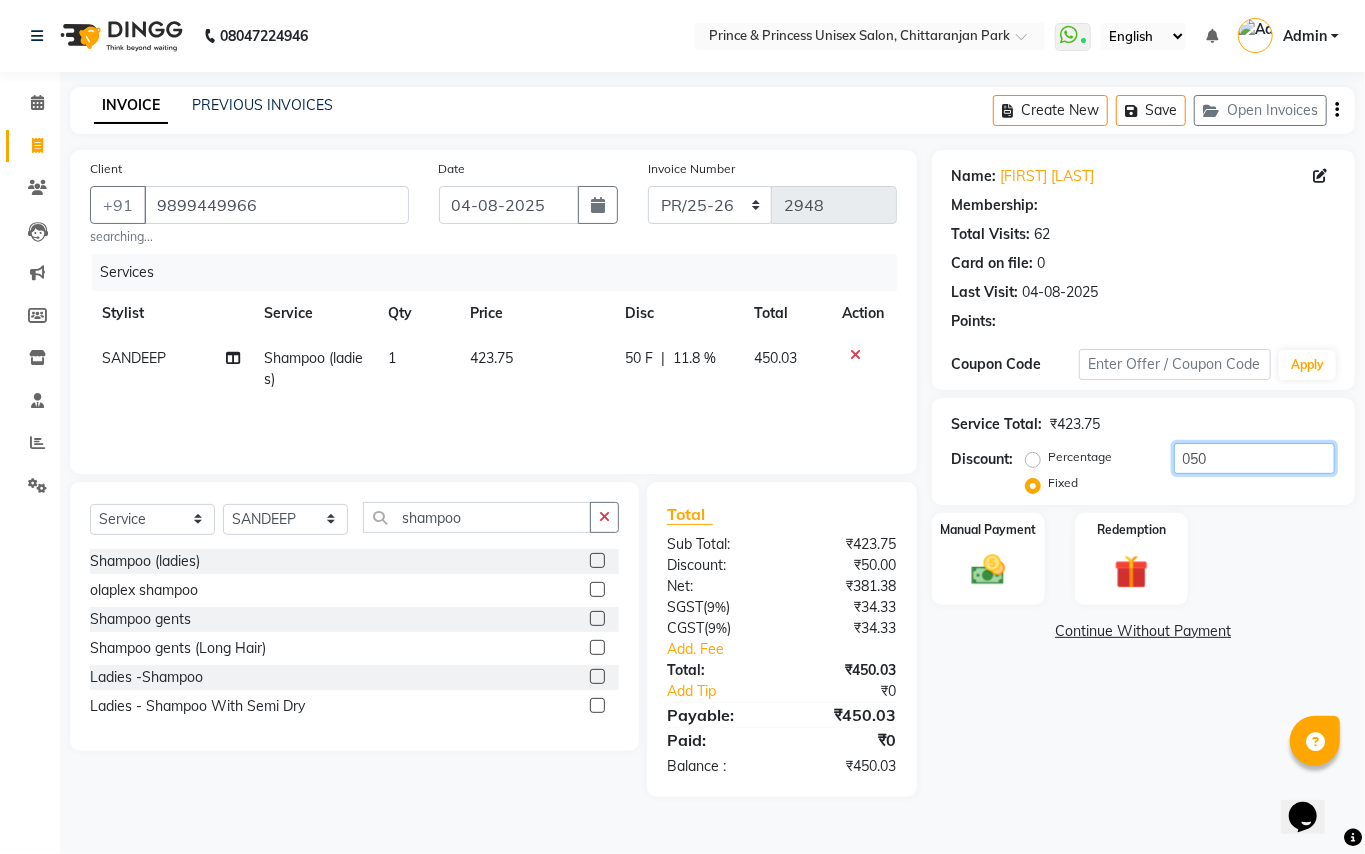 type on "050" 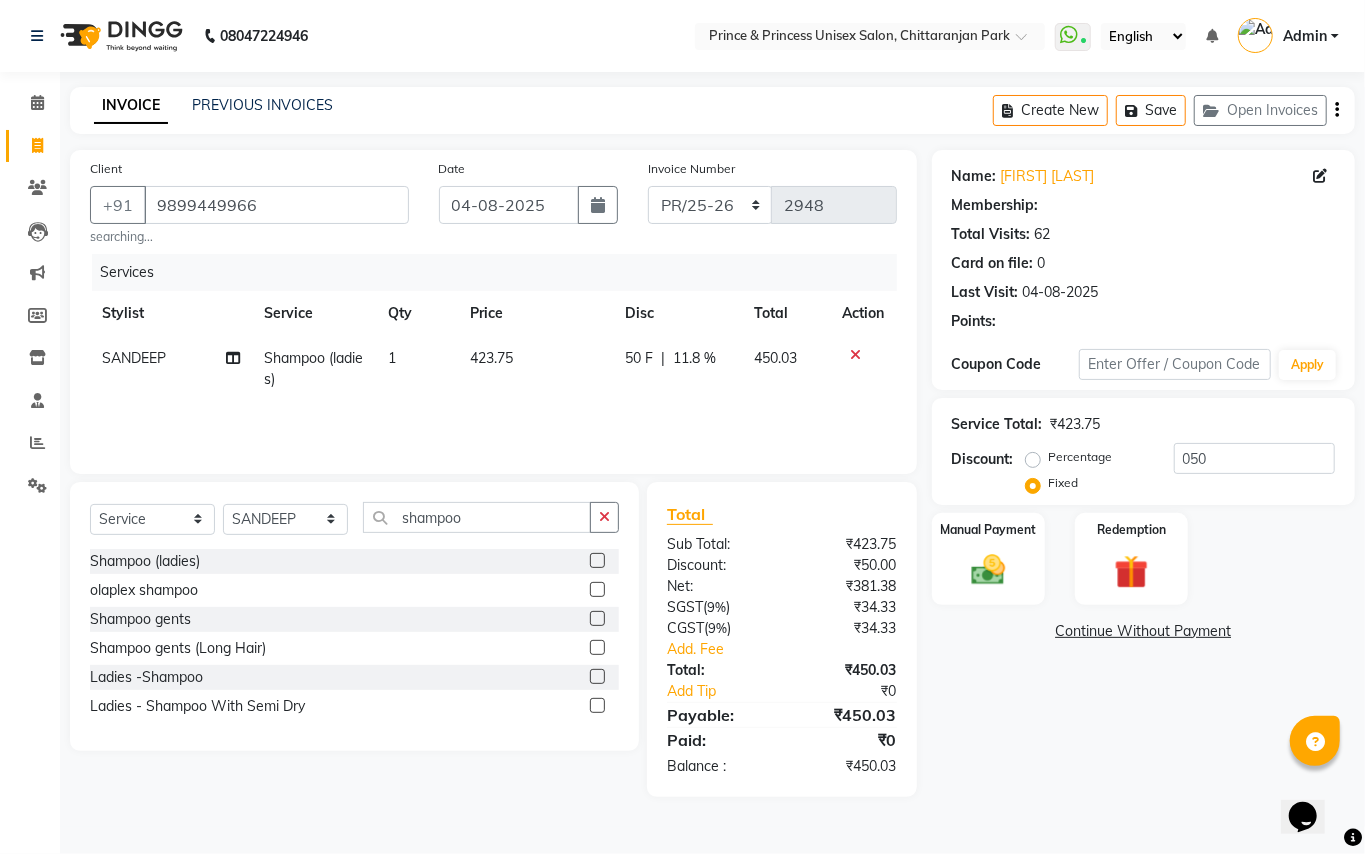 click on "Manual Payment Redemption" 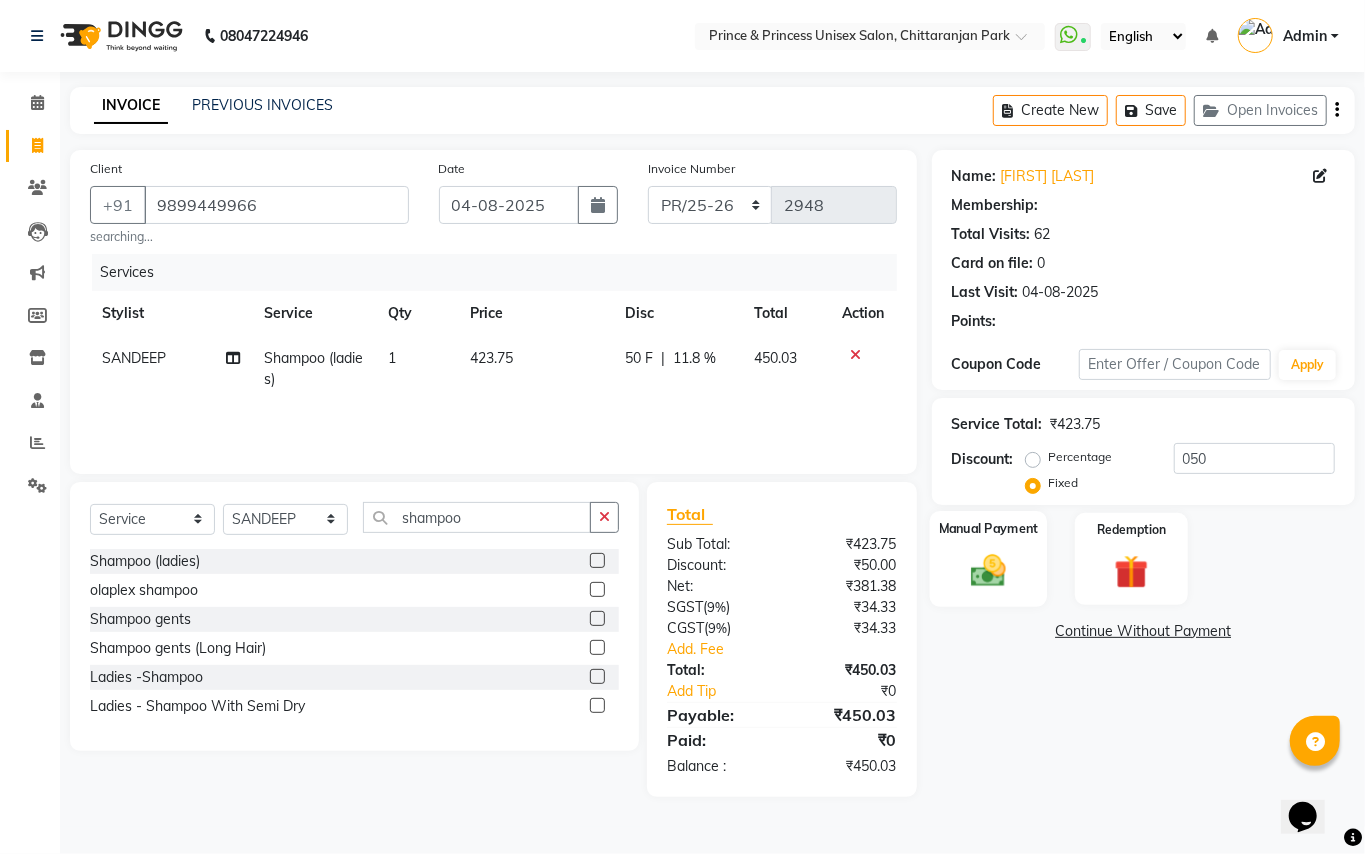 click on "Manual Payment" 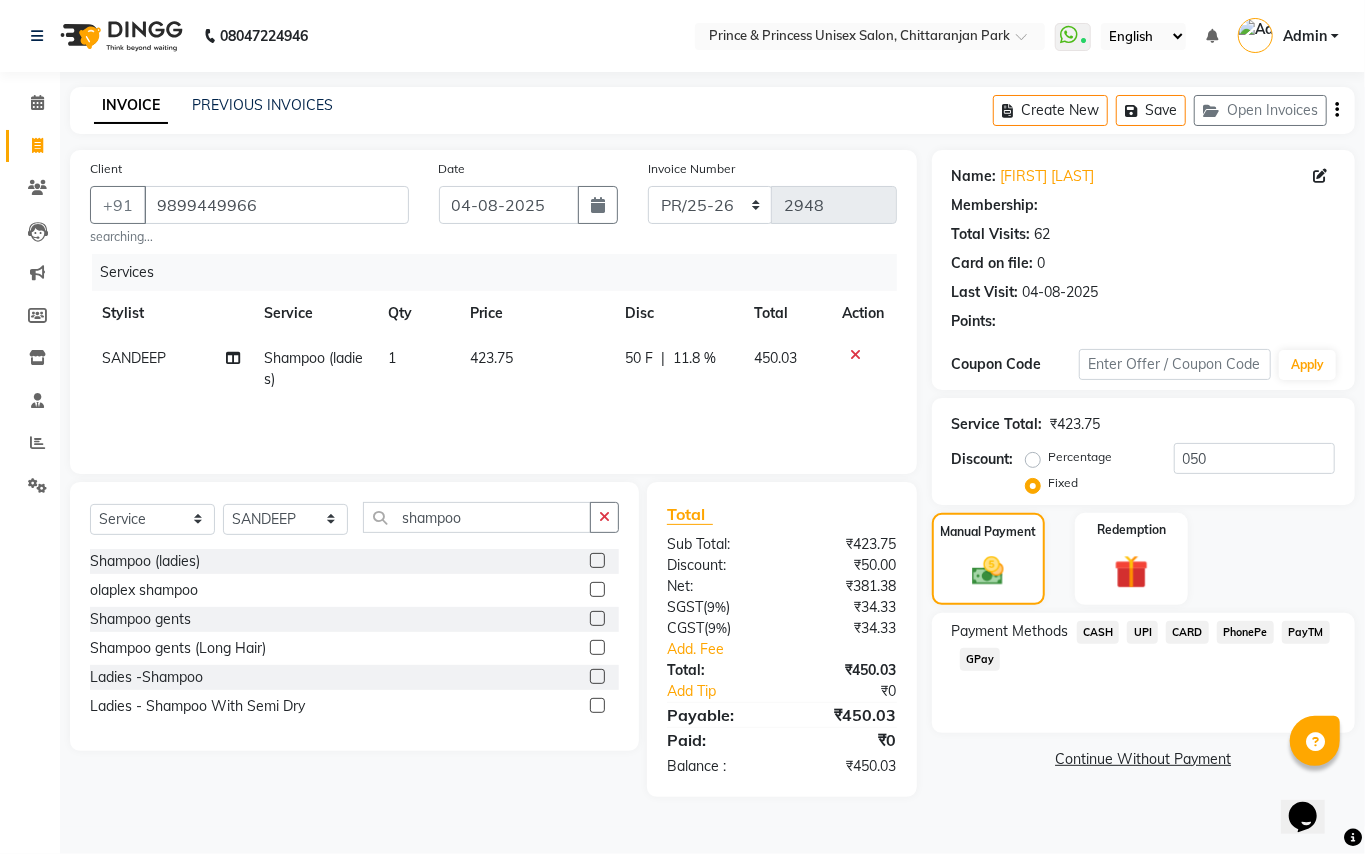 click on "CASH" 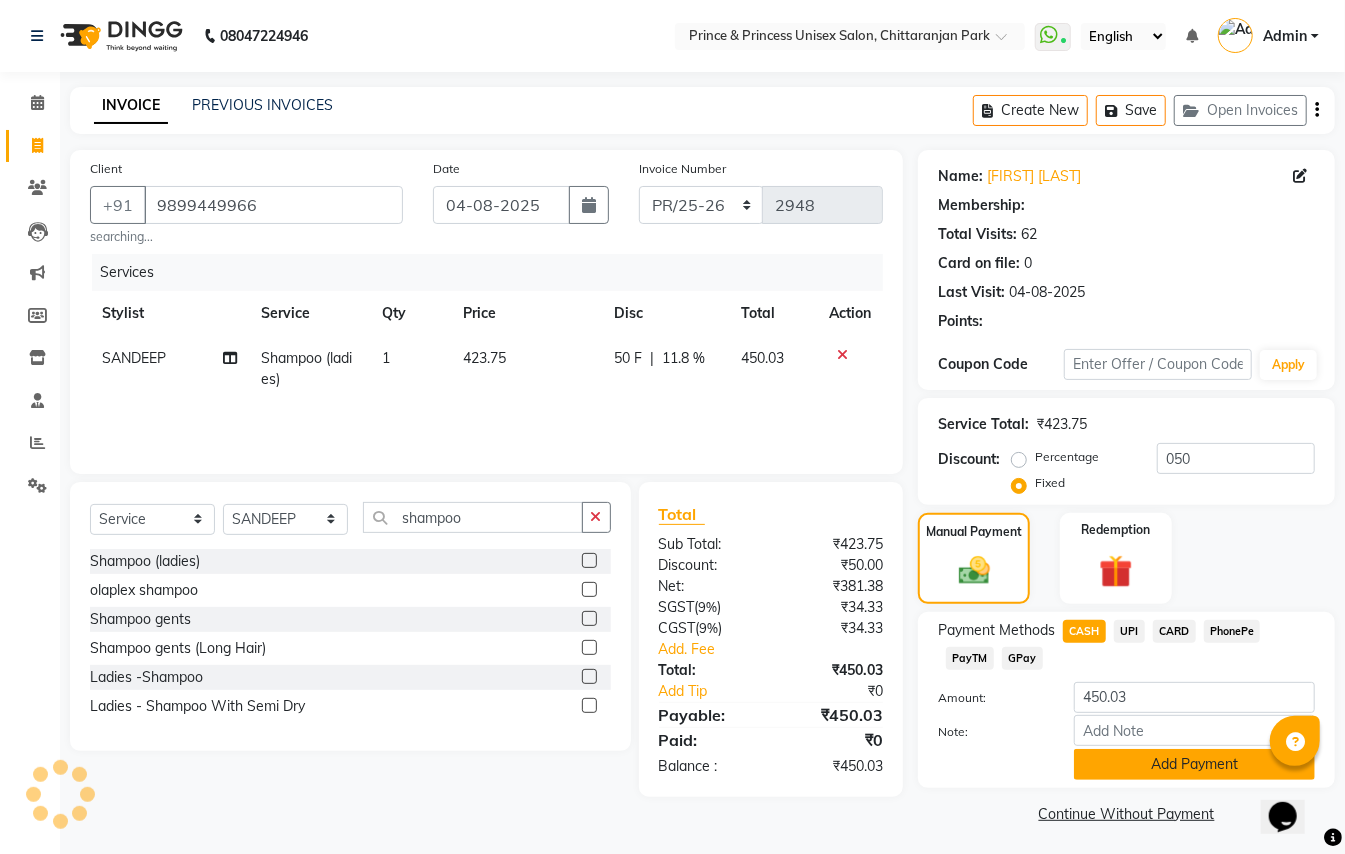 click on "Add Payment" 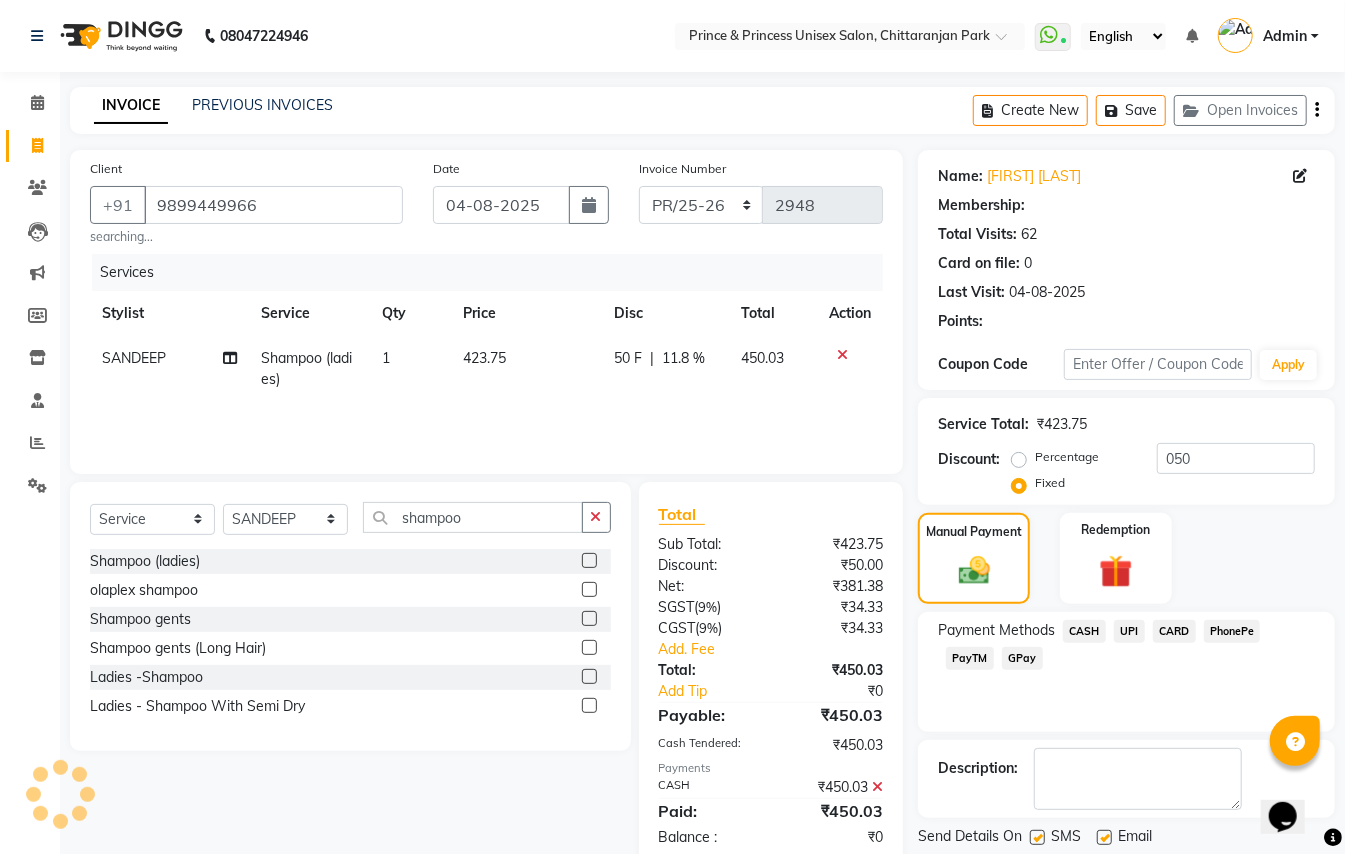 scroll, scrollTop: 62, scrollLeft: 0, axis: vertical 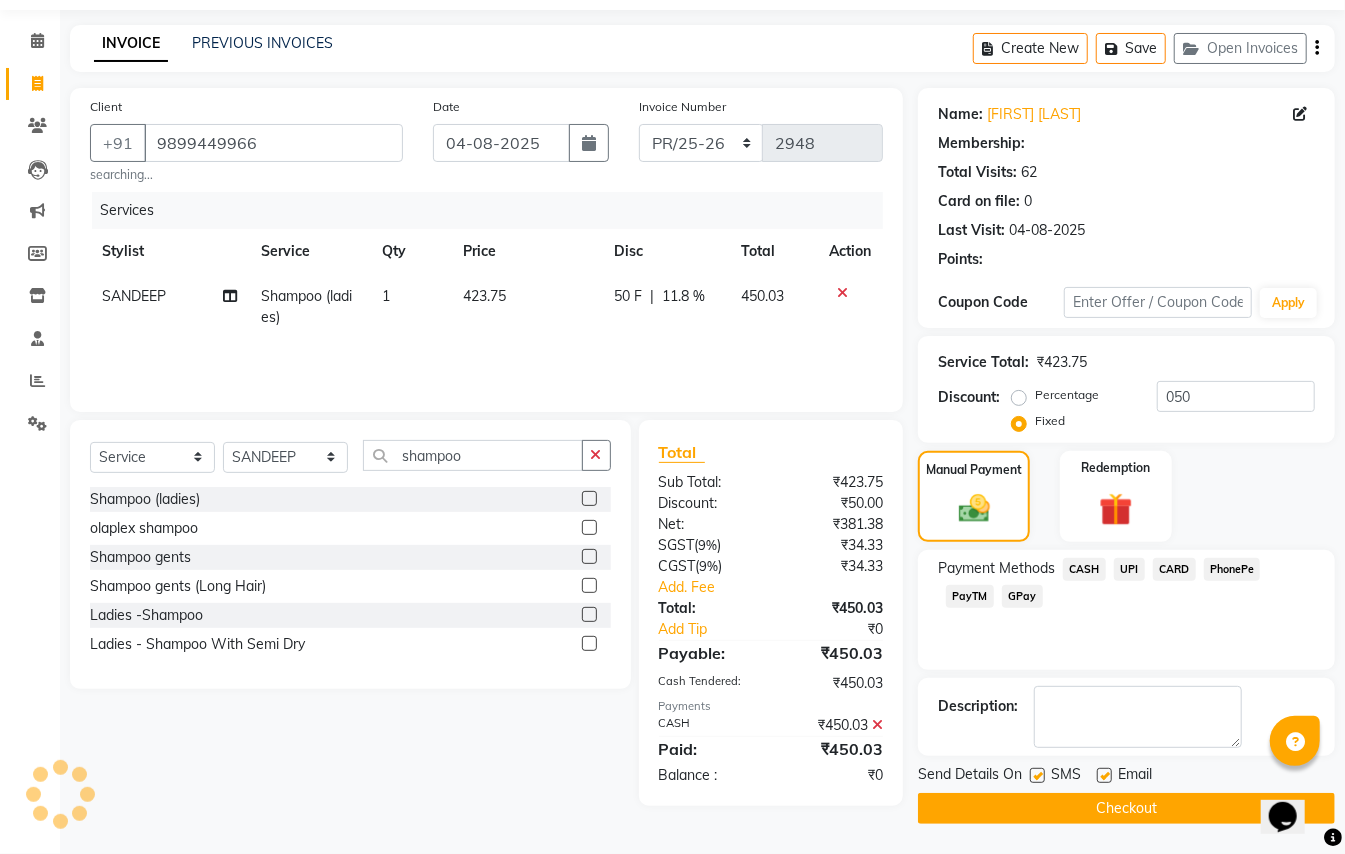 click on "Checkout" 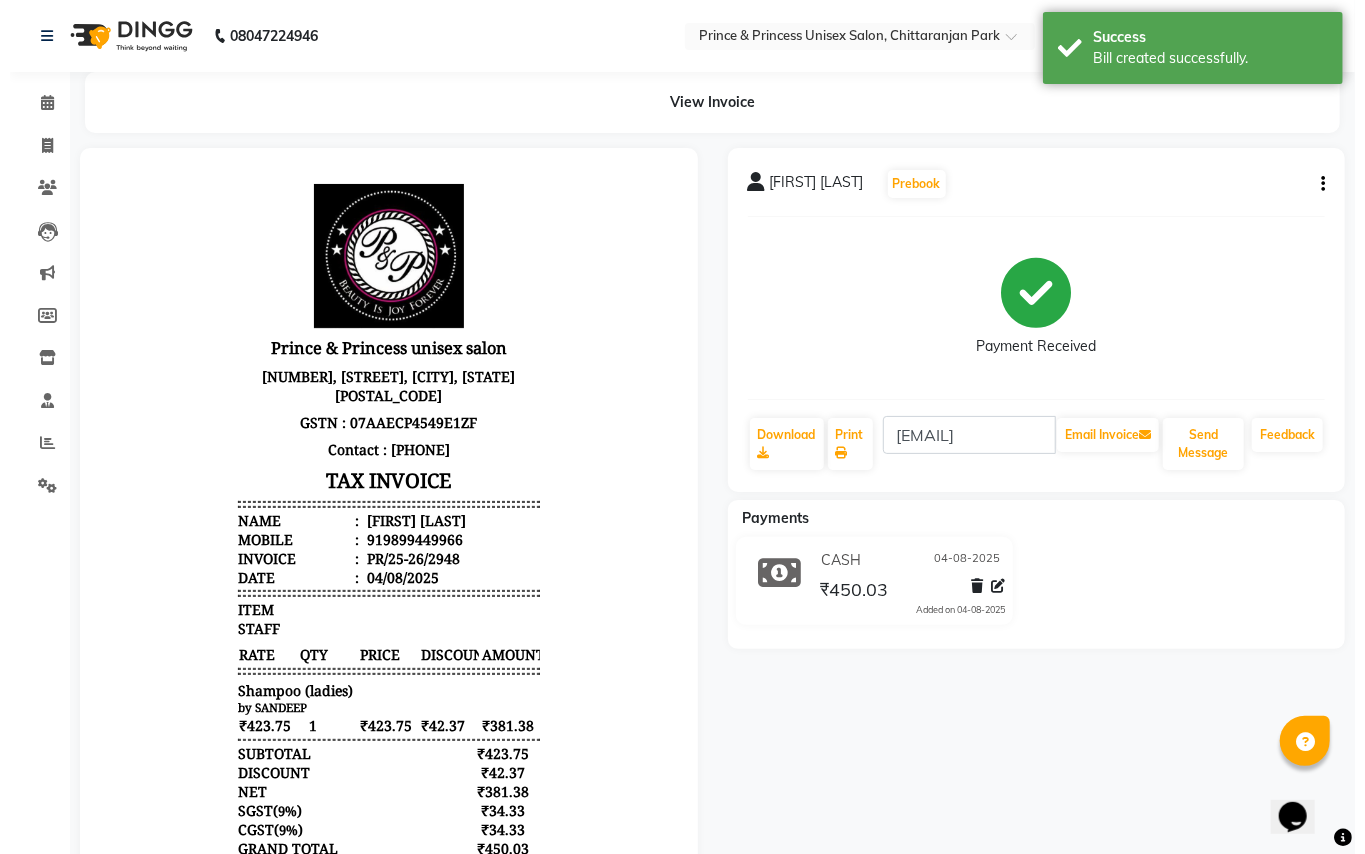 scroll, scrollTop: 0, scrollLeft: 0, axis: both 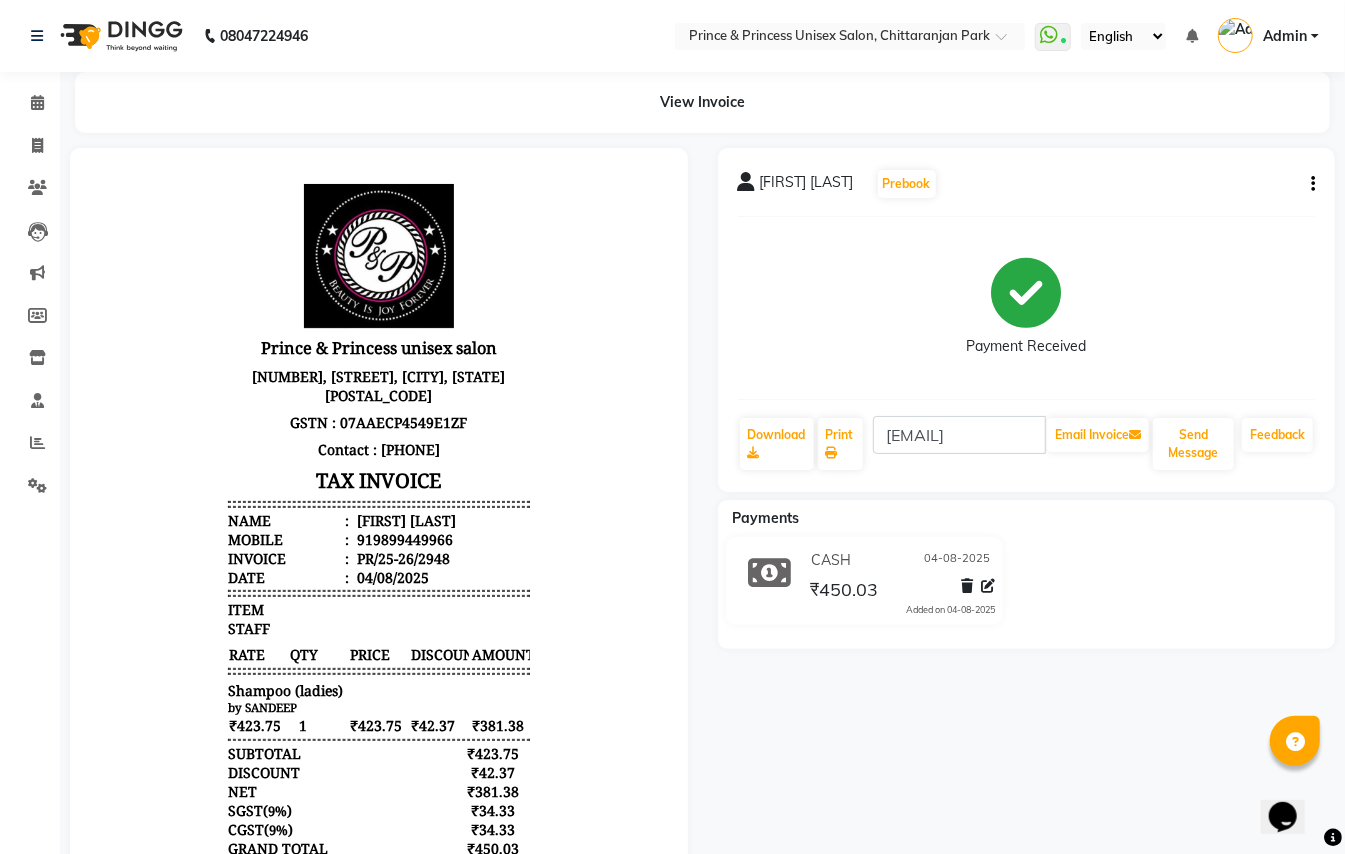 click on "Sunny sehgal  Prebook   Payment Received  Download  Print  sunny.sehgal1703@gmail.com  Email Invoice   Send Message Feedback  Payments CASH 04-08-2025 ₹450.03  Added on 04-08-2025" 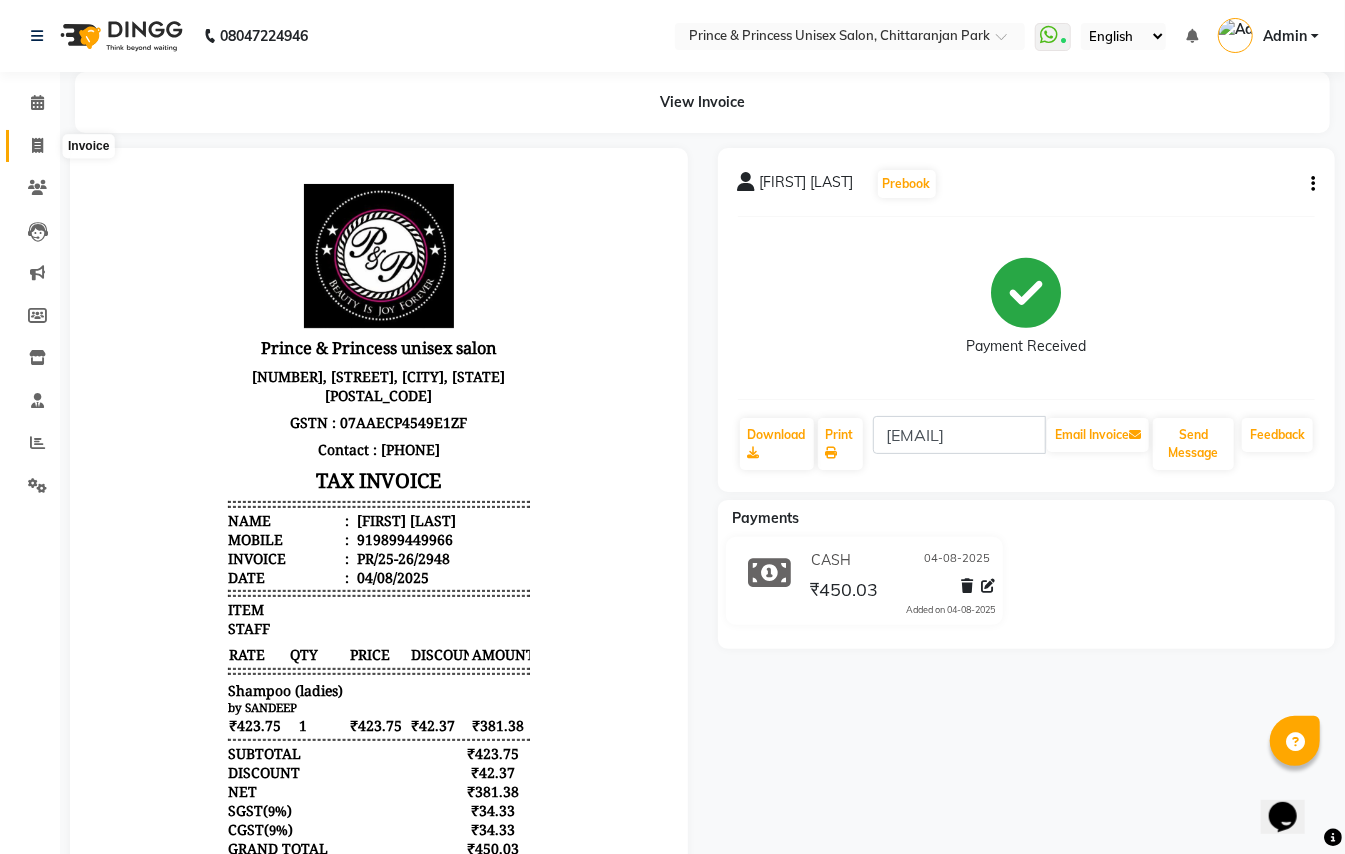 click 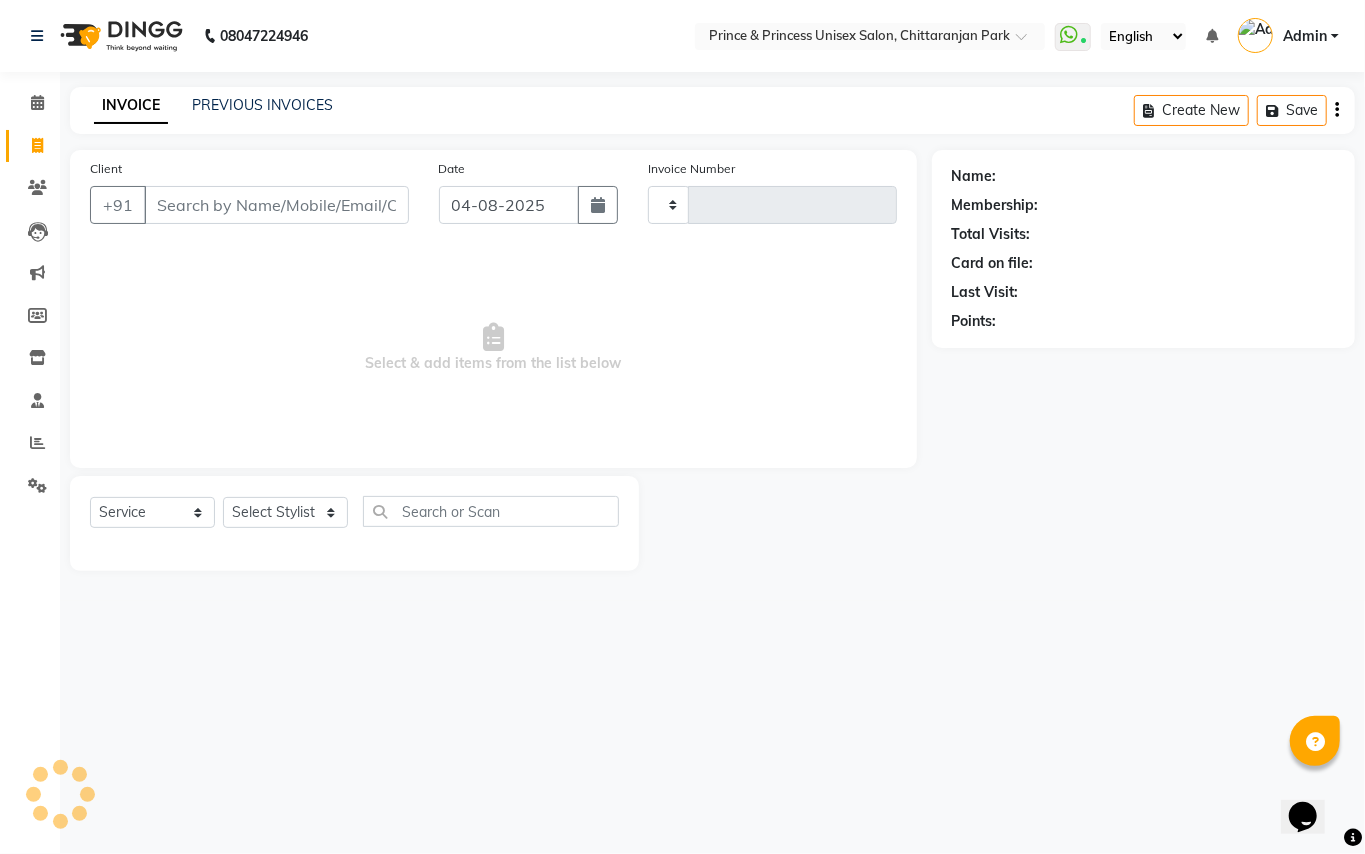 click on "Client +91 Date 04-08-2025 Invoice Number  Select & add items from the list below" 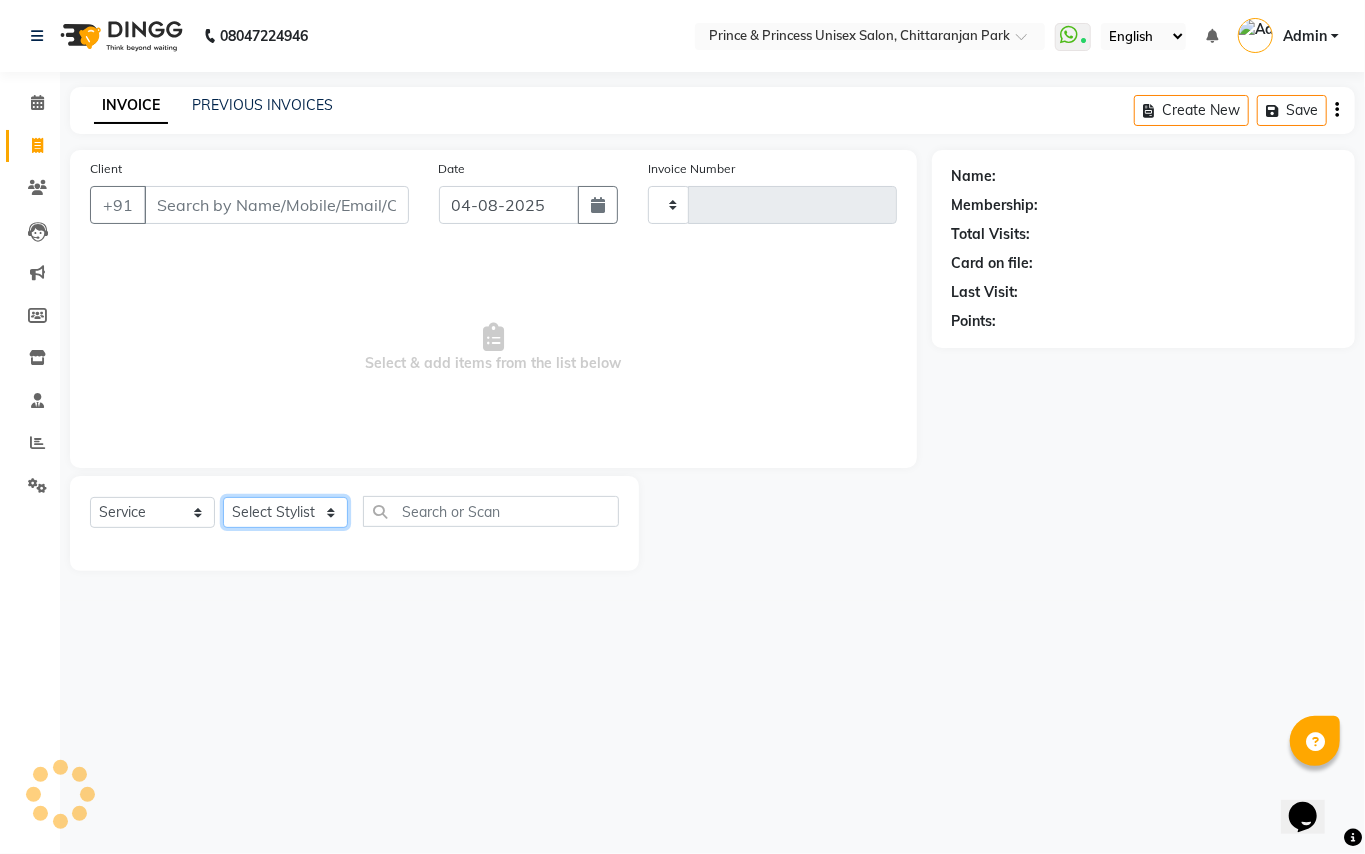 click on "Select Stylist" 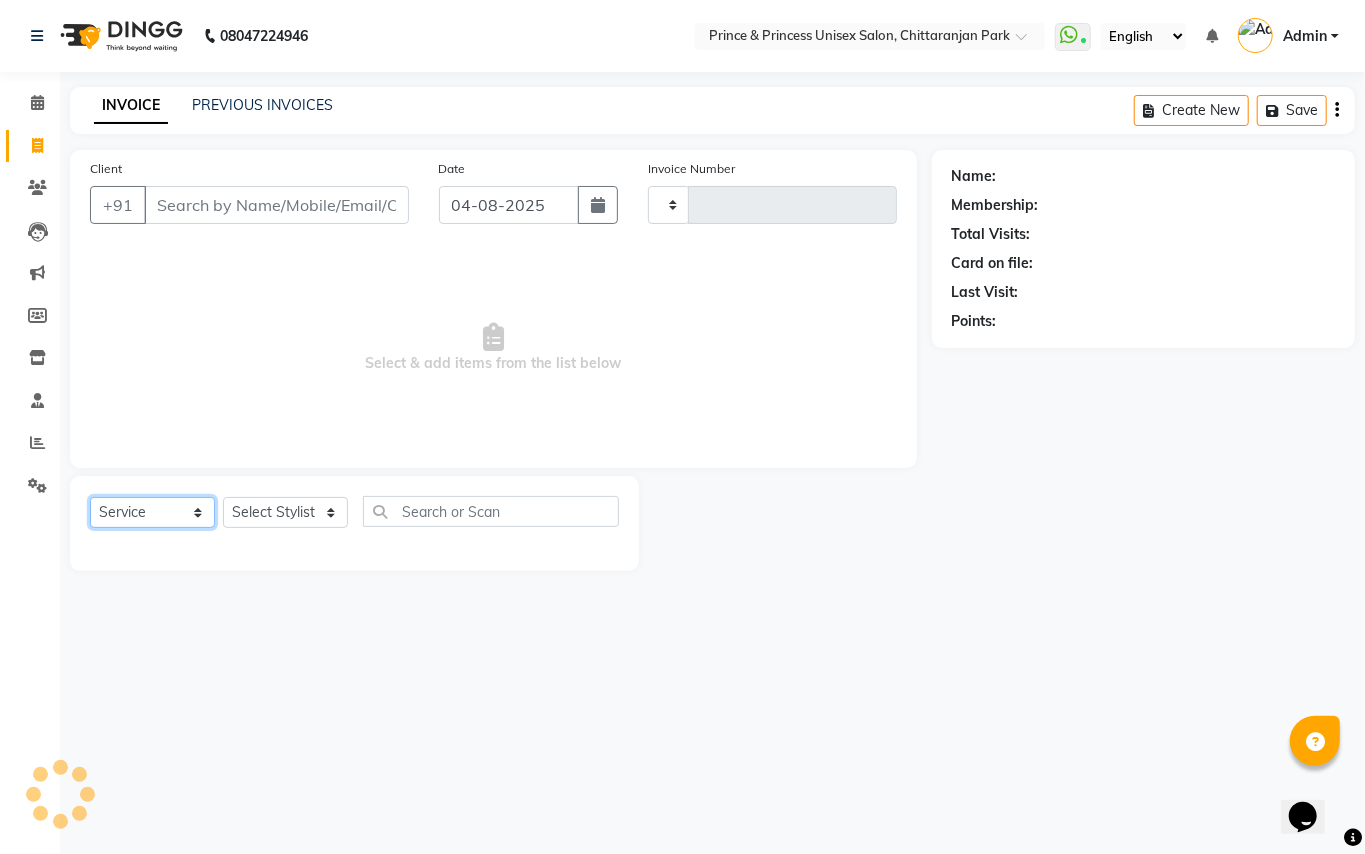 click on "Select  Service  Product  Membership  Package Voucher Prepaid Gift Card" 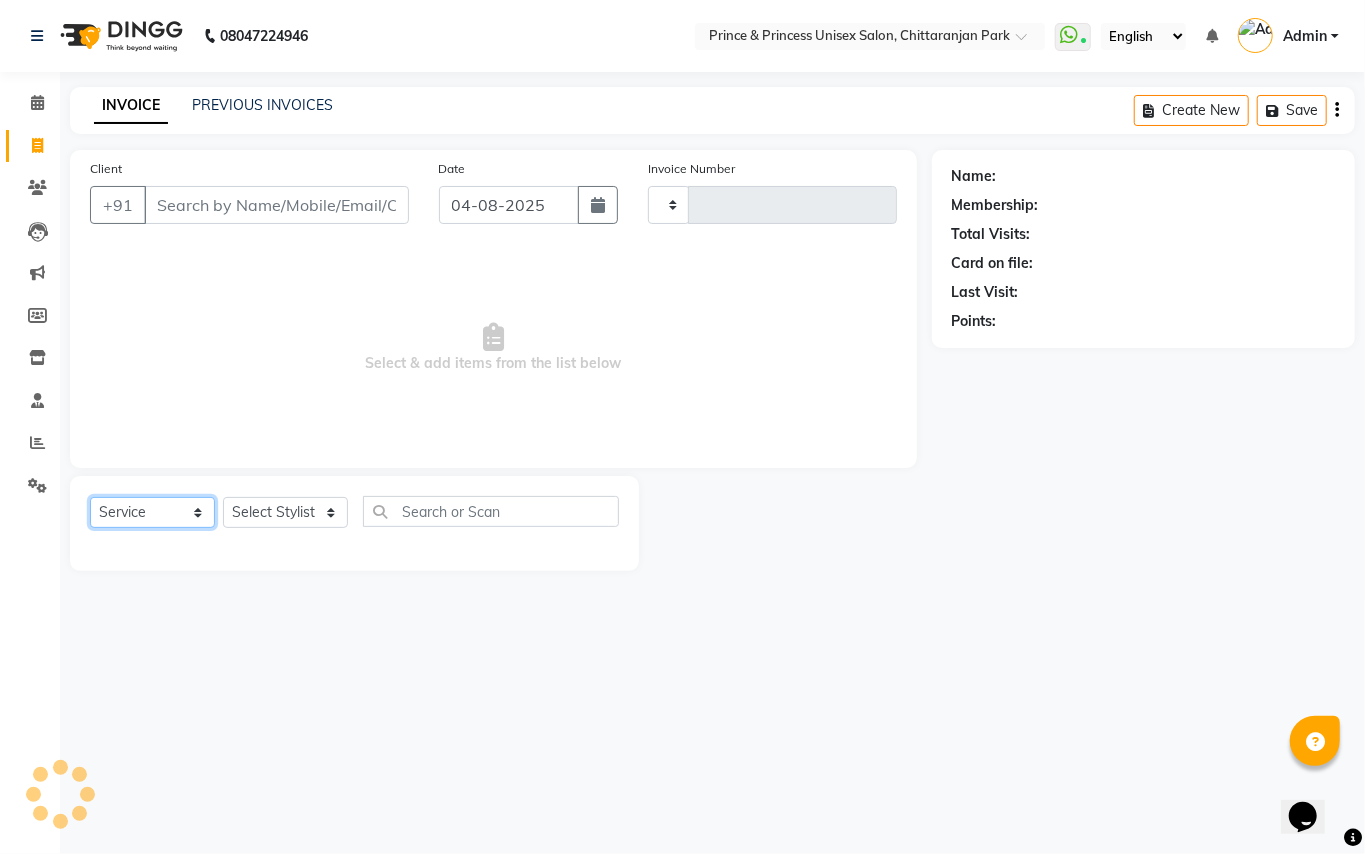 click on "Select  Service  Product  Membership  Package Voucher Prepaid Gift Card" 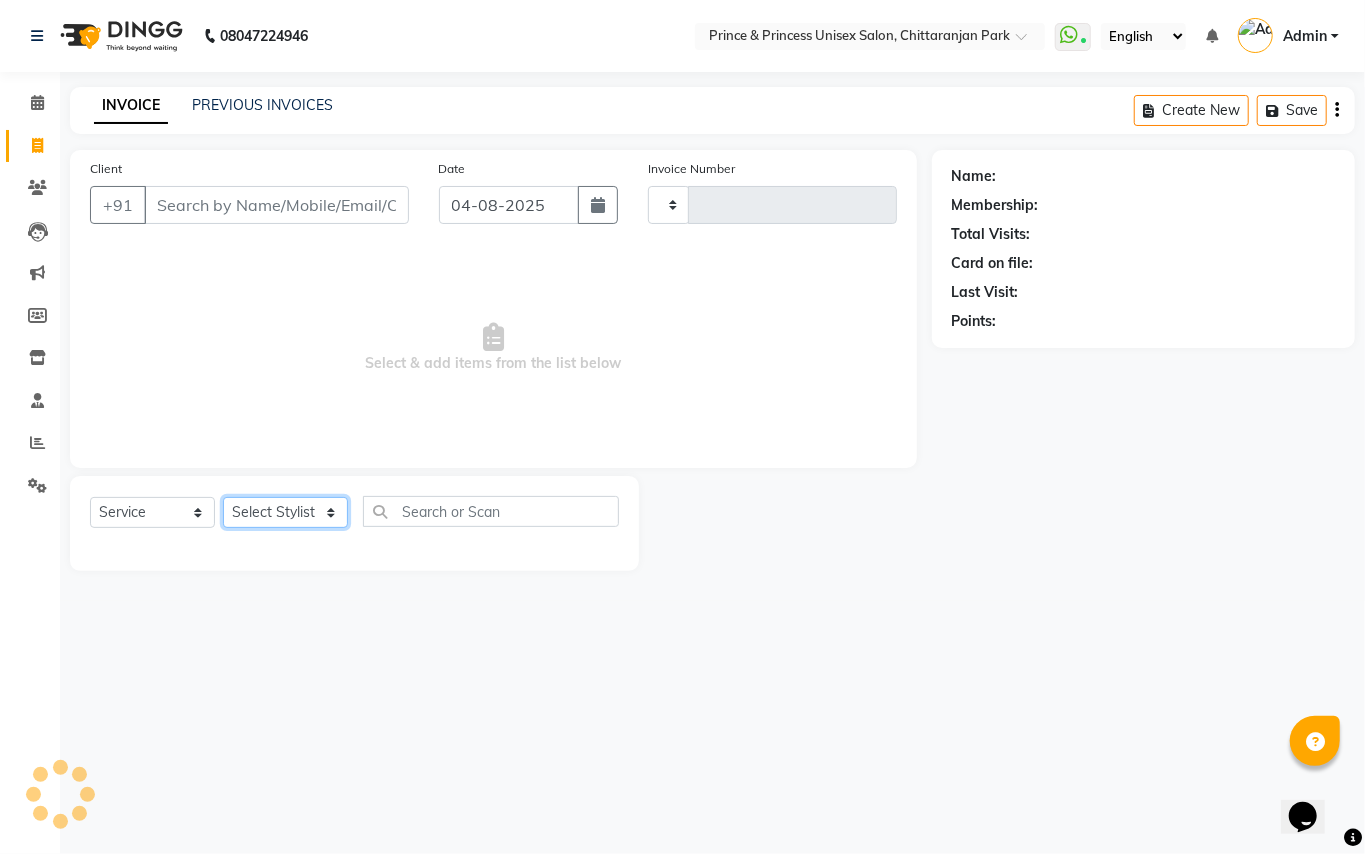 click on "Select Stylist" 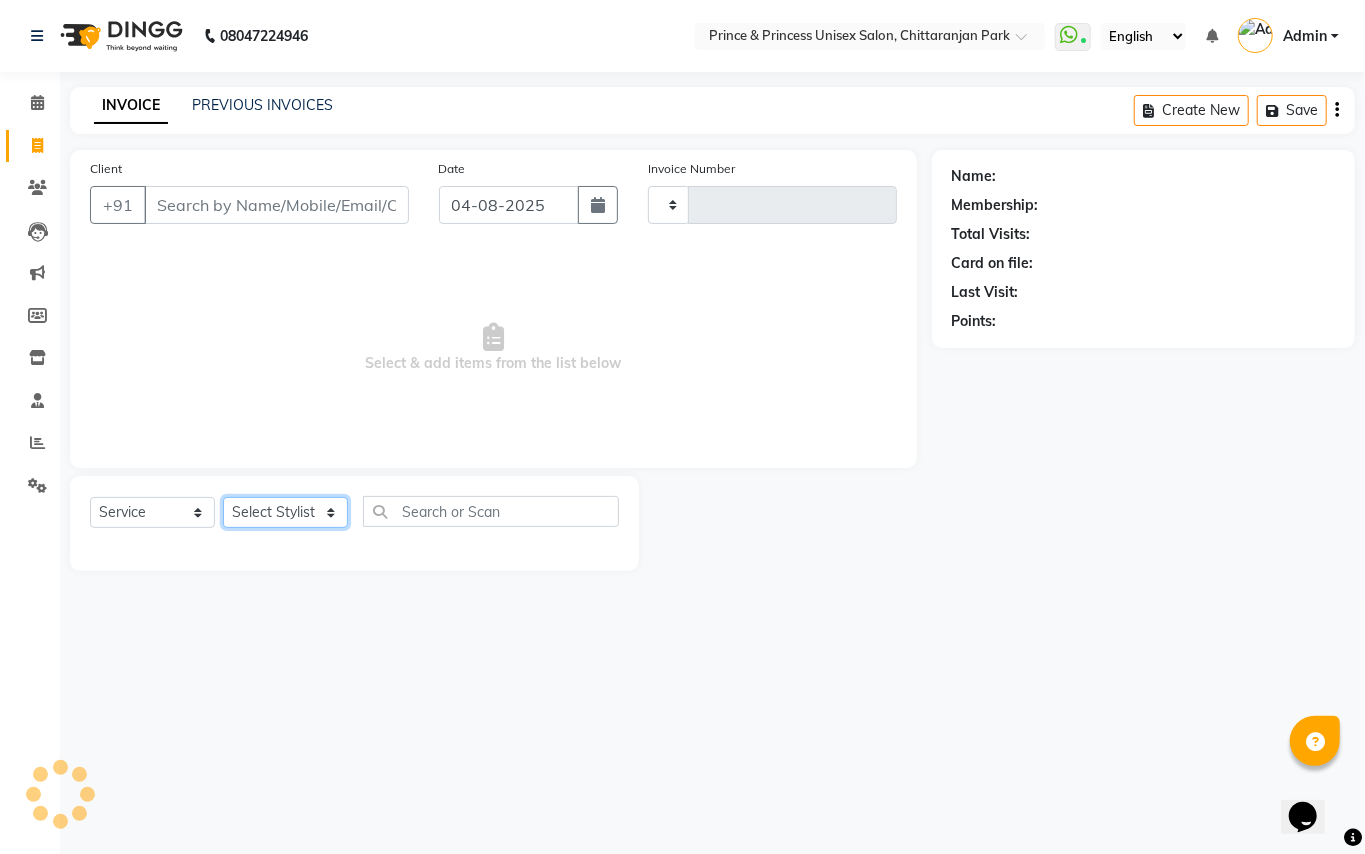 click on "Select Stylist" 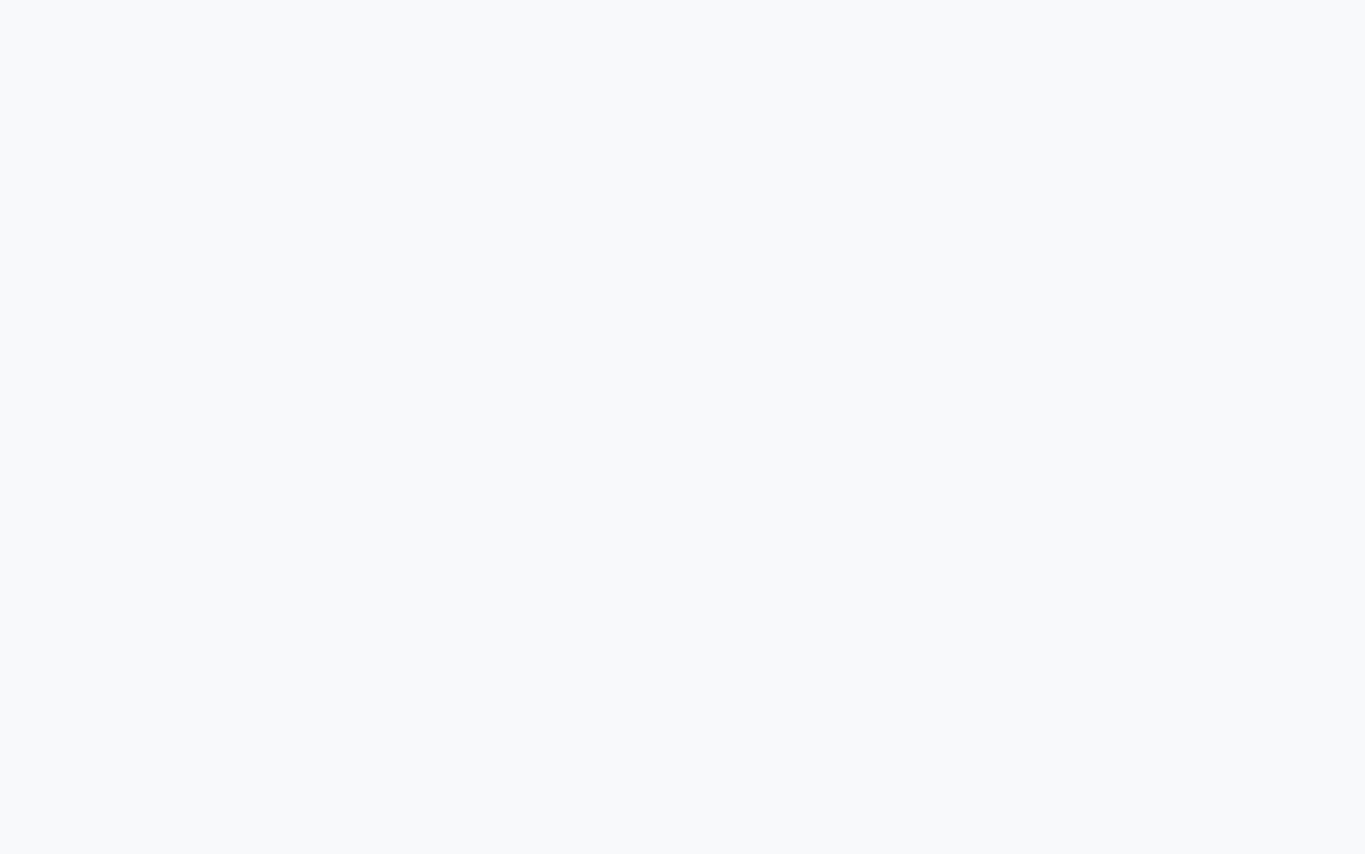 scroll, scrollTop: 0, scrollLeft: 0, axis: both 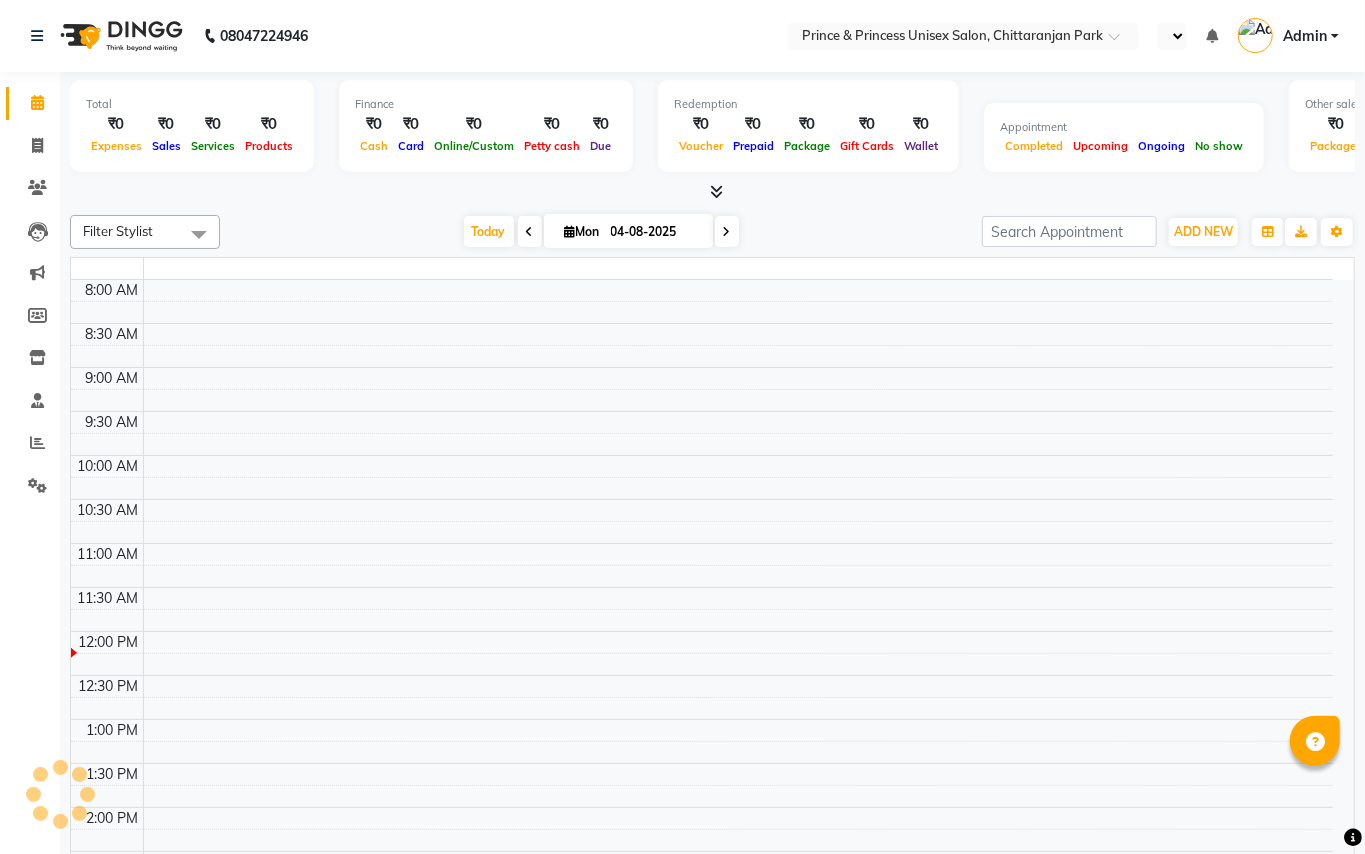 select on "en" 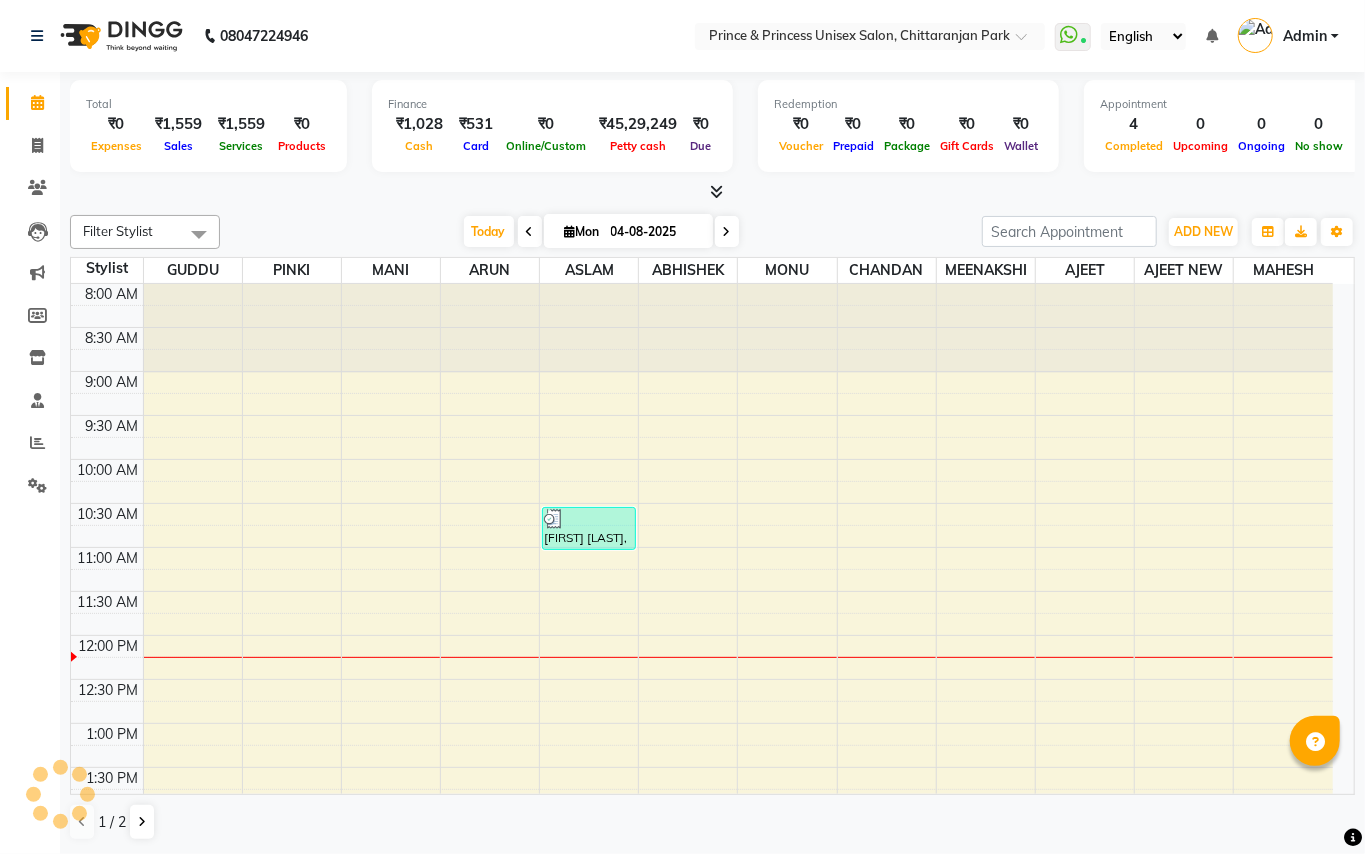 scroll, scrollTop: 0, scrollLeft: 0, axis: both 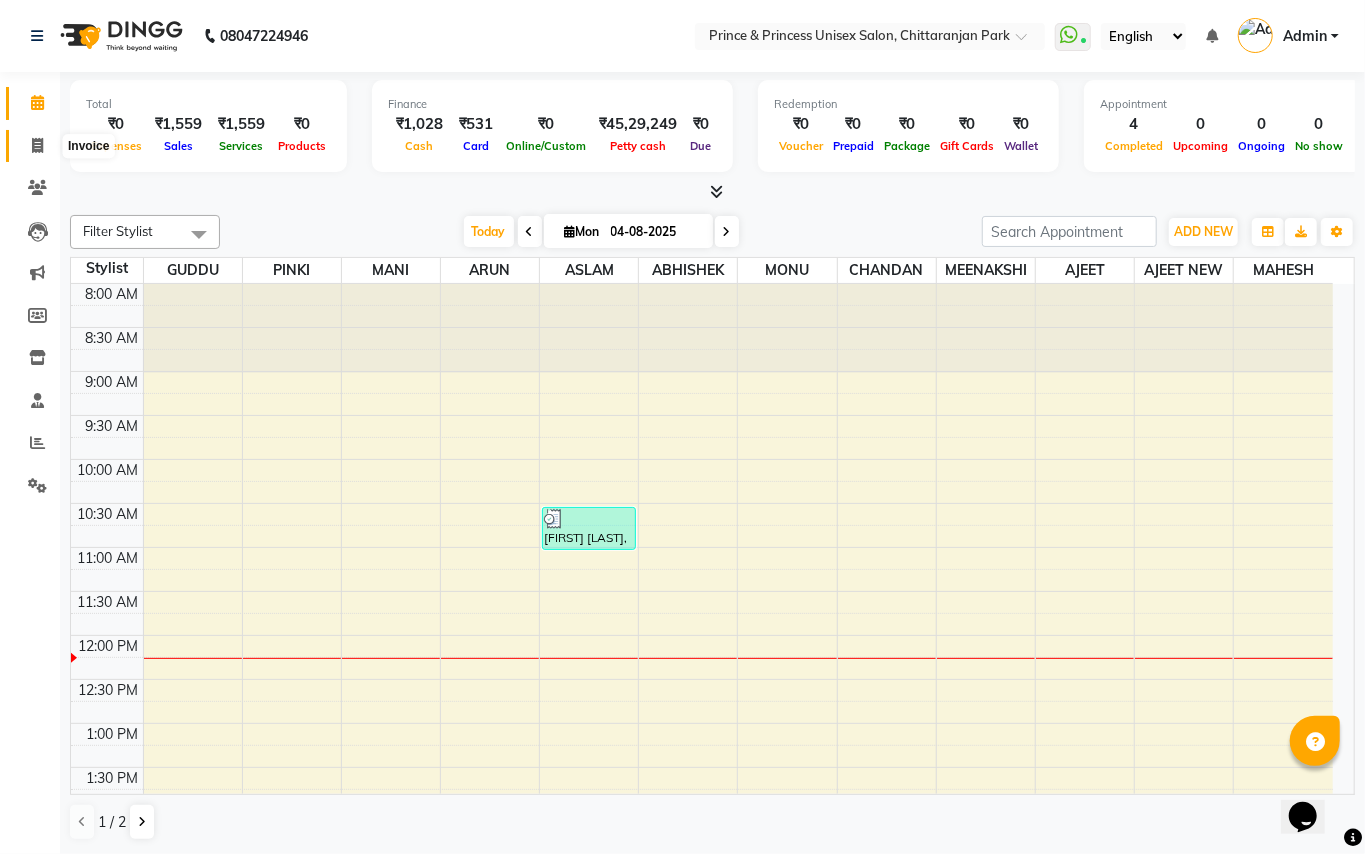 click 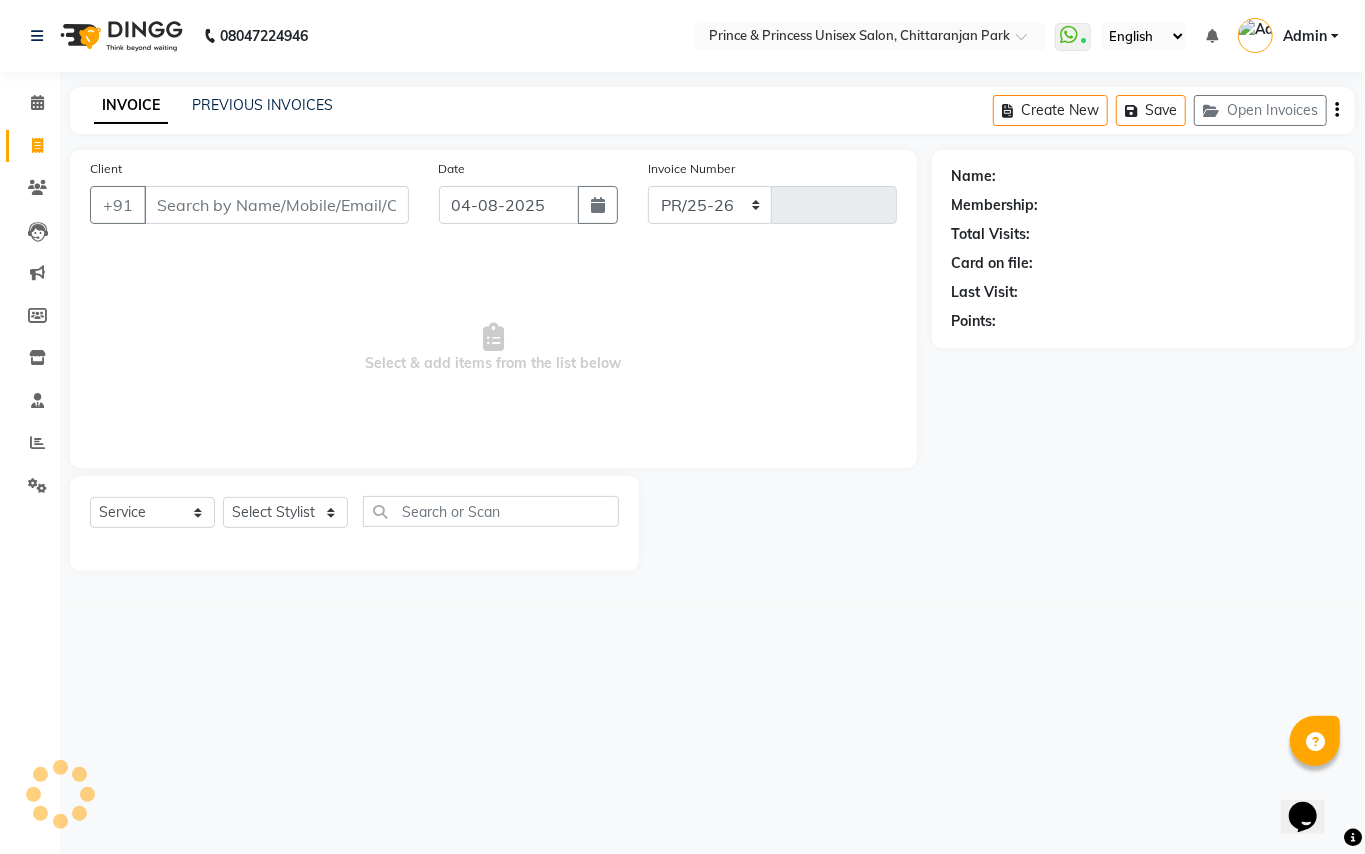 select on "3760" 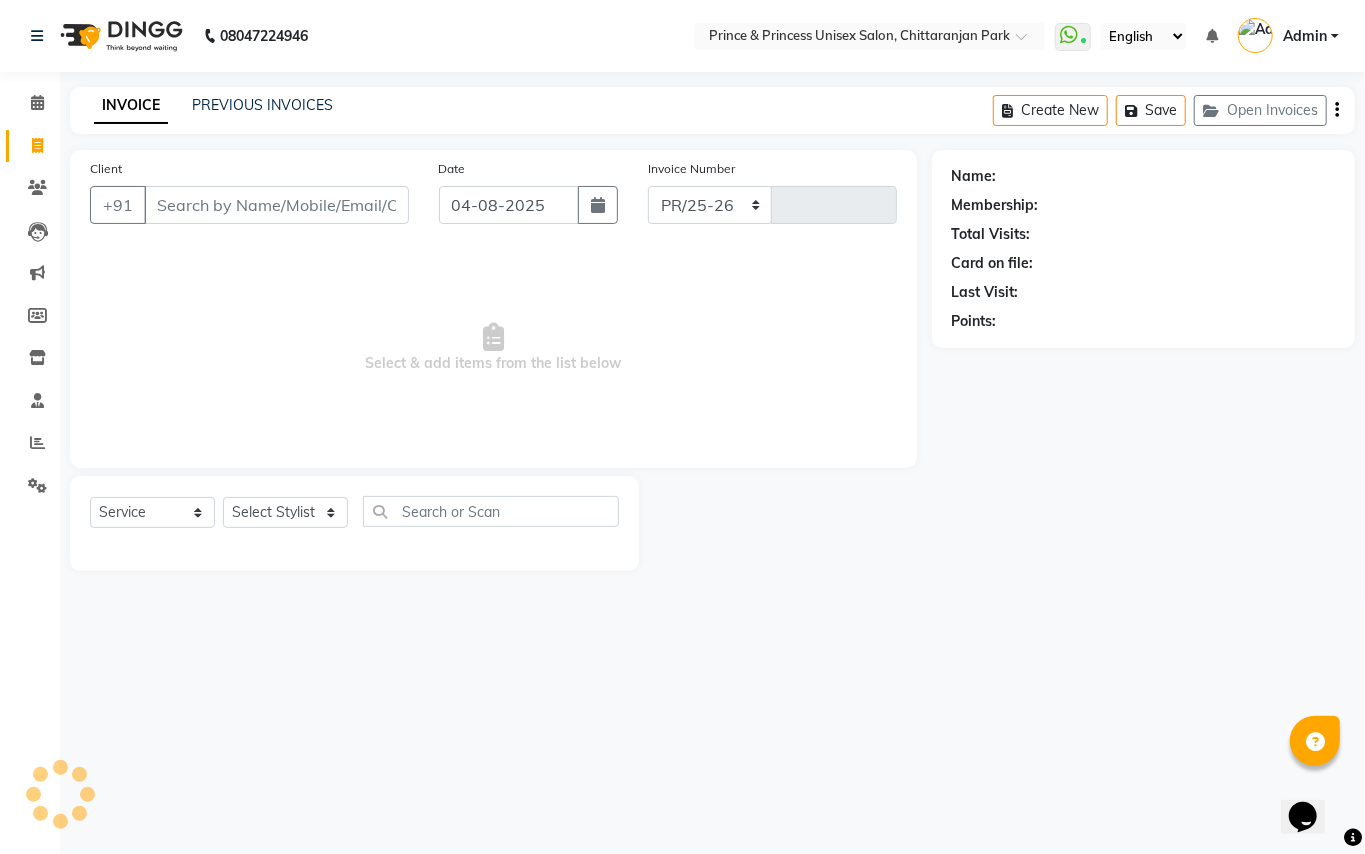 type on "2949" 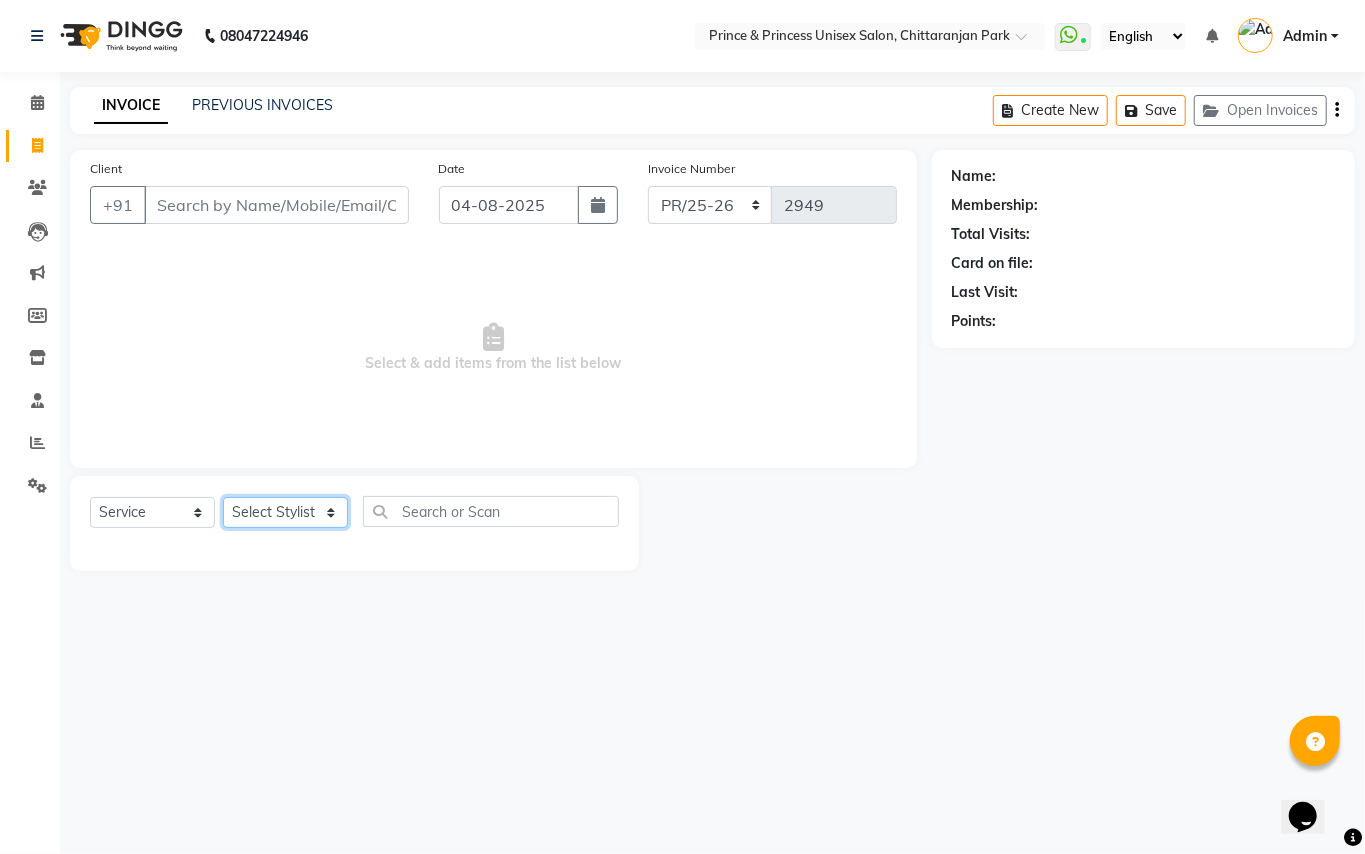 click on "Select Stylist ABHISHEK AJEET AJEET NEW ARUN ASLAM CHANDAN GUDDU MAHESH MANI MEENAKSHI MONU PINKI RAHUL RISHI SANDEEP SONIYA TABASSUM XYZ" 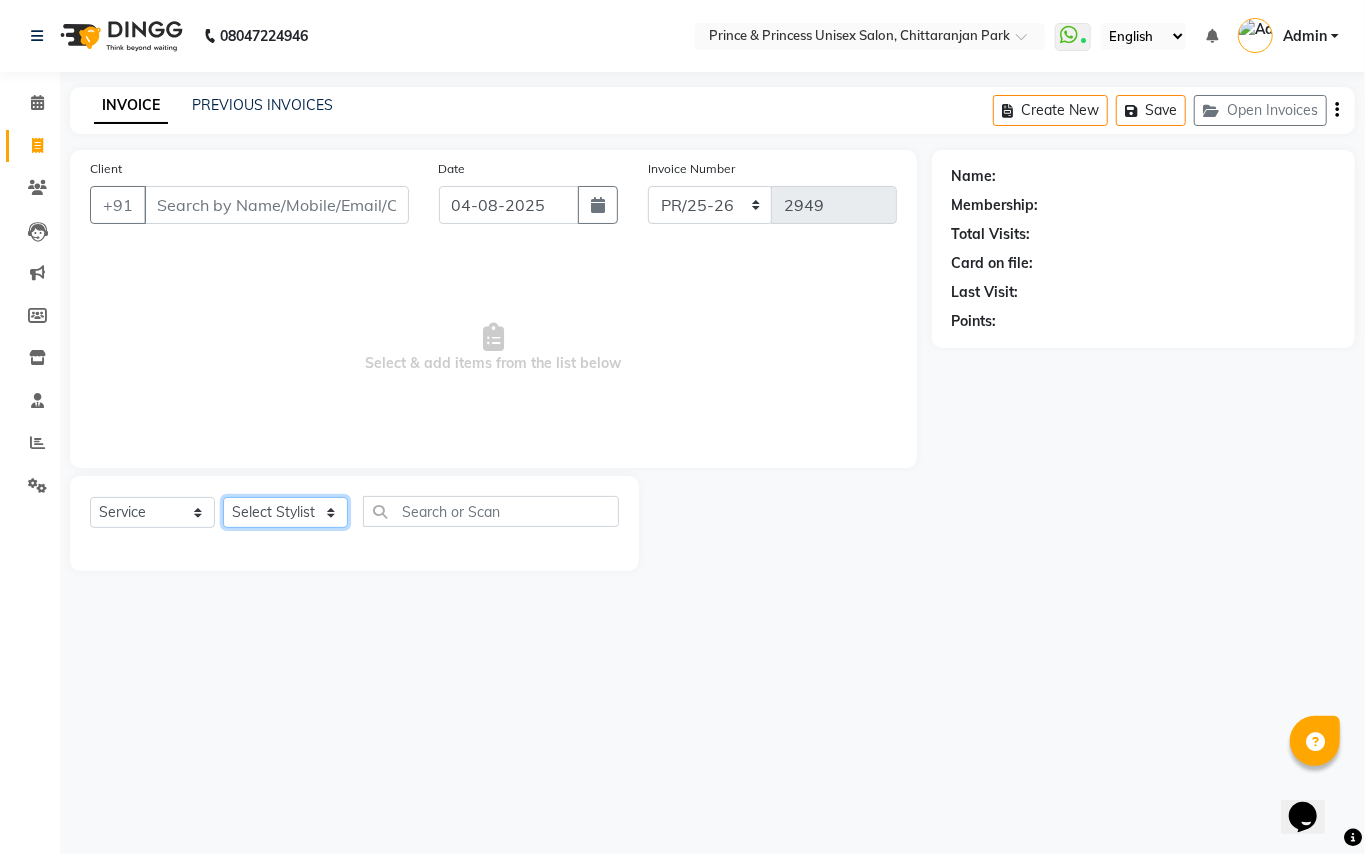 select on "64814" 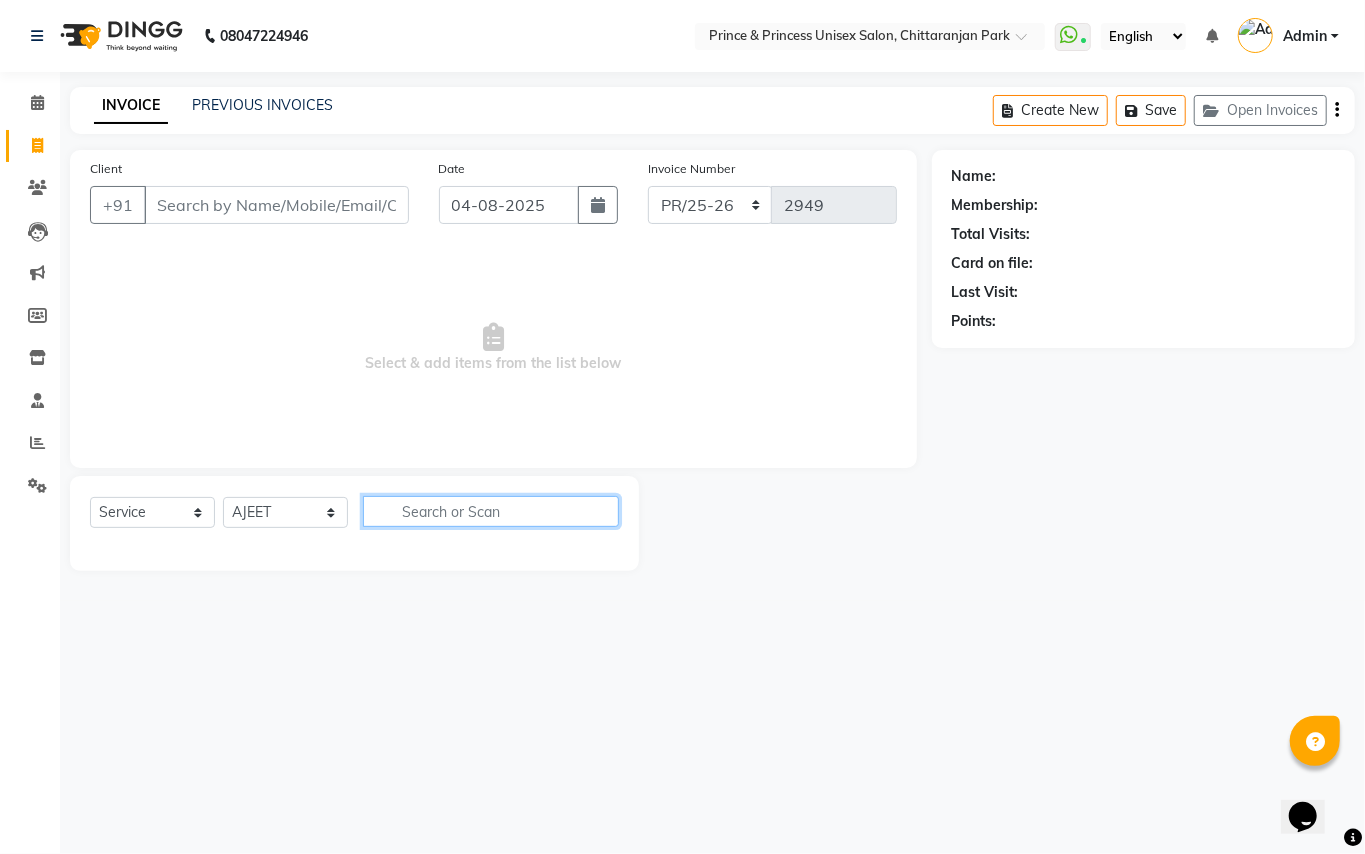 click 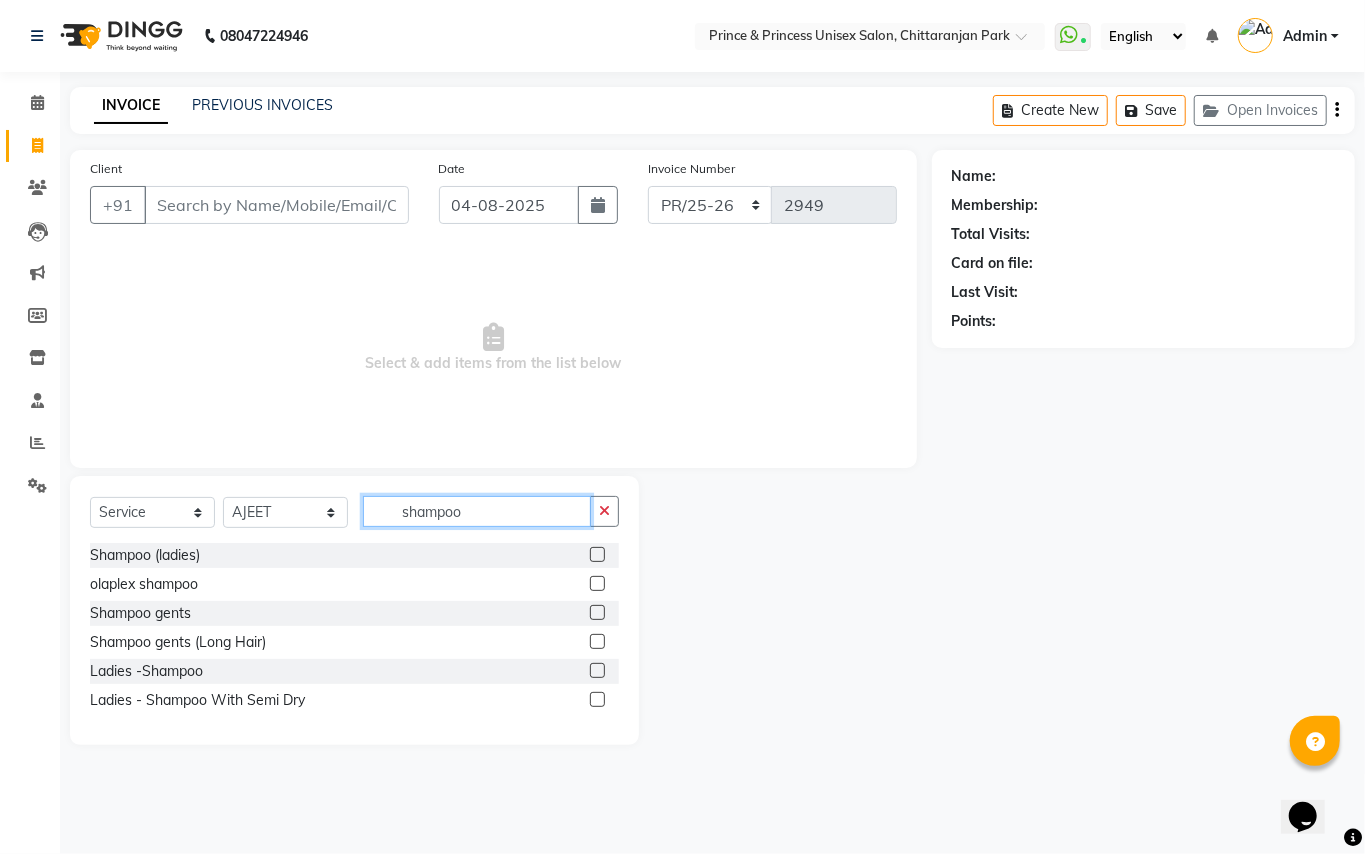 type on "shampoo" 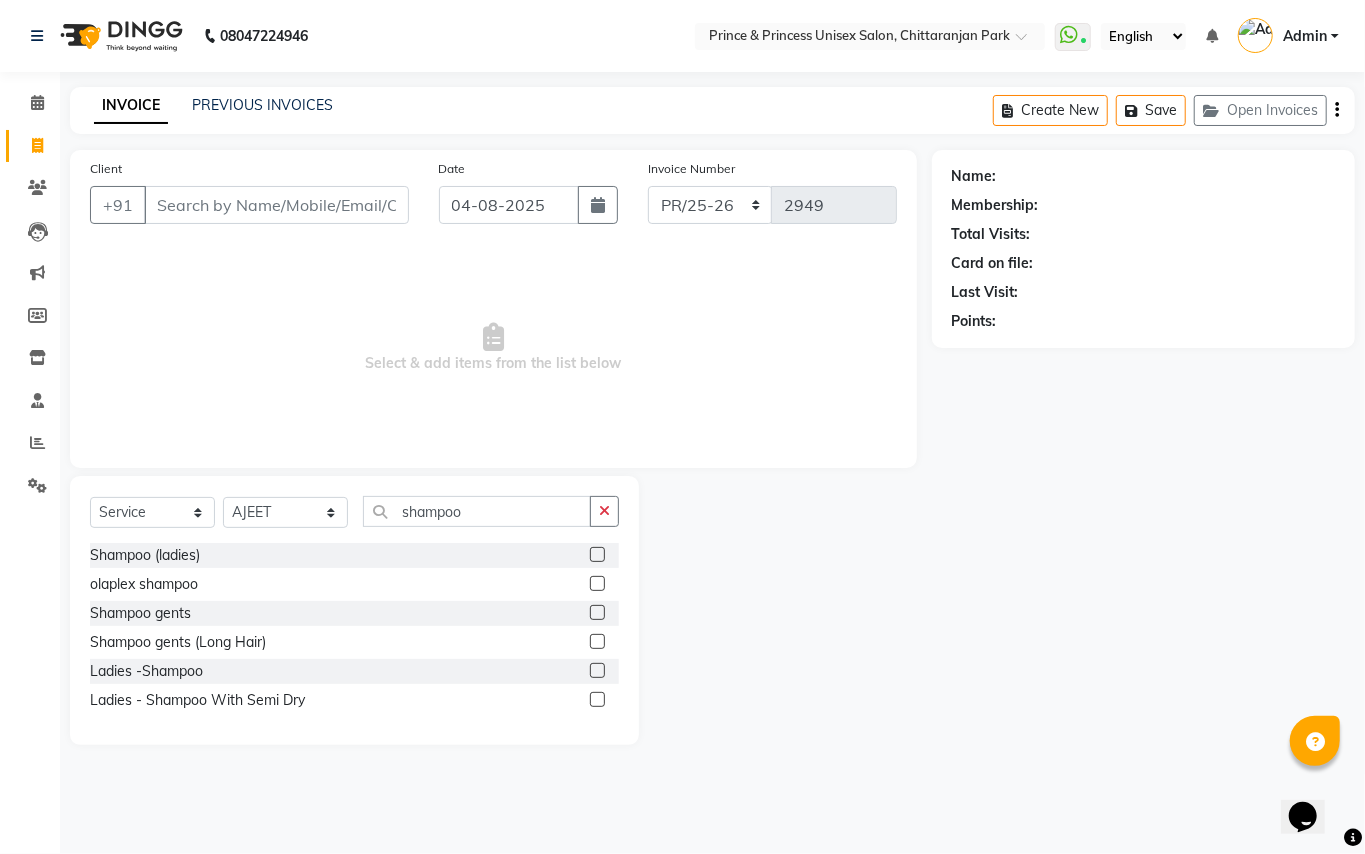 click 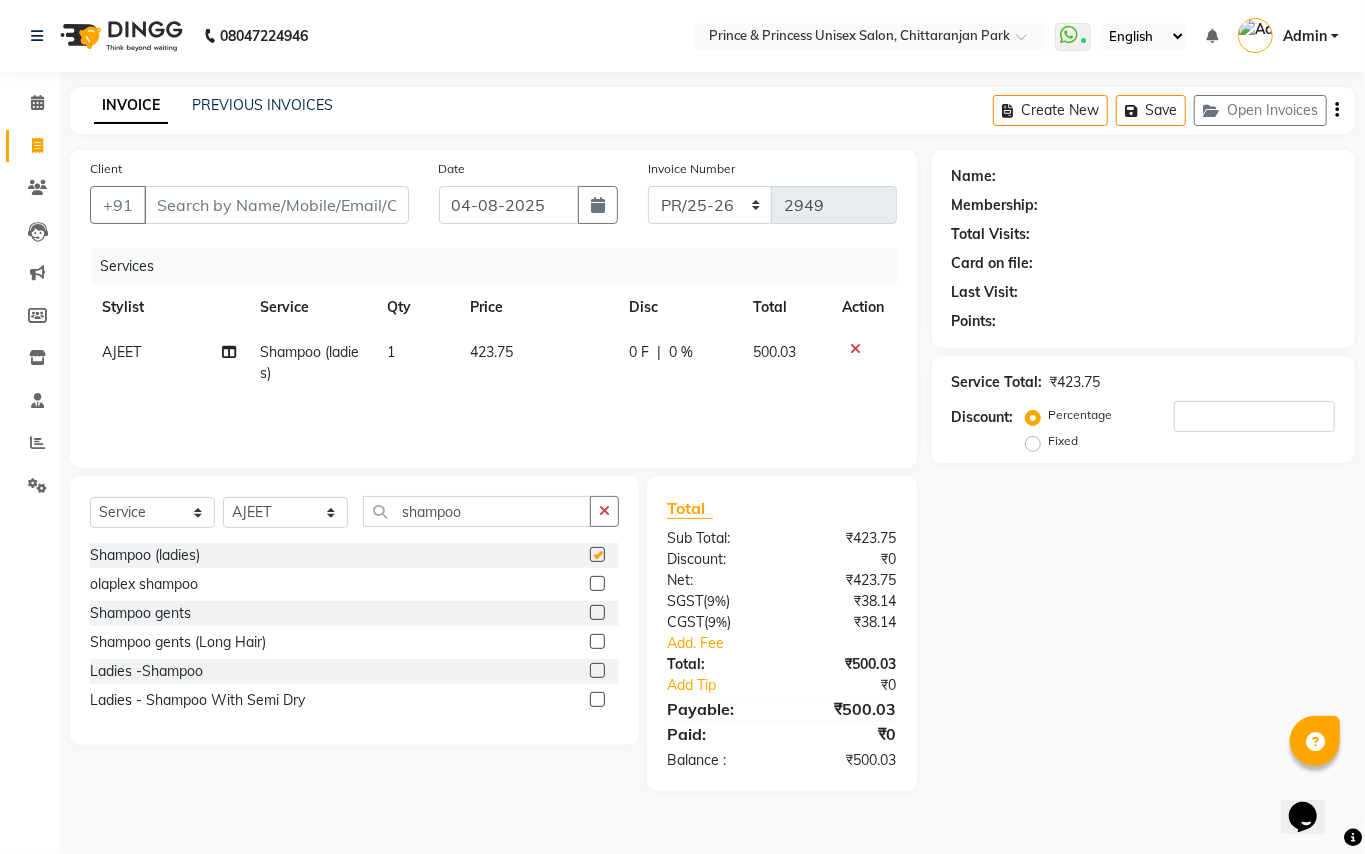 checkbox on "false" 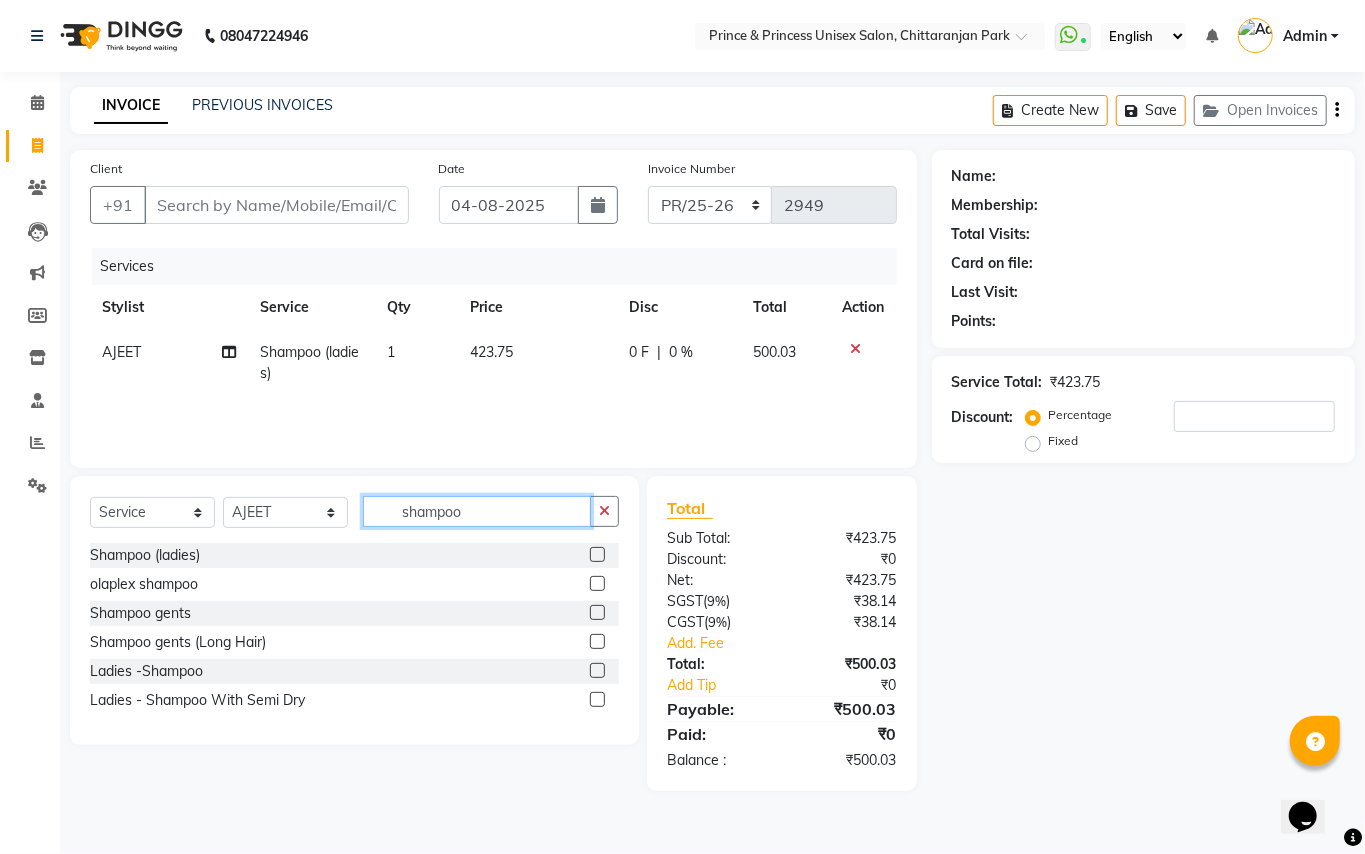 click on "shampoo" 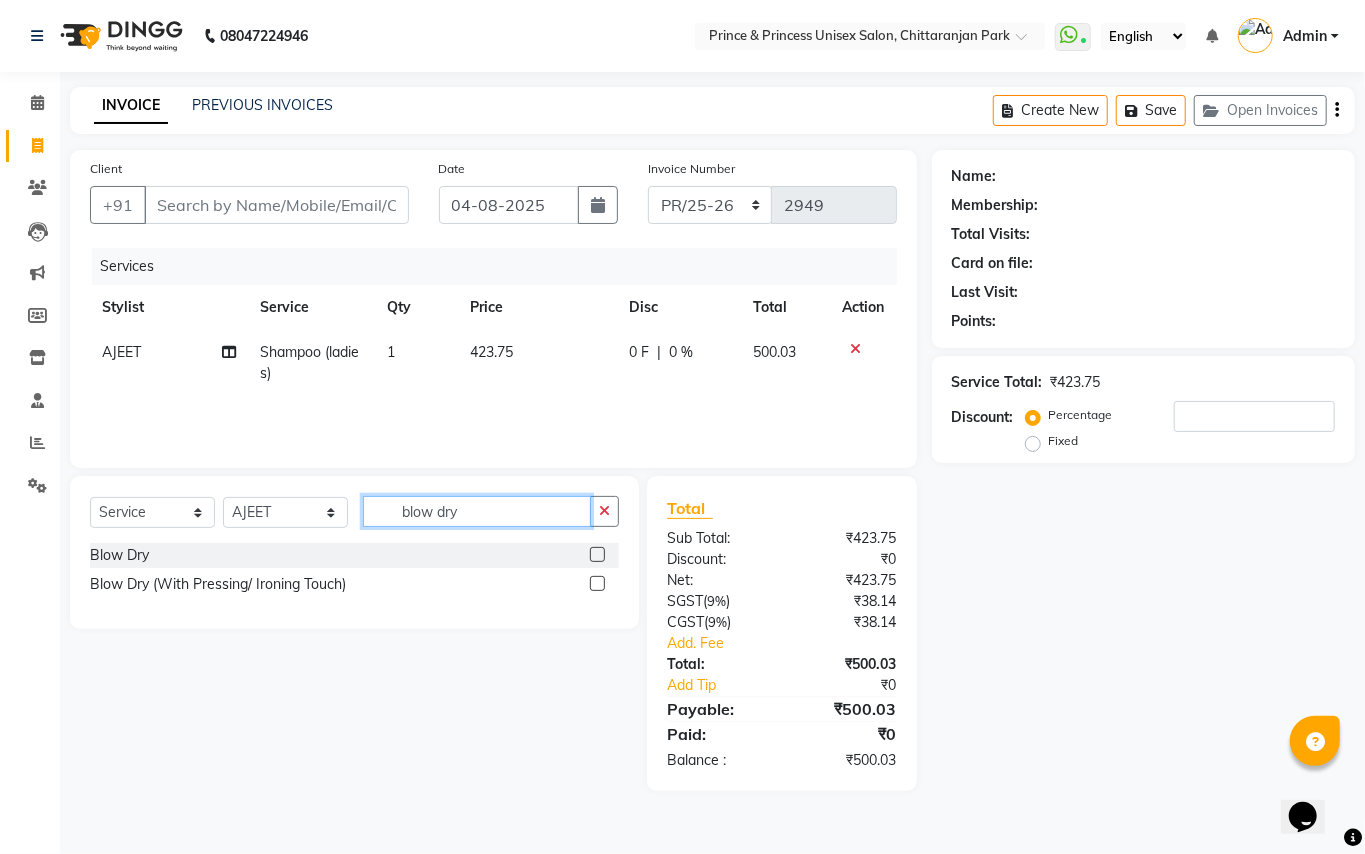 type on "blow dry" 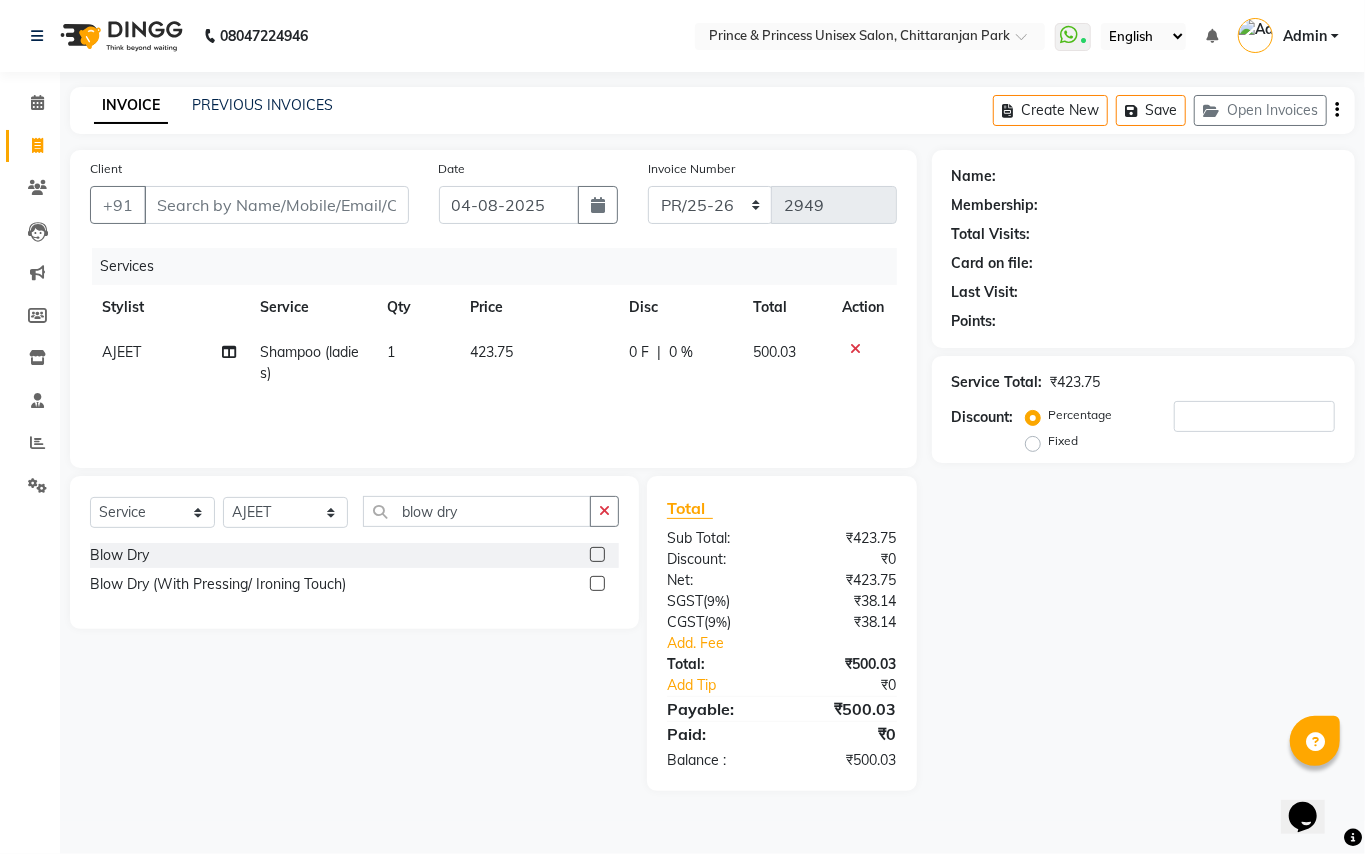 click 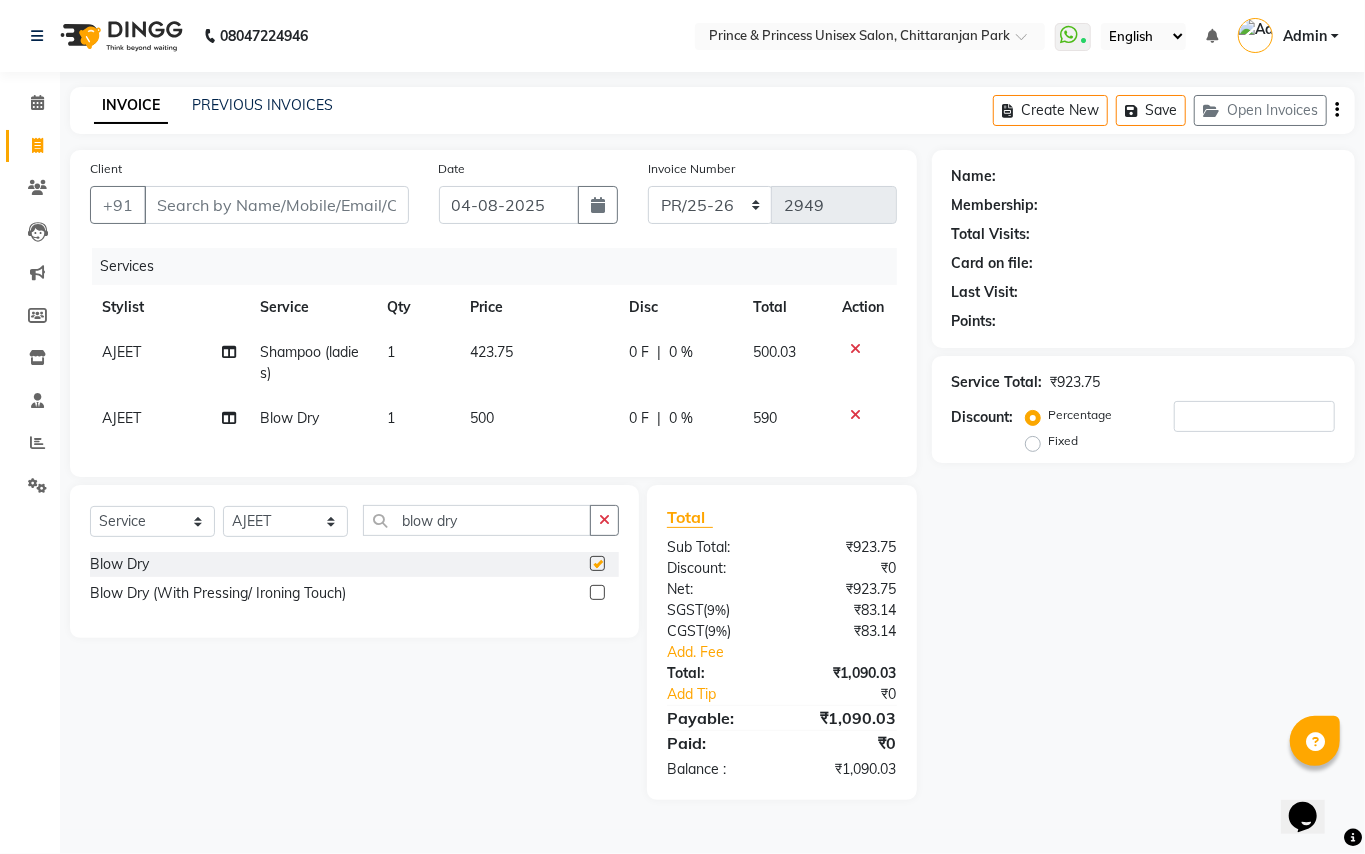 checkbox on "false" 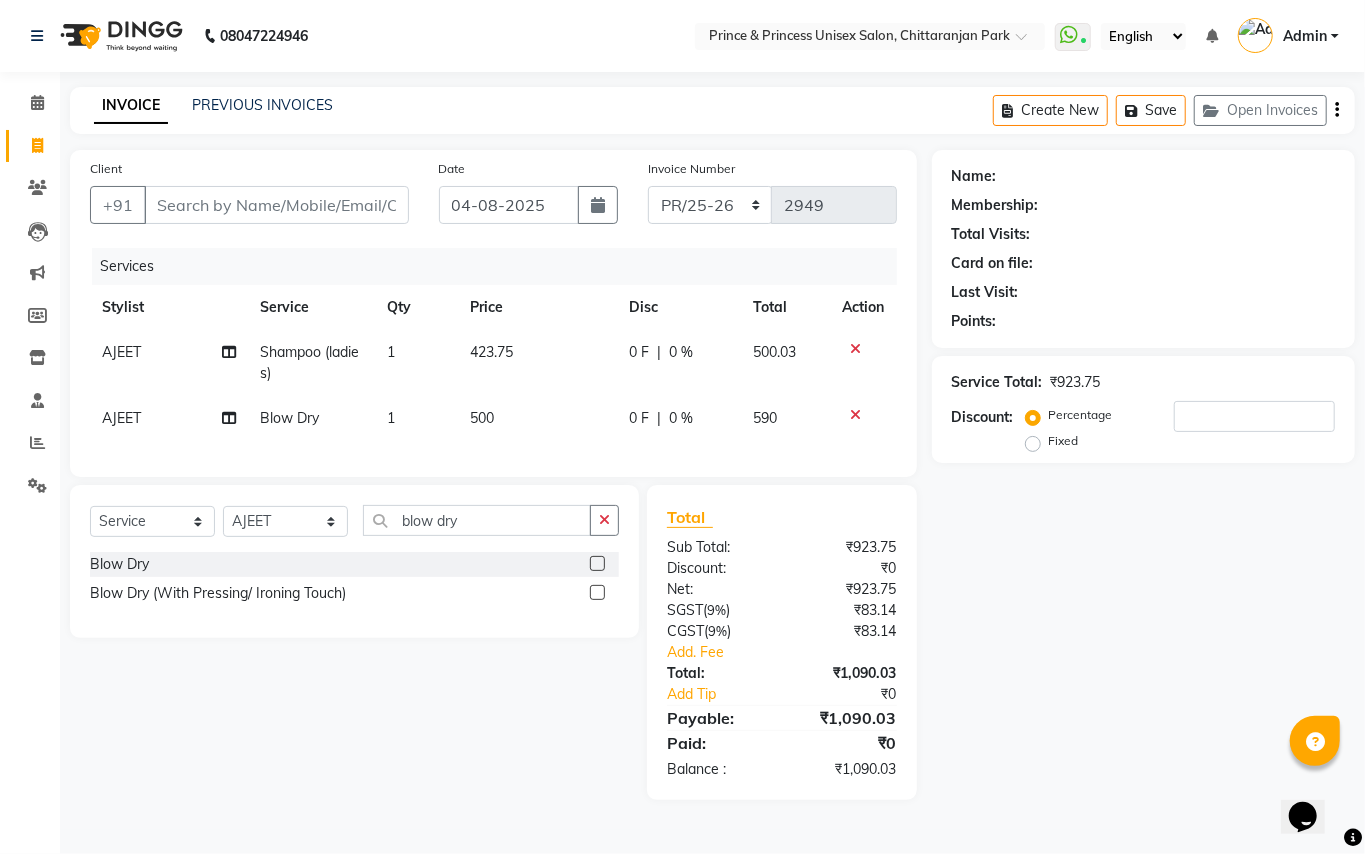 click on "AJEET" 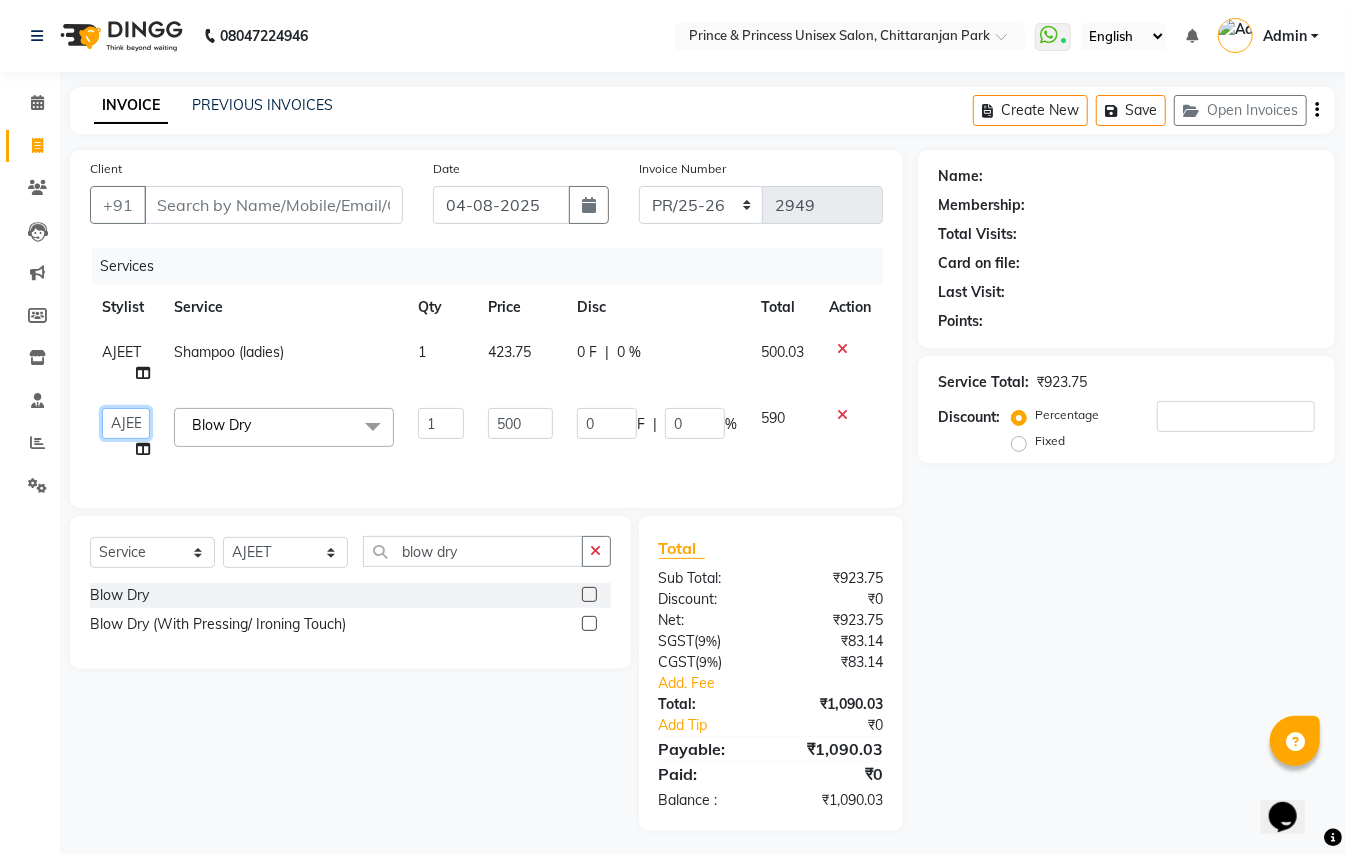 click on "ABHISHEK   AJEET   AJEET NEW   ARUN   ASLAM   CHANDAN   GUDDU   MAHESH   MANI   MEENAKSHI   MONU   PINKI   RAHUL   RISHI   SANDEEP   SONIYA   TABASSUM   XYZ" 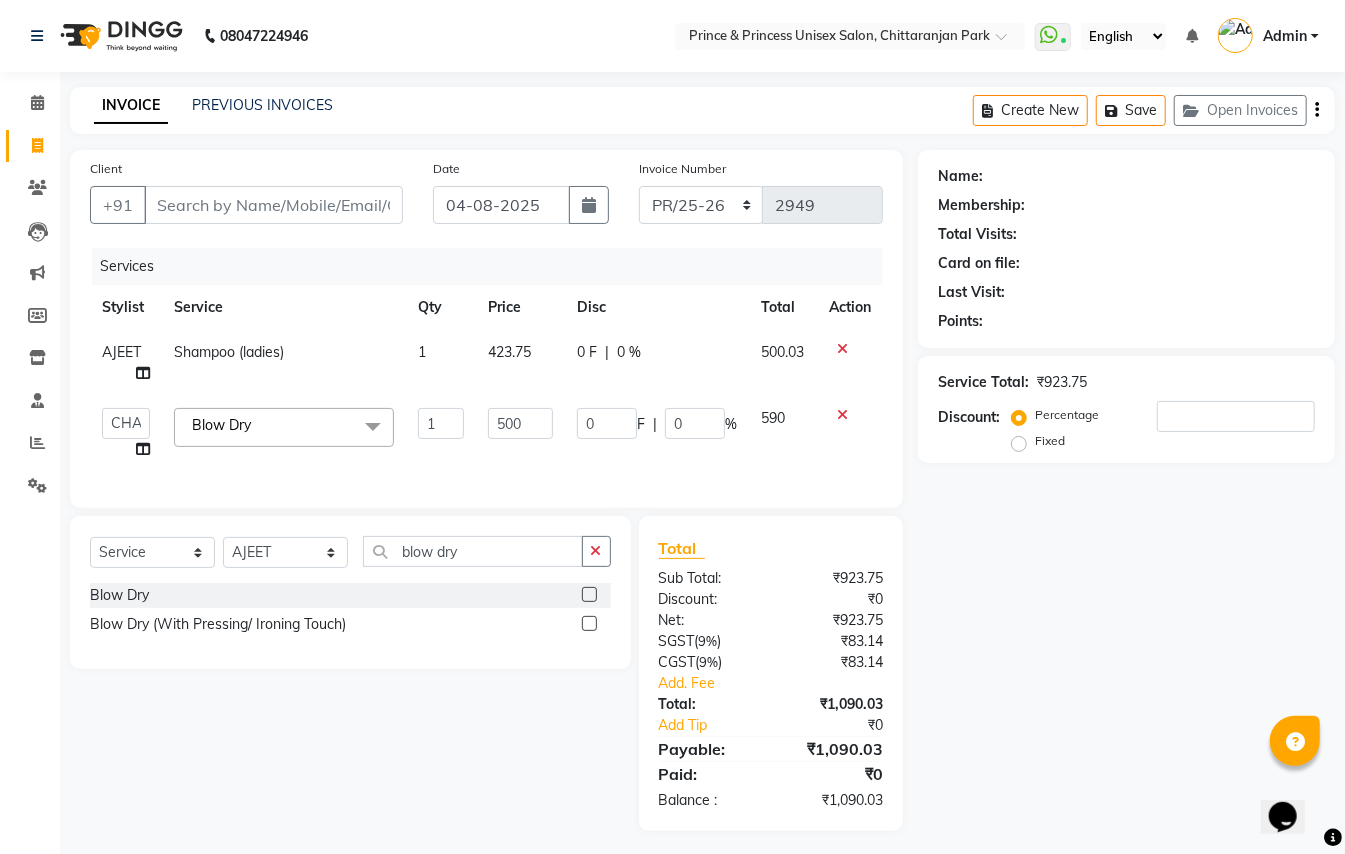 select on "63056" 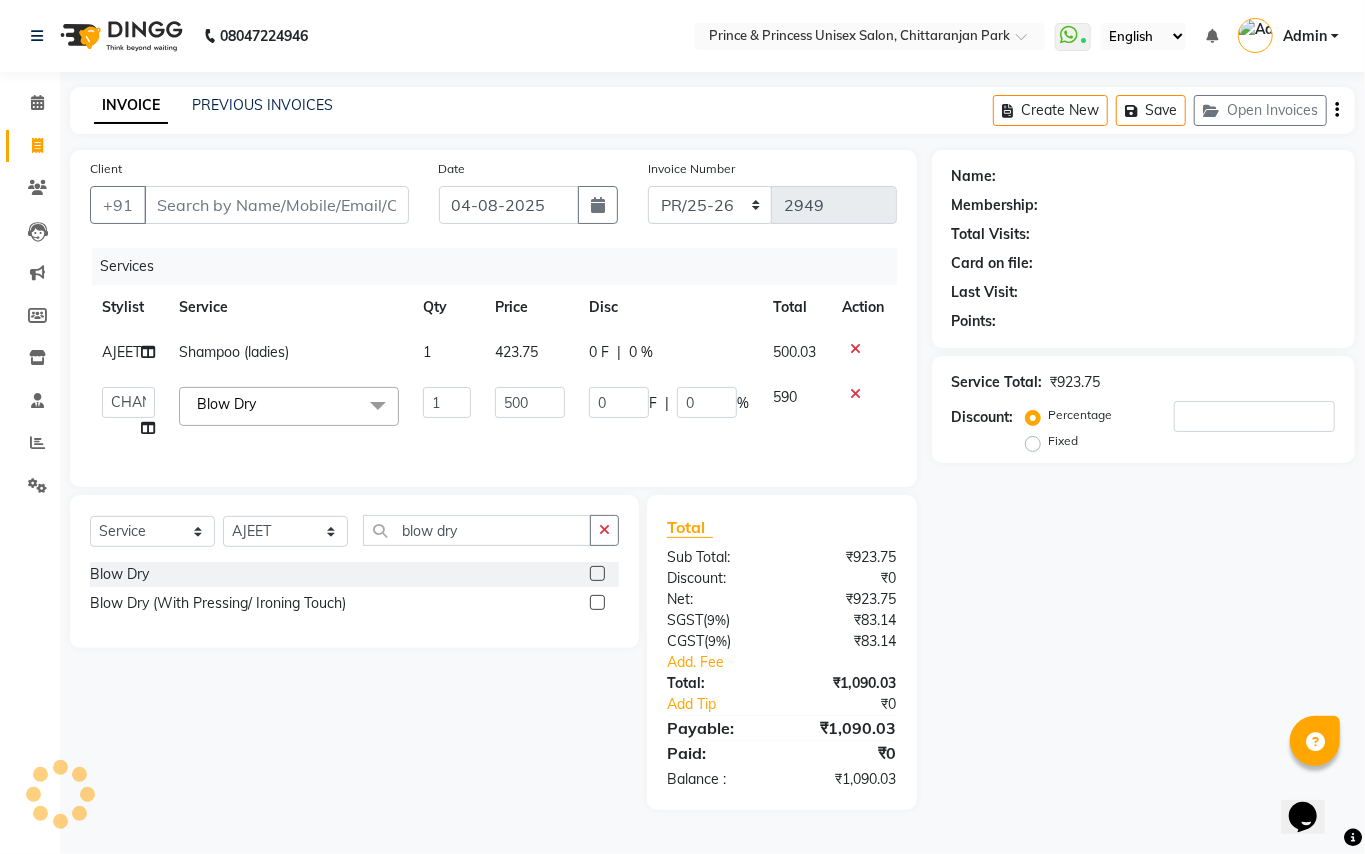 click on "Services Stylist Service Qty Price Disc Total Action AJEET Shampoo (ladies) 1 423.75 0 F | 0 % 500.03  ABHISHEK   AJEET   AJEET NEW   ARUN   ASLAM   CHANDAN   GUDDU   MAHESH   MANI   MEENAKSHI   MONU   PINKI   RAHUL   RISHI   SANDEEP   SONIYA   TABASSUM   XYZ  Blow Dry  x Hair Cut/Hair Trimming Hair cut ladies -existing look Hair Cut Child (Up To 4 Years) Ladies Short Hair Cut Shampoo (ladies) olaplex shampoo Hair Care (Ladies) - Flicks/Fringe Oil Massage Henna Mustache Trim Threading Face Threading Hair Cut Gents - Style Change Gents - Tonsure (Mundan) Shampoo gents Shampoo gents (Long Hair) Beard Triming / Shave Oil Massage half color touch up  Beard Colour Hair Styling (Gel/ Serum Application) Colour Touch Up men's Colour Touch-Up Amonia Free) Highlighting Rebonding Dry Head Massage Full Front Chest Clipper Full Back Clipper Ear Wax Full Body Clipper Under Arms Clipper Full Front/Back Waxing (Sugar) Full Front/Back Waxing (Chocolate) Chest Razor/Back Full Body Razor Under Arm Razor EYE BROWS COLOR Tongs 1" 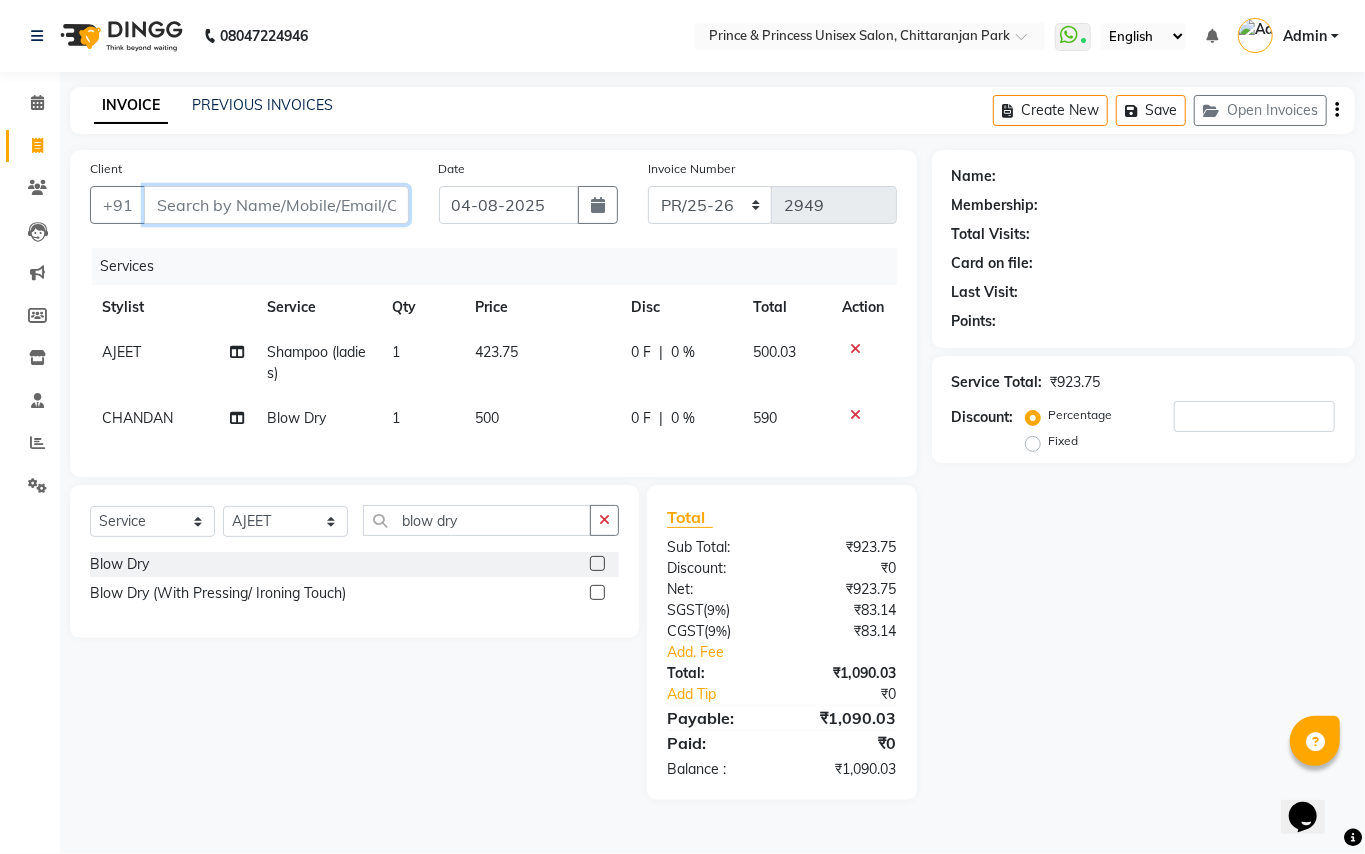 click on "Client" at bounding box center (276, 205) 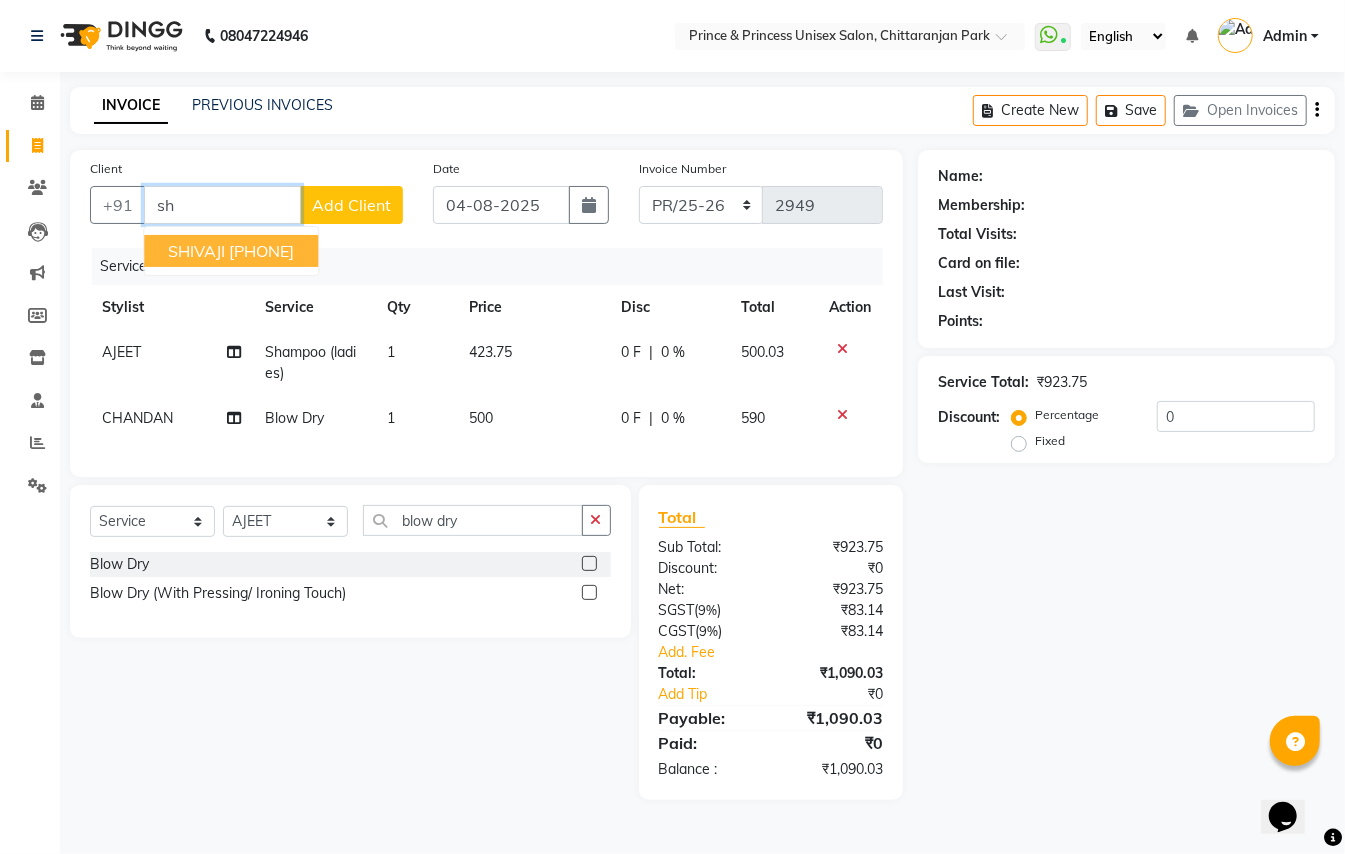 type on "s" 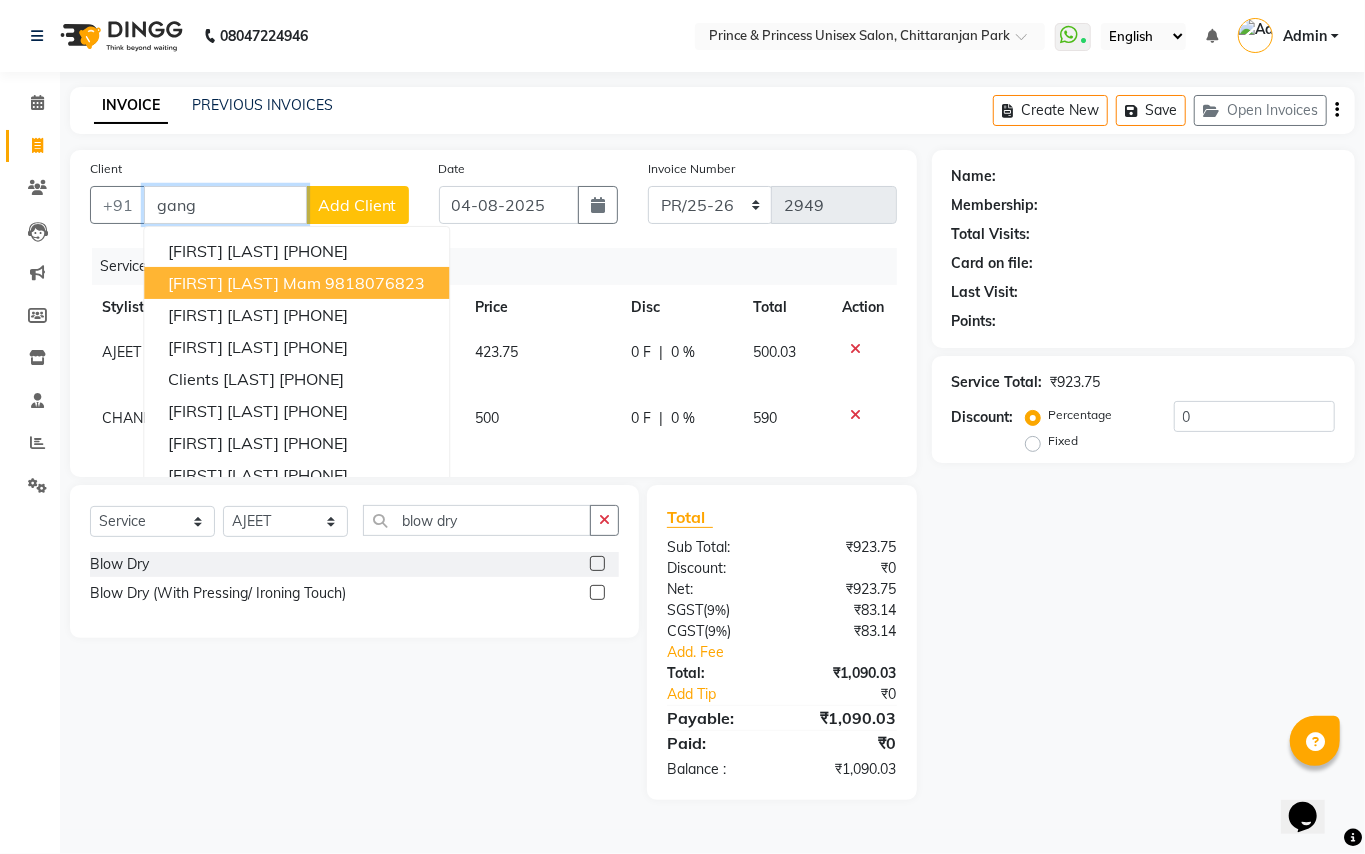 click on "9818076823" at bounding box center [375, 283] 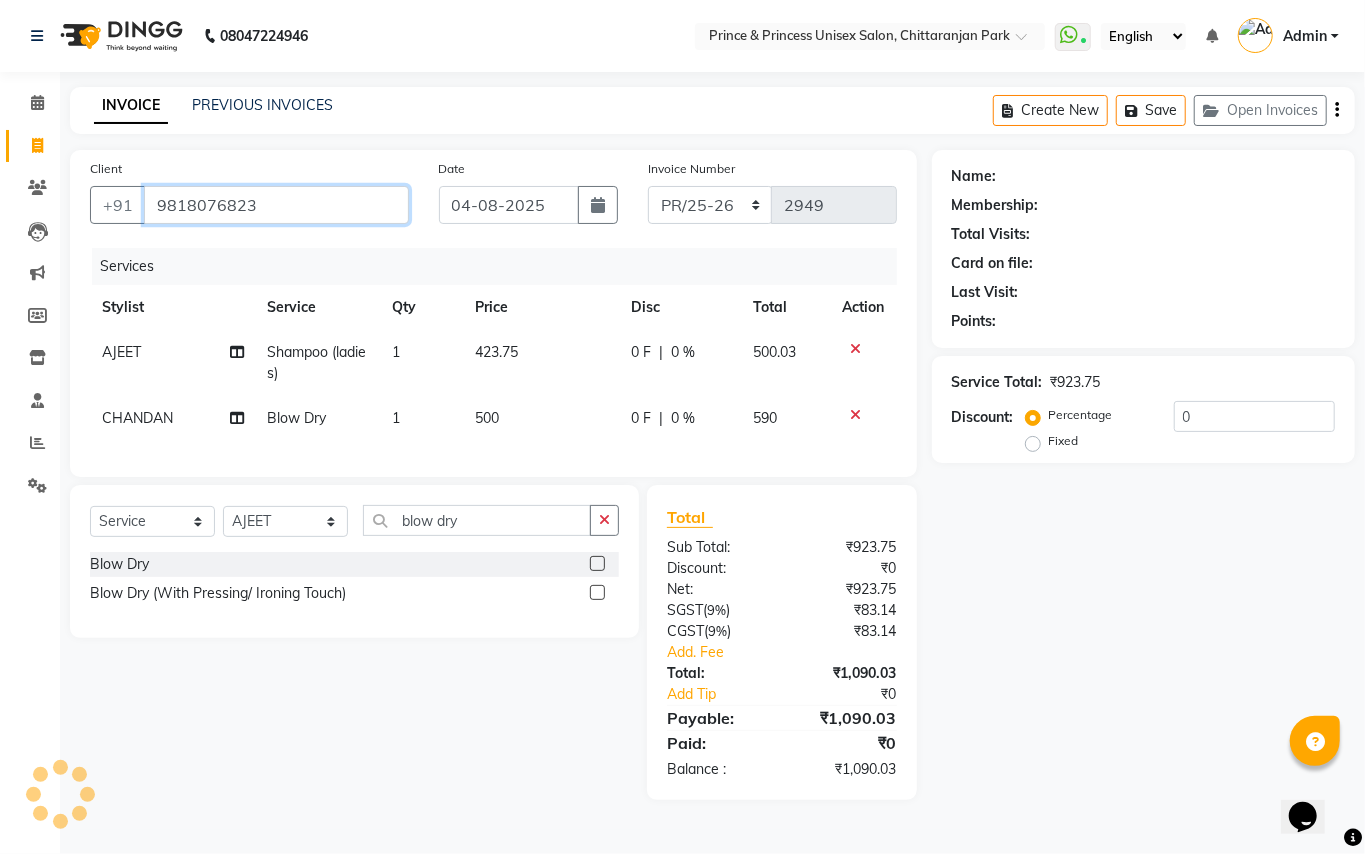 type on "9818076823" 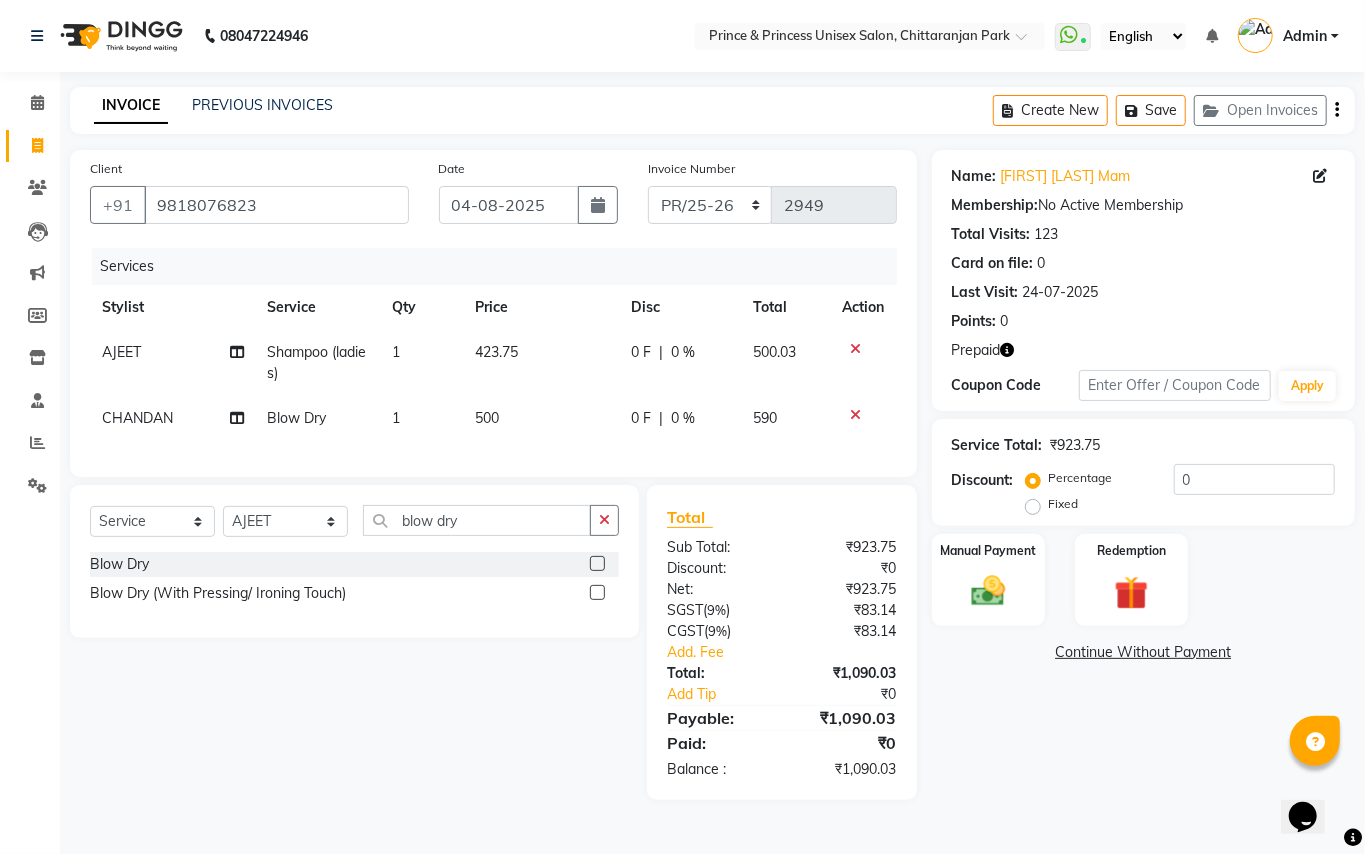 click 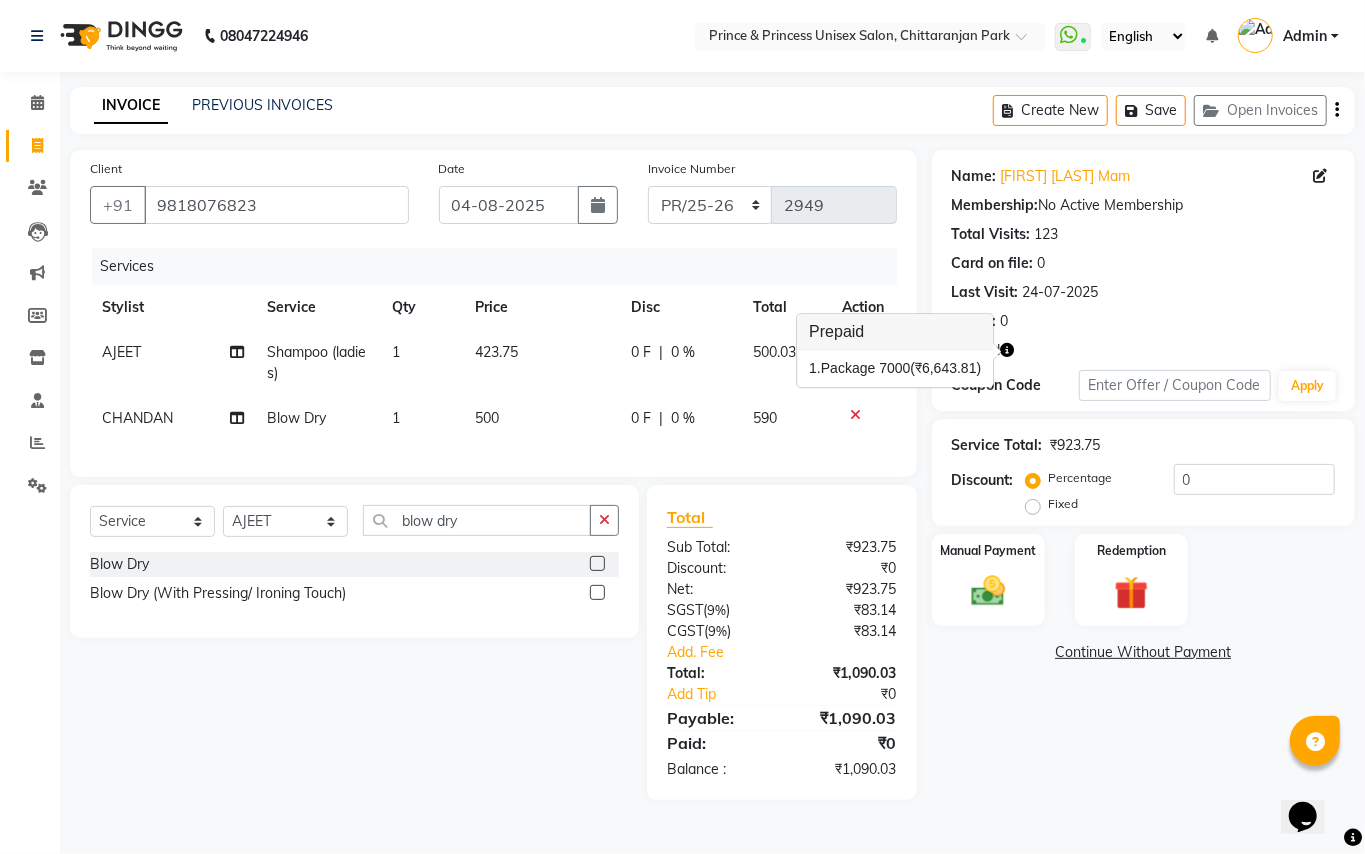 click 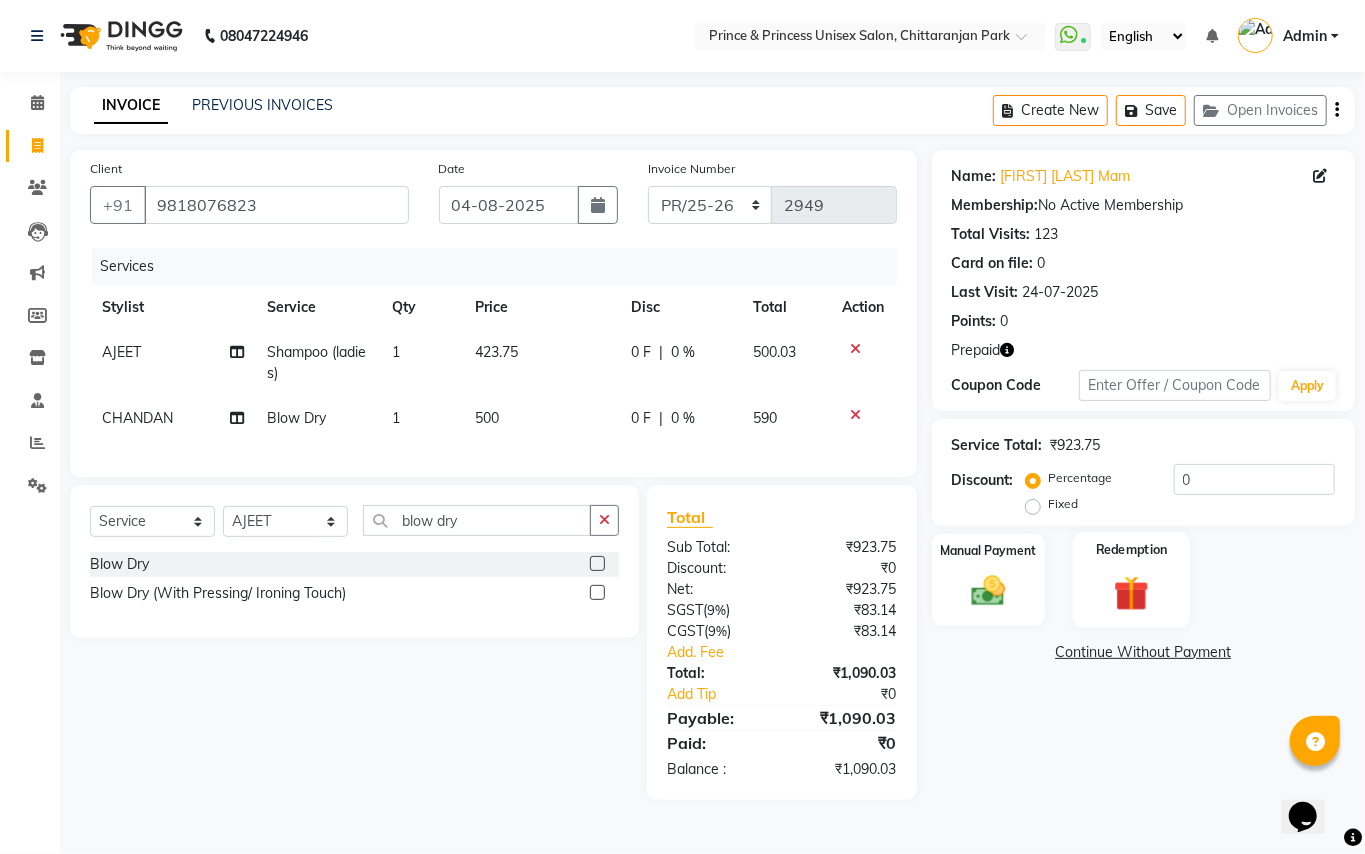 click 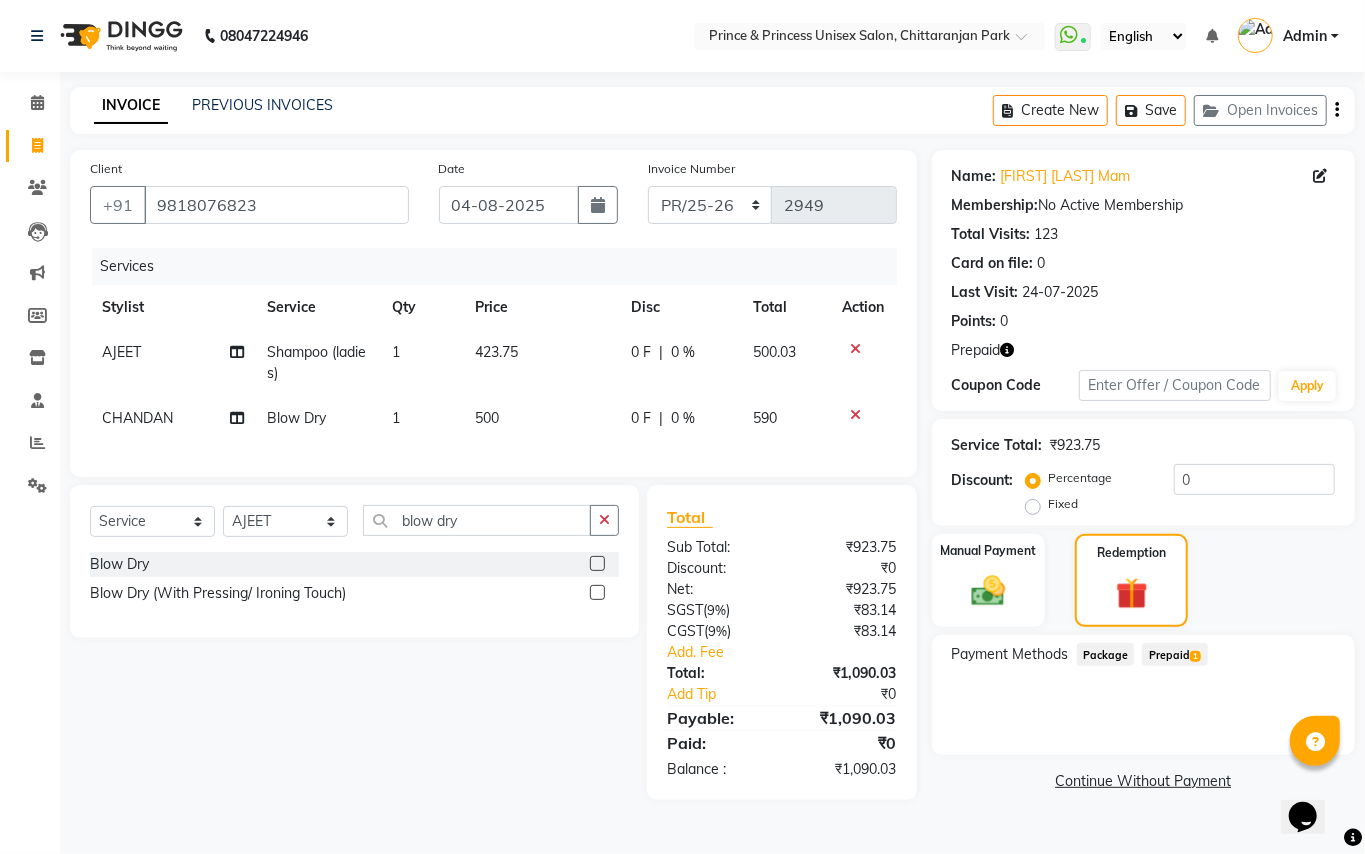 click on "Prepaid  1" 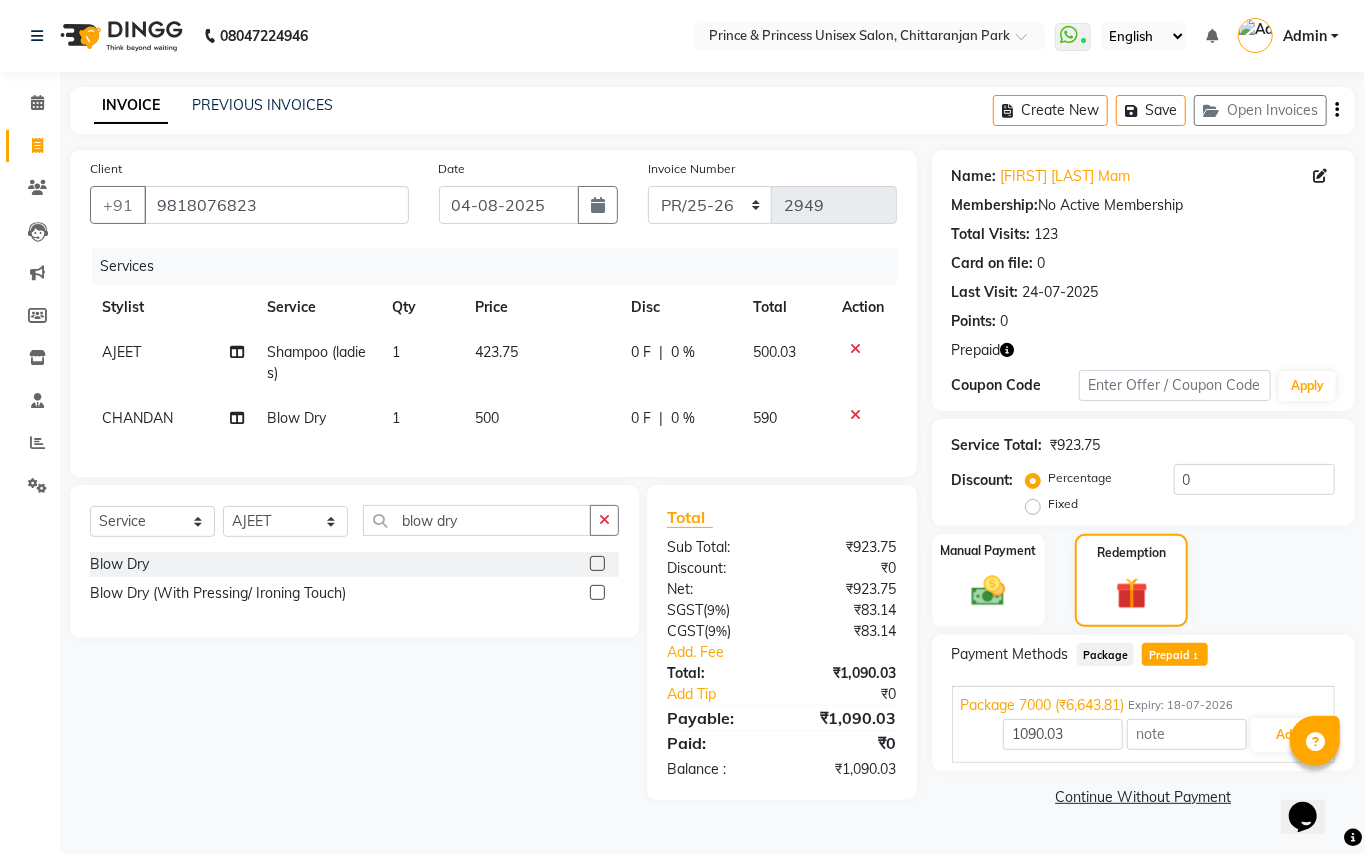 click on "Prepaid  1" 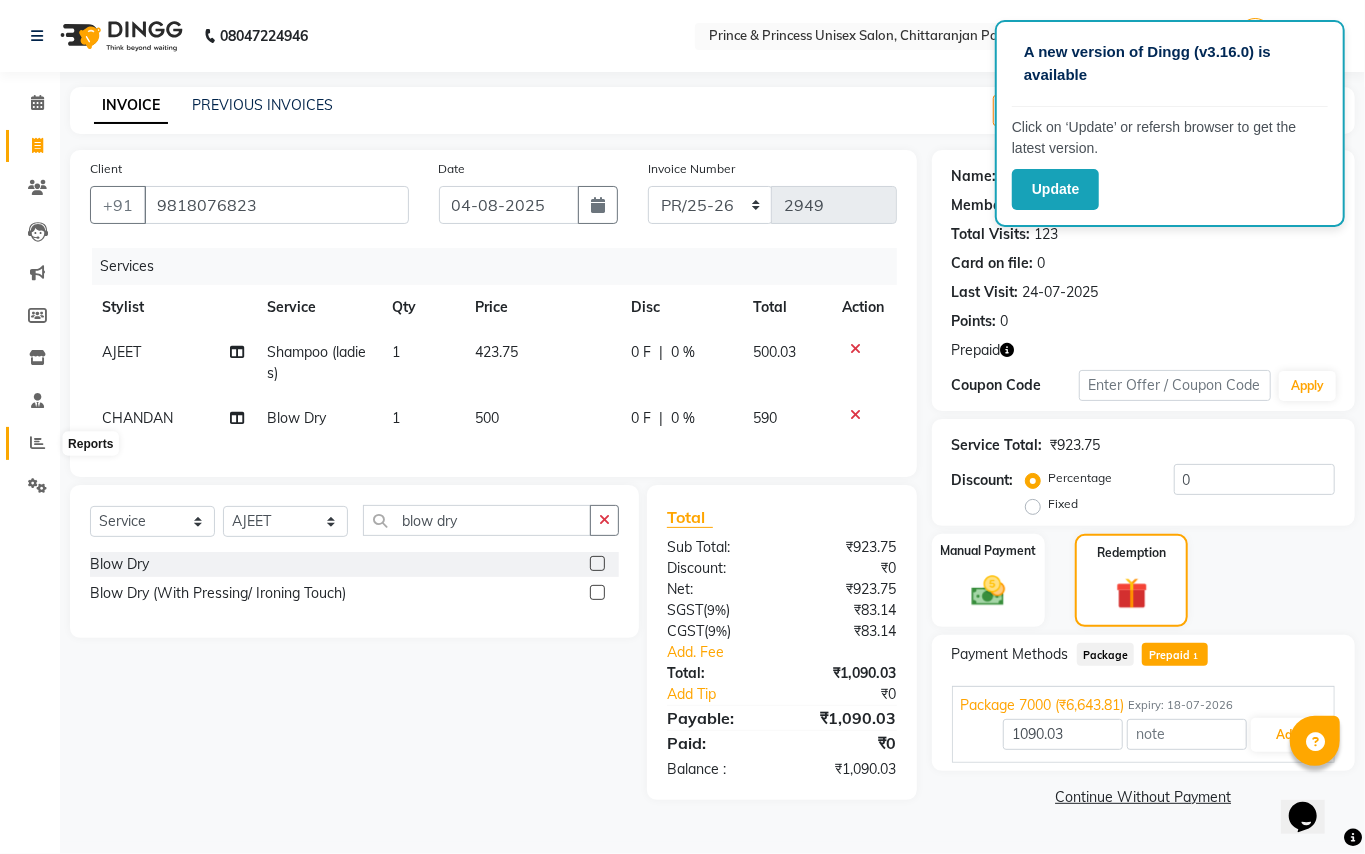 click 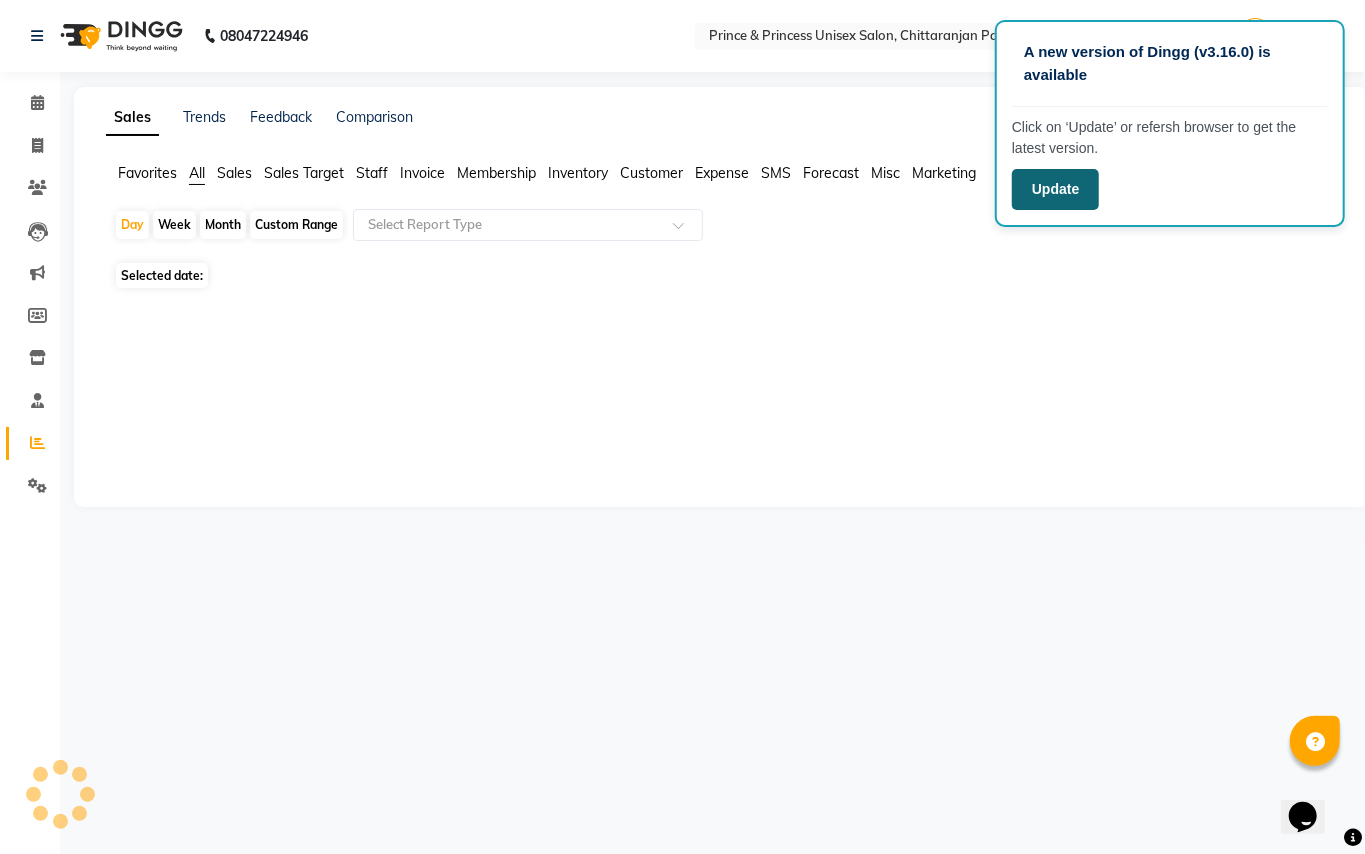 click on "Update" 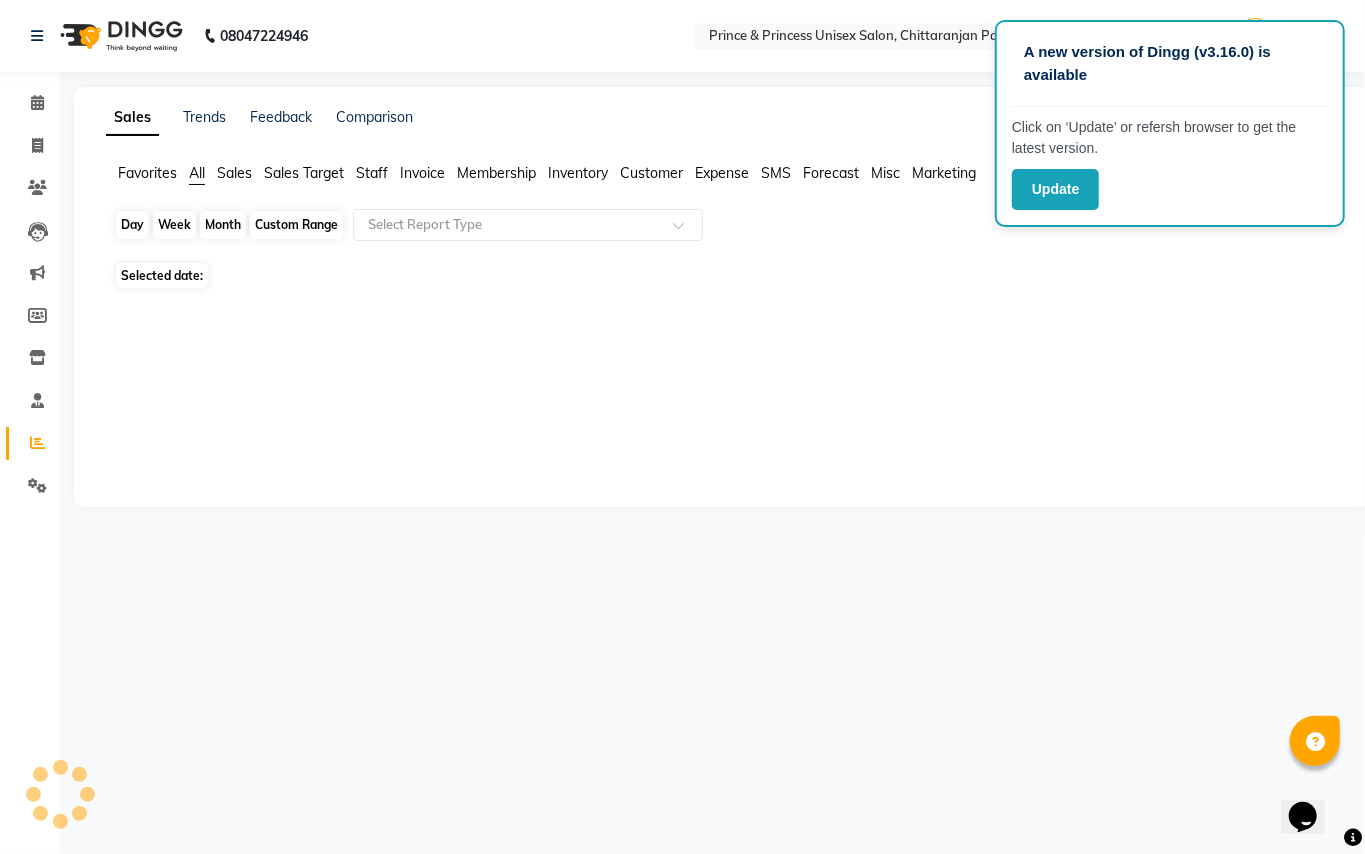 click on "Day" 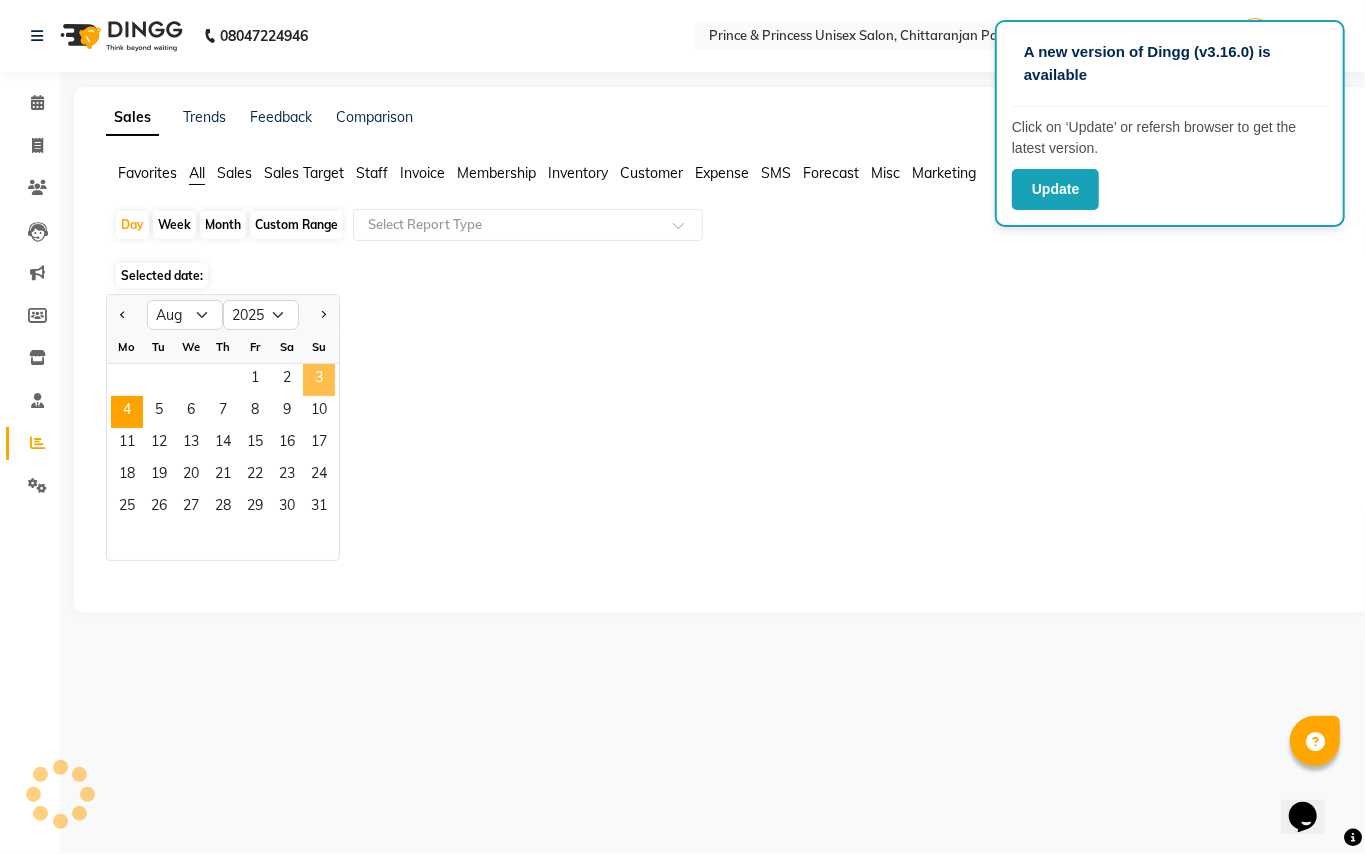 click on "3" 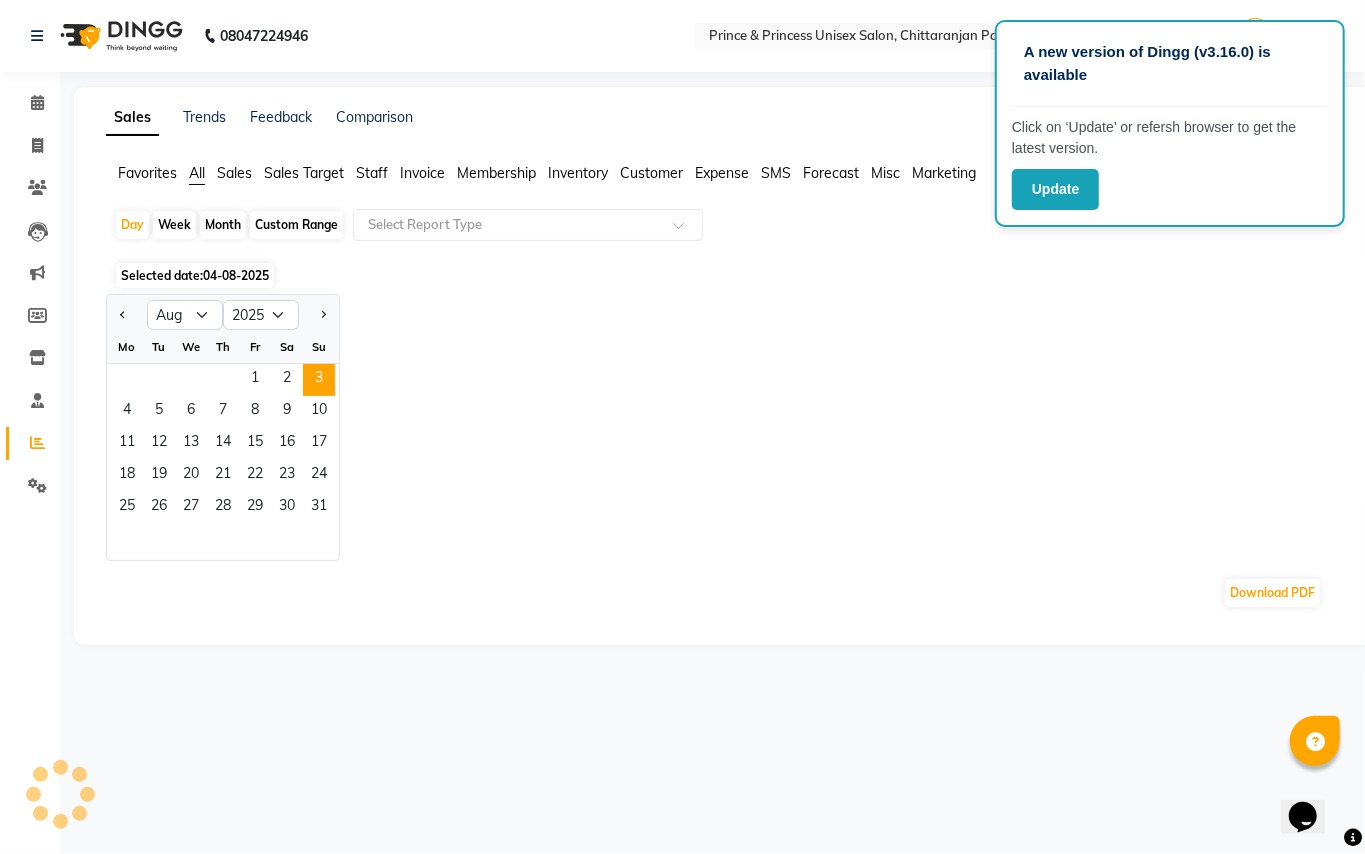 click on "Sales Target" 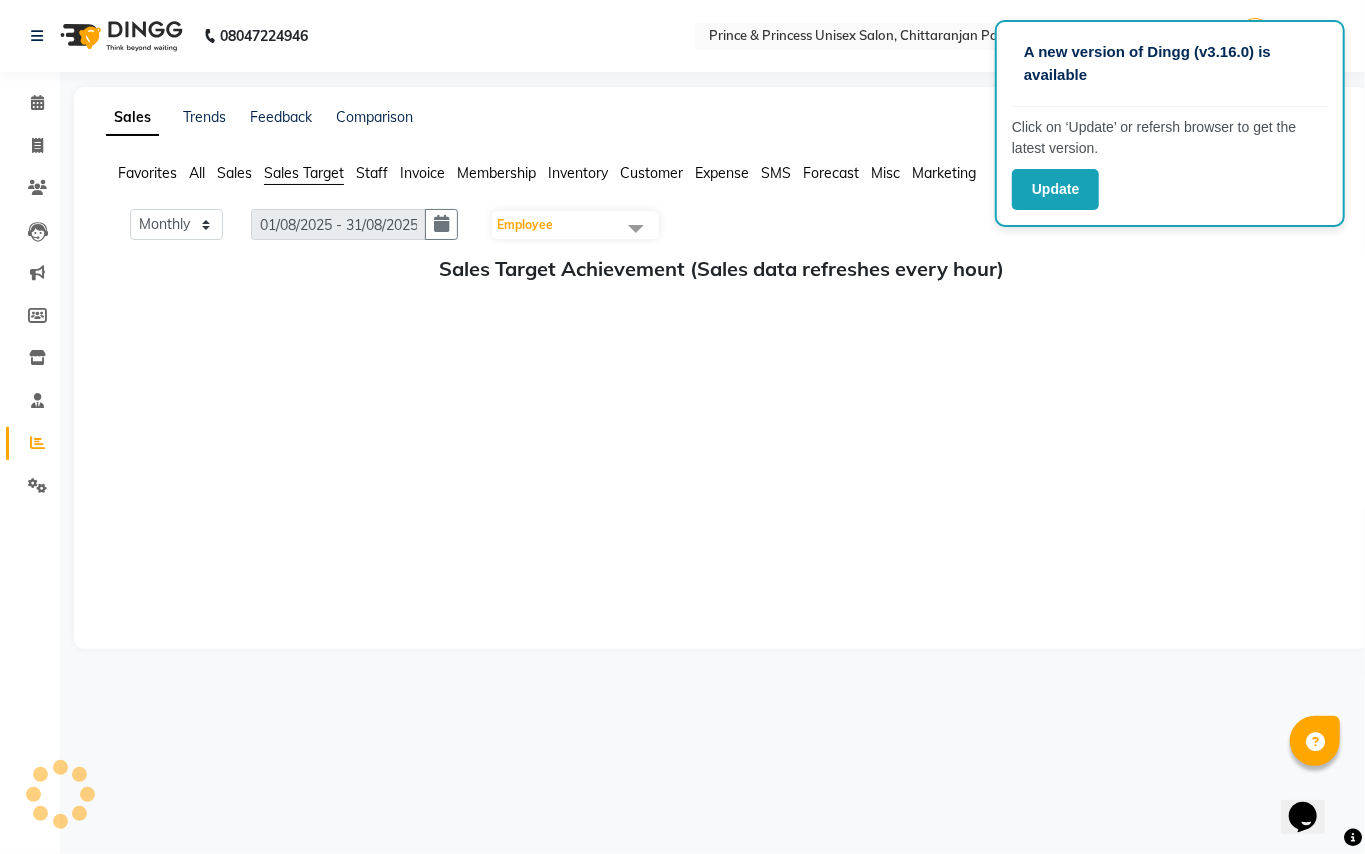 click on "Sales" 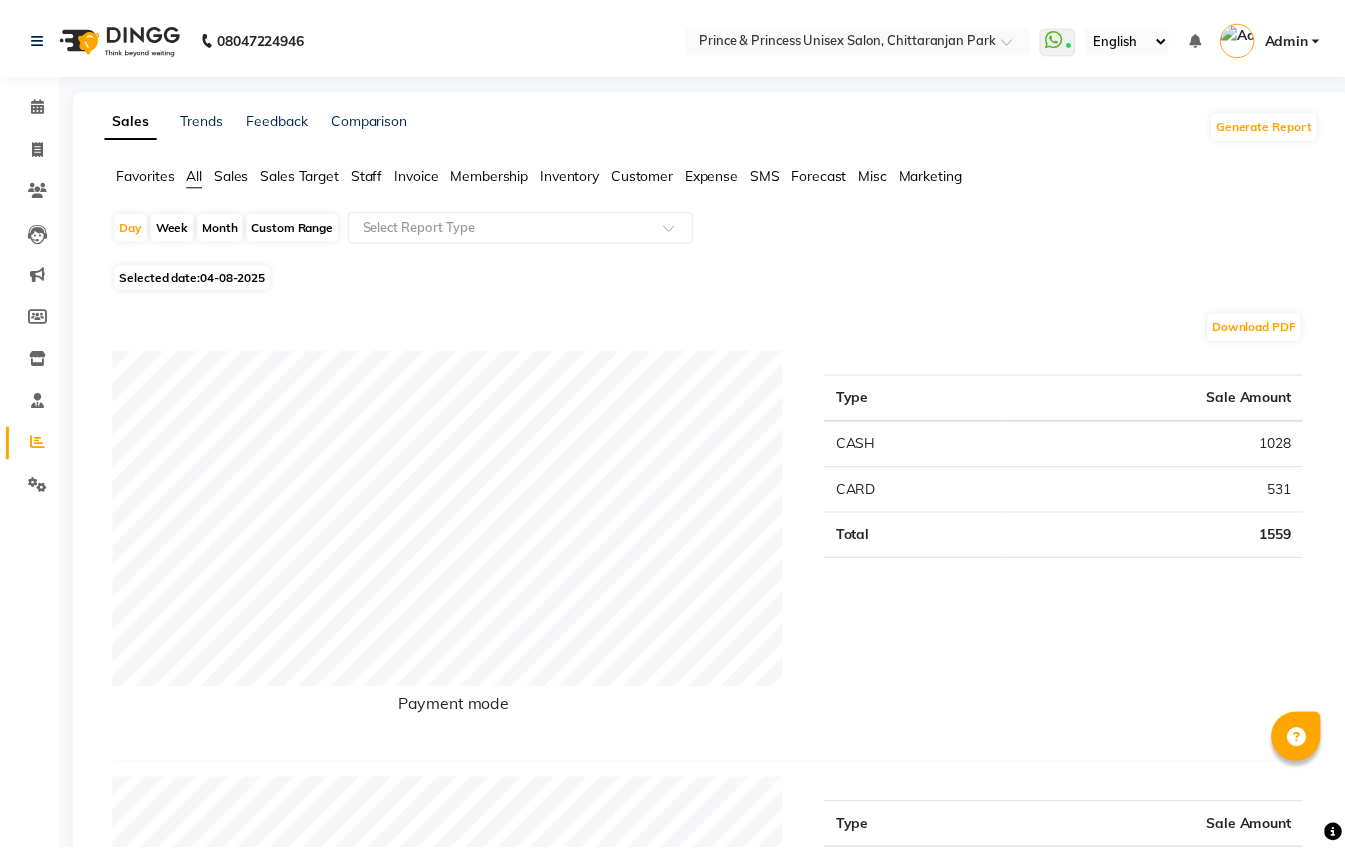 scroll, scrollTop: 0, scrollLeft: 0, axis: both 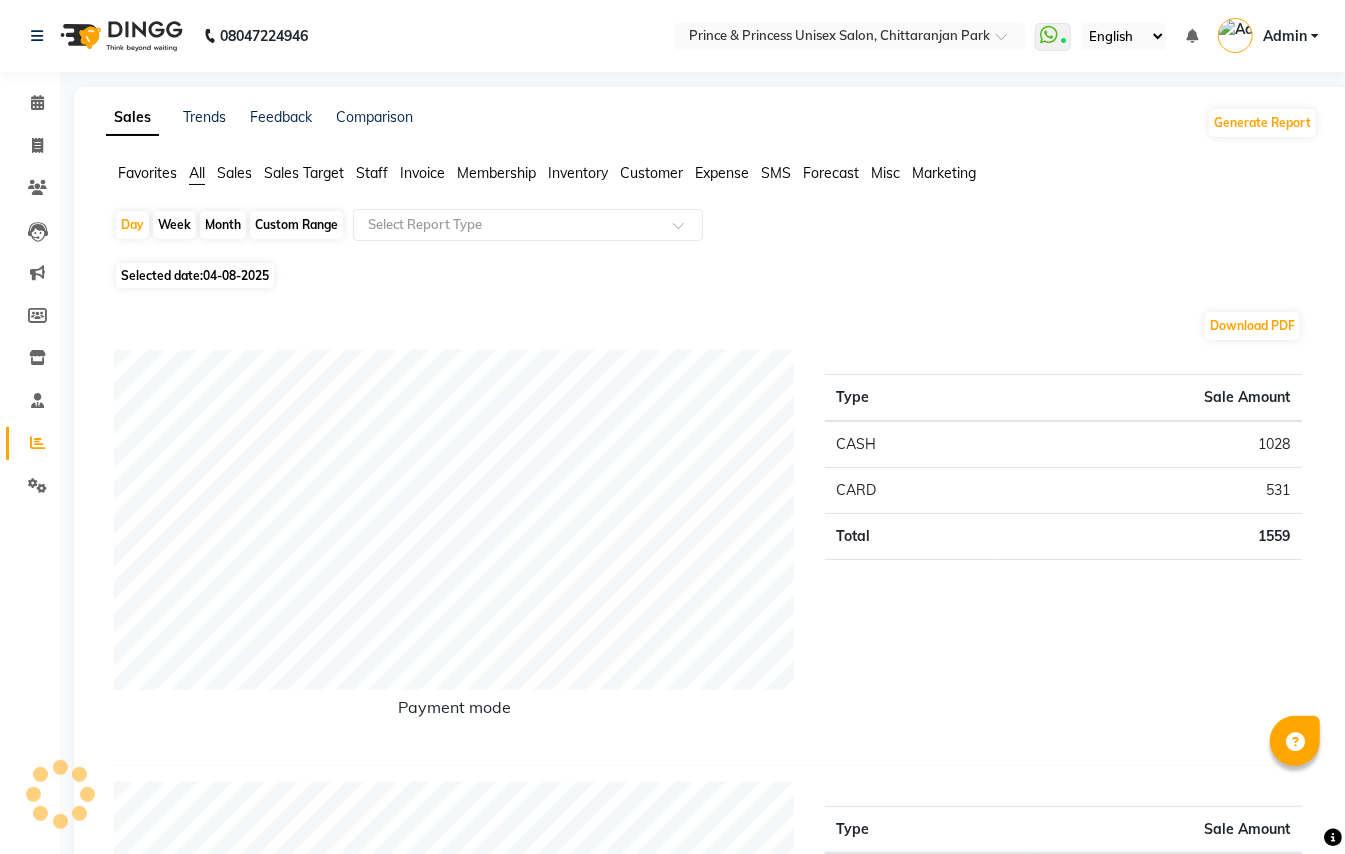click on "Staff" 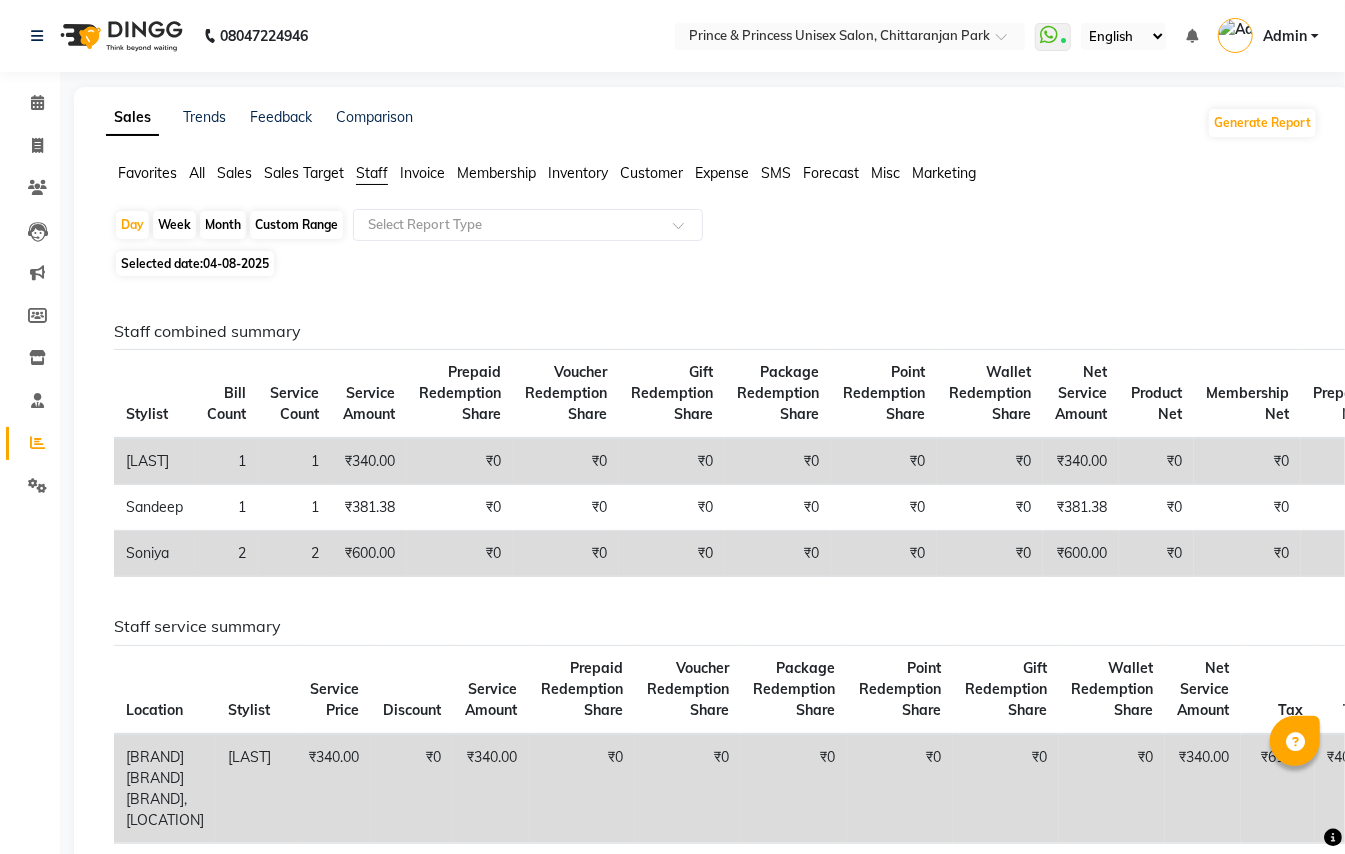 click on "Sales" 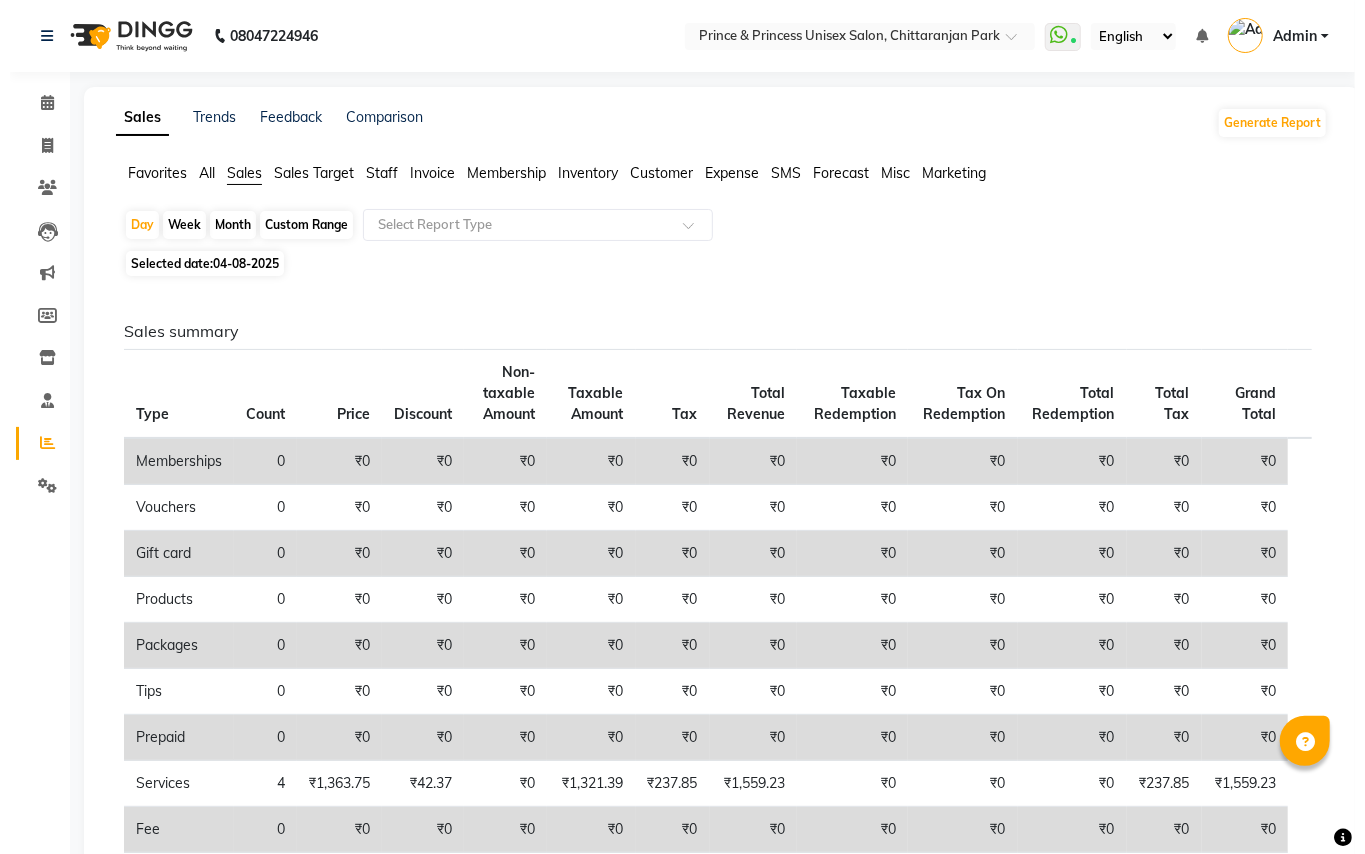 scroll, scrollTop: 0, scrollLeft: 0, axis: both 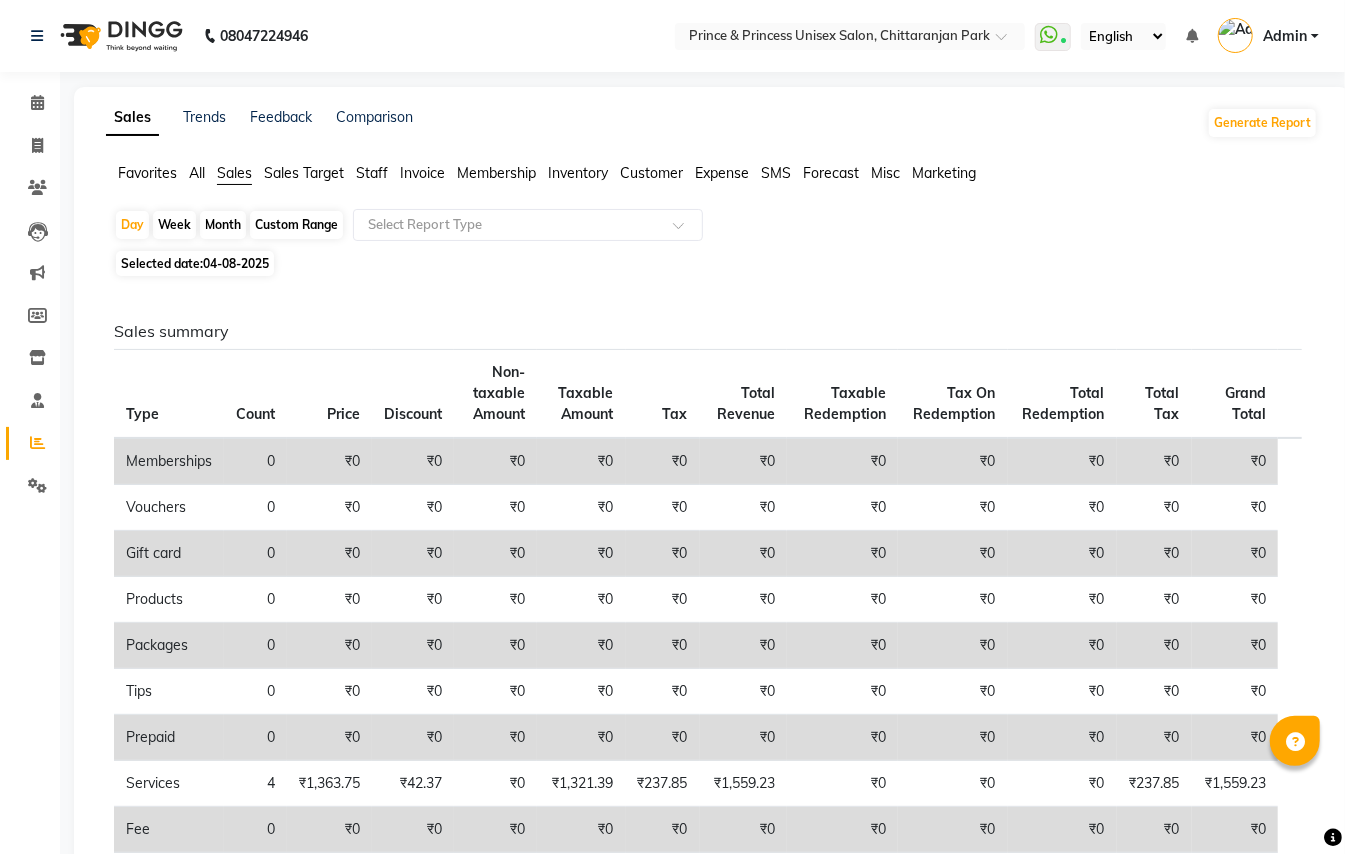 click on "Sales Target" 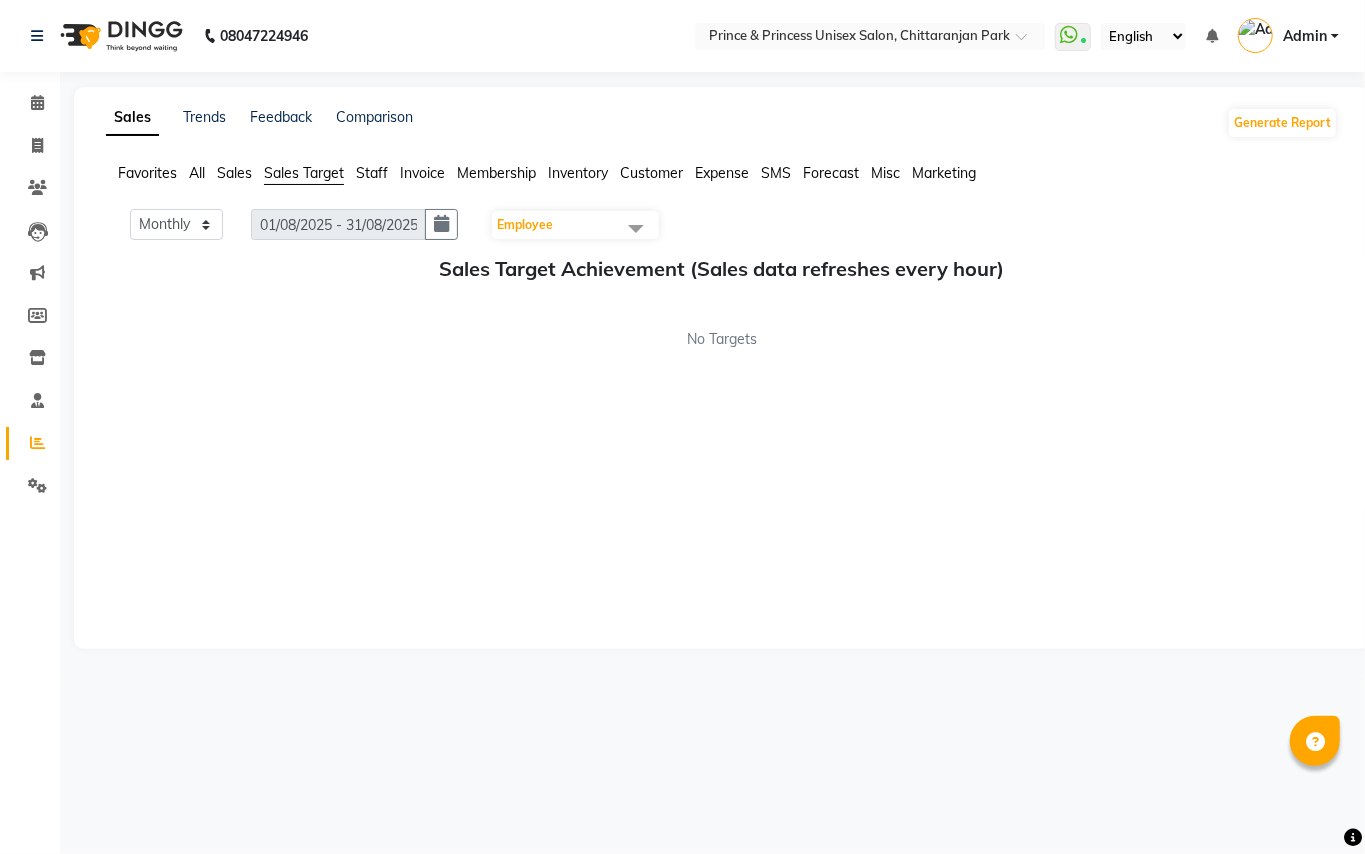 click on "Staff" 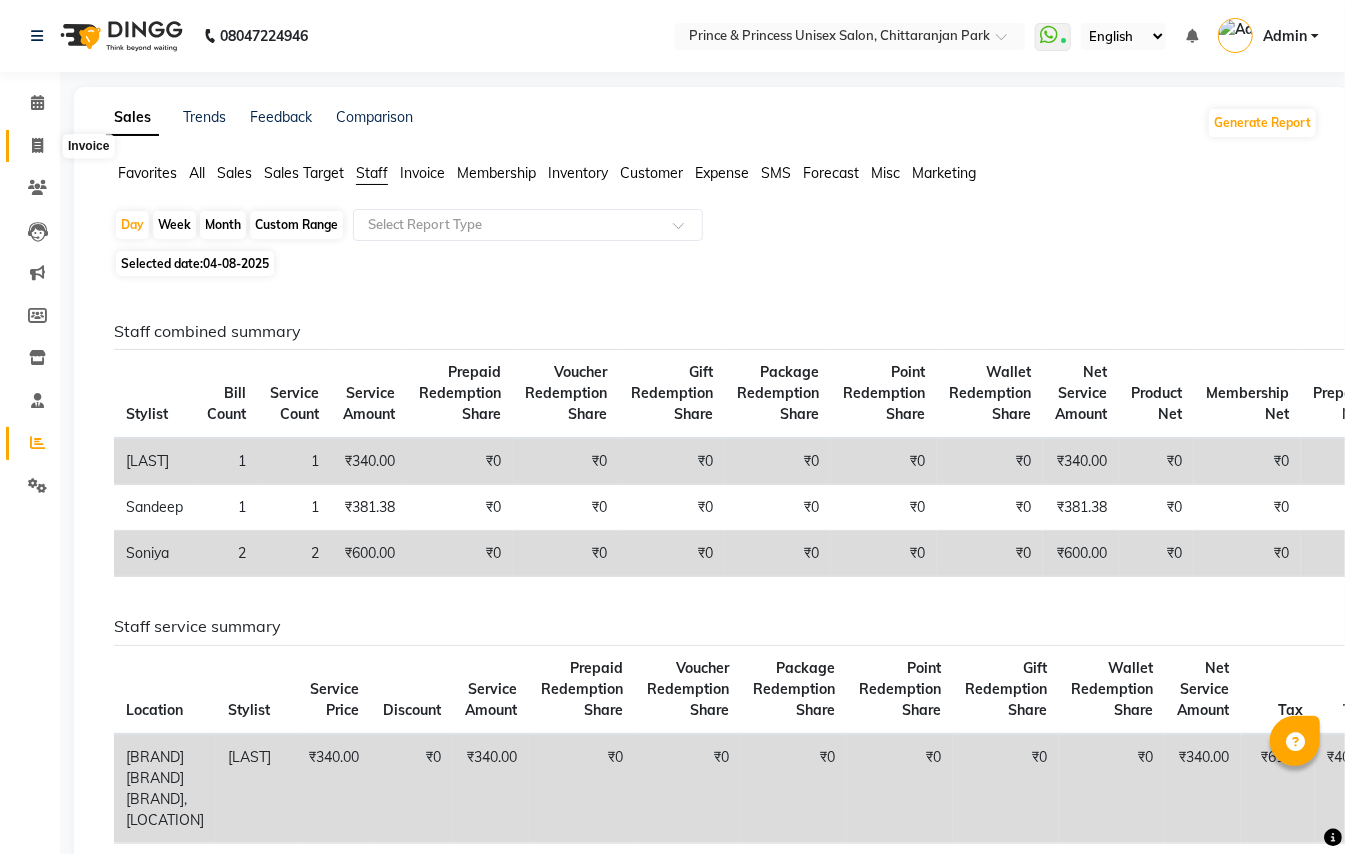 click 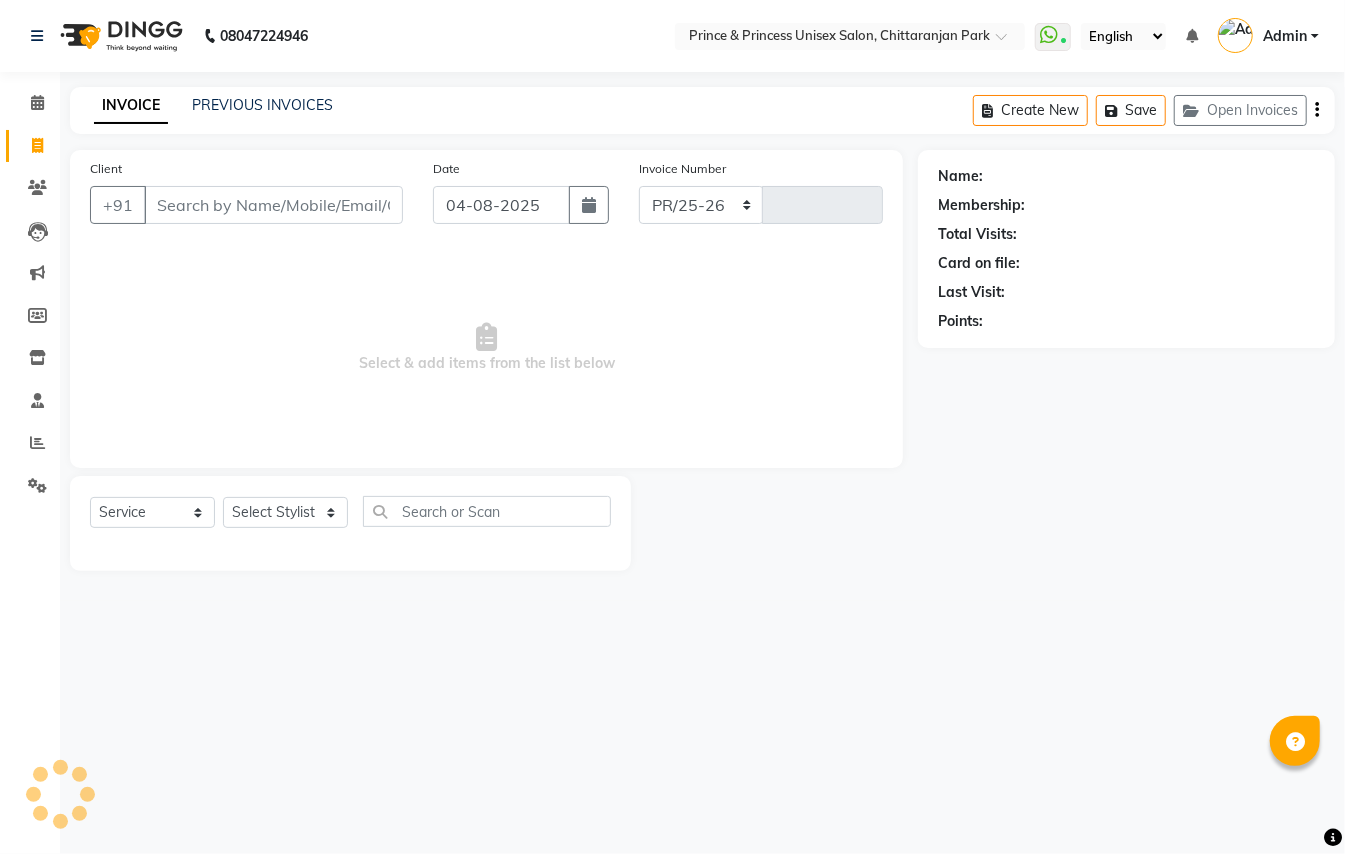 select on "3760" 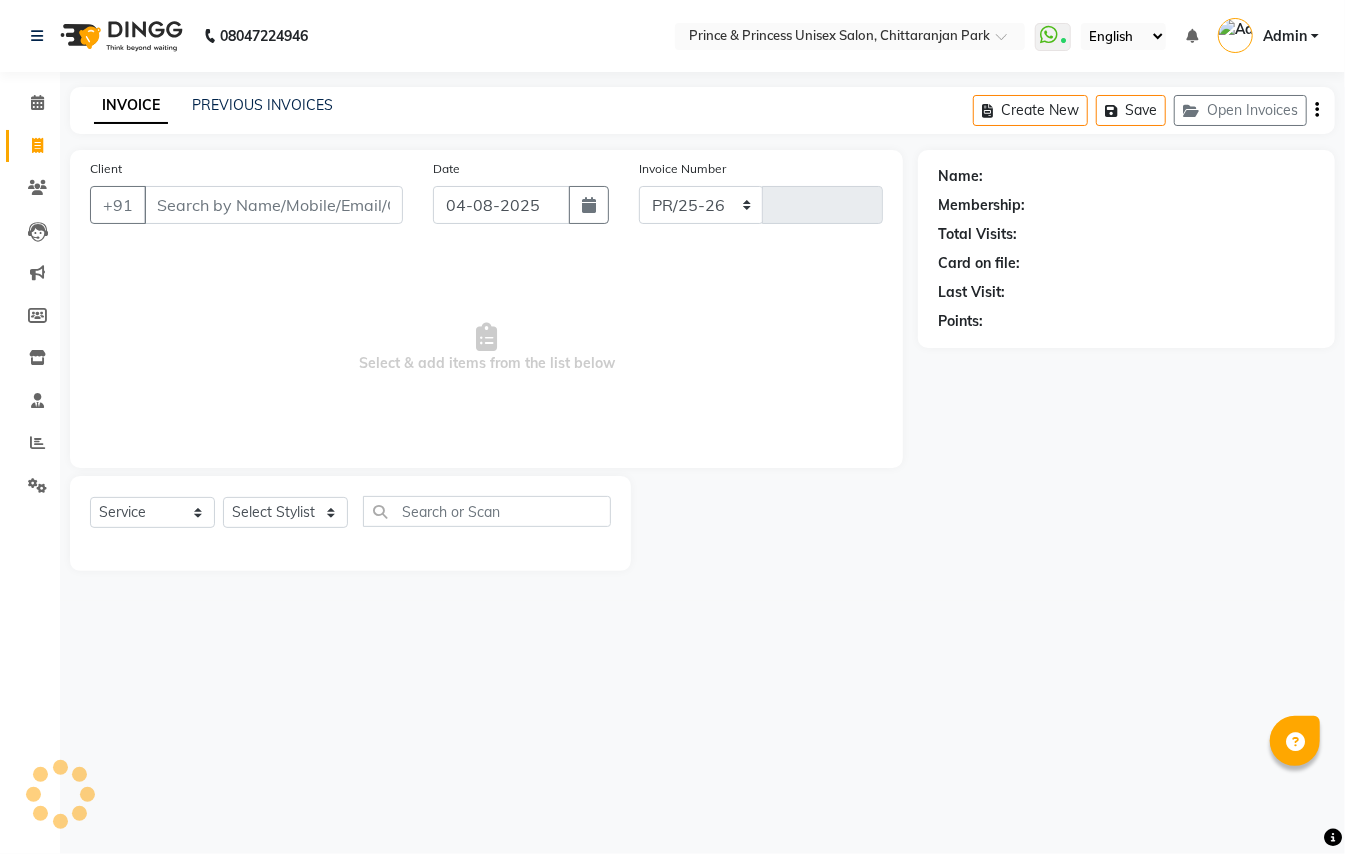 type on "2949" 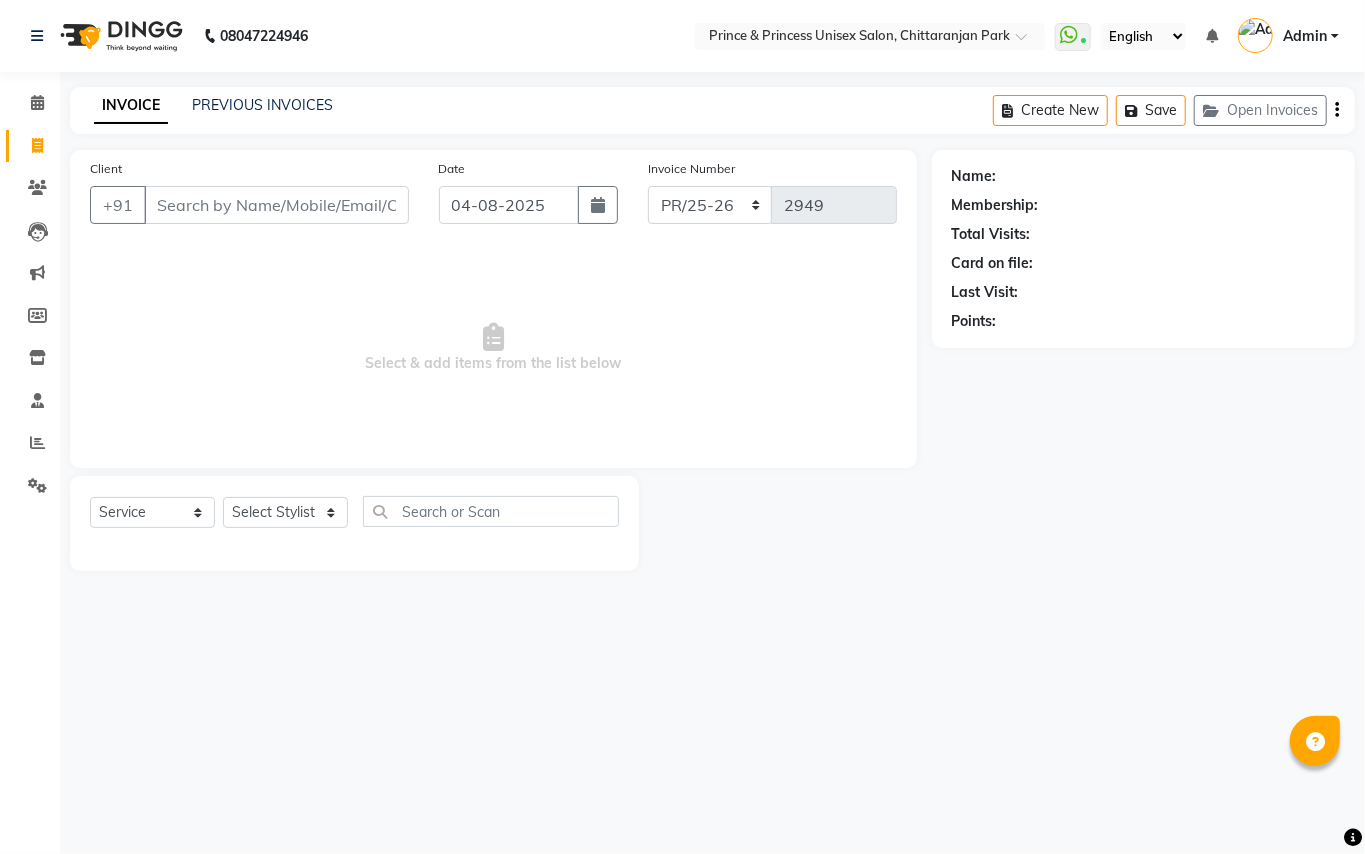 click on "INVOICE" 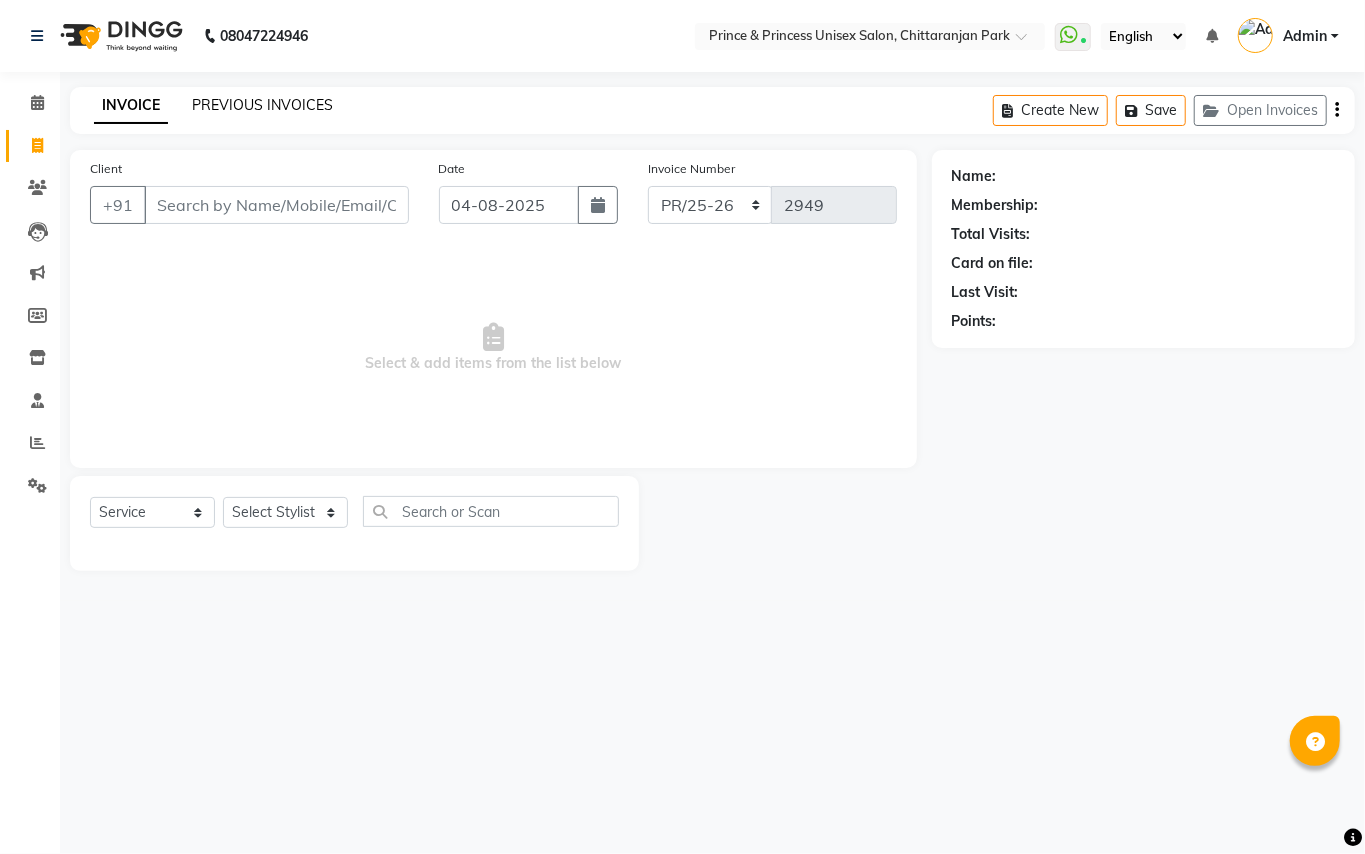 click on "PREVIOUS INVOICES" 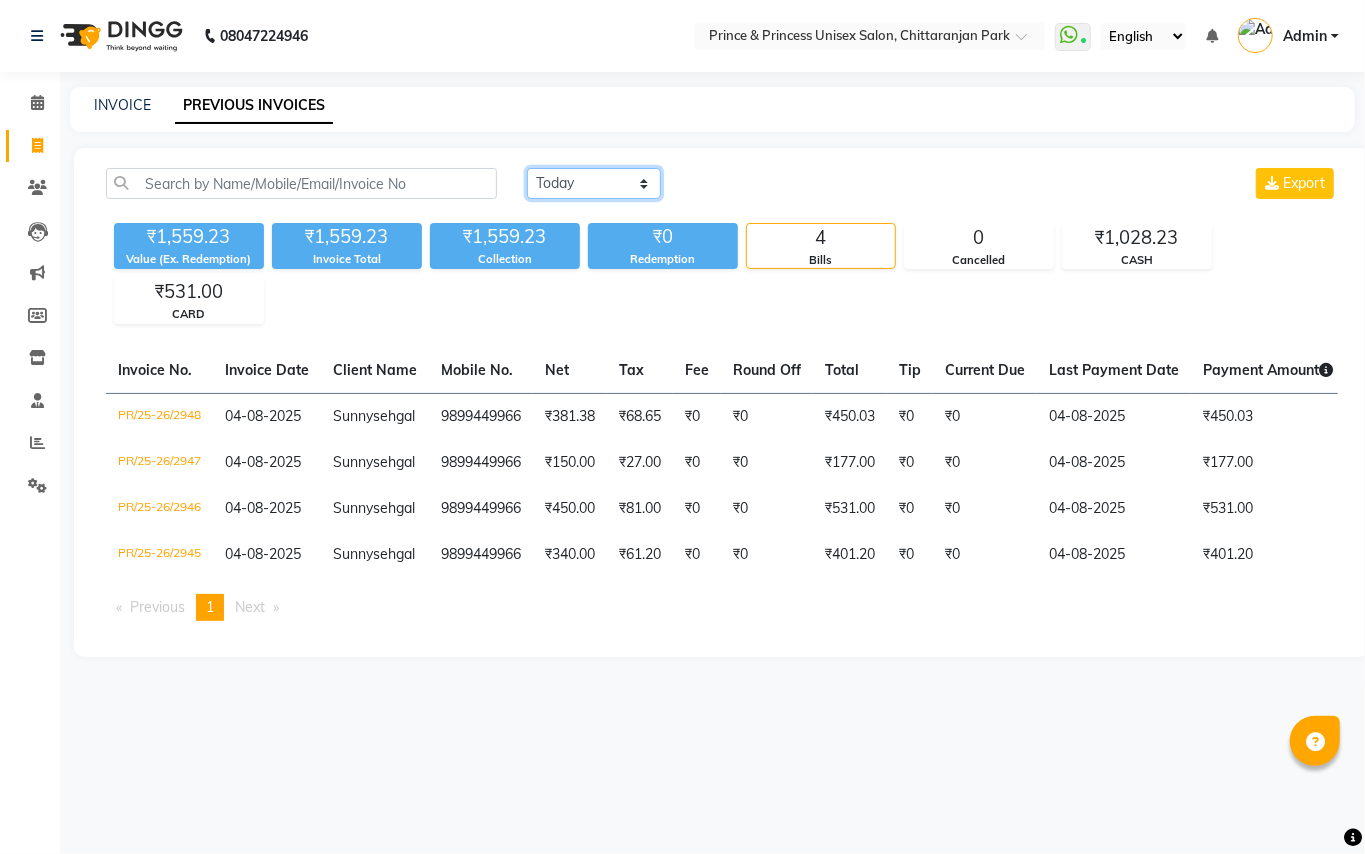 click on "Today Yesterday Custom Range" 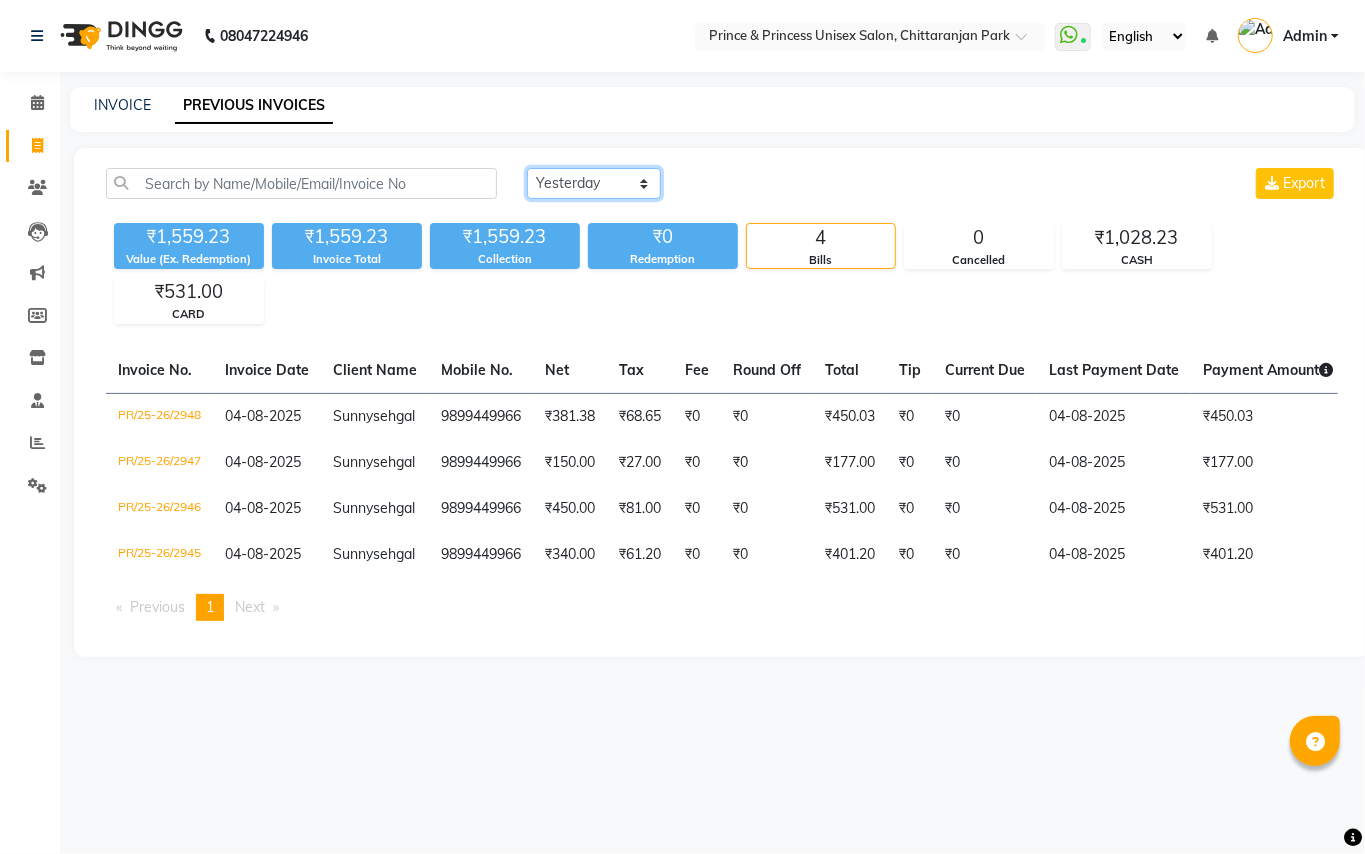 click on "Today Yesterday Custom Range" 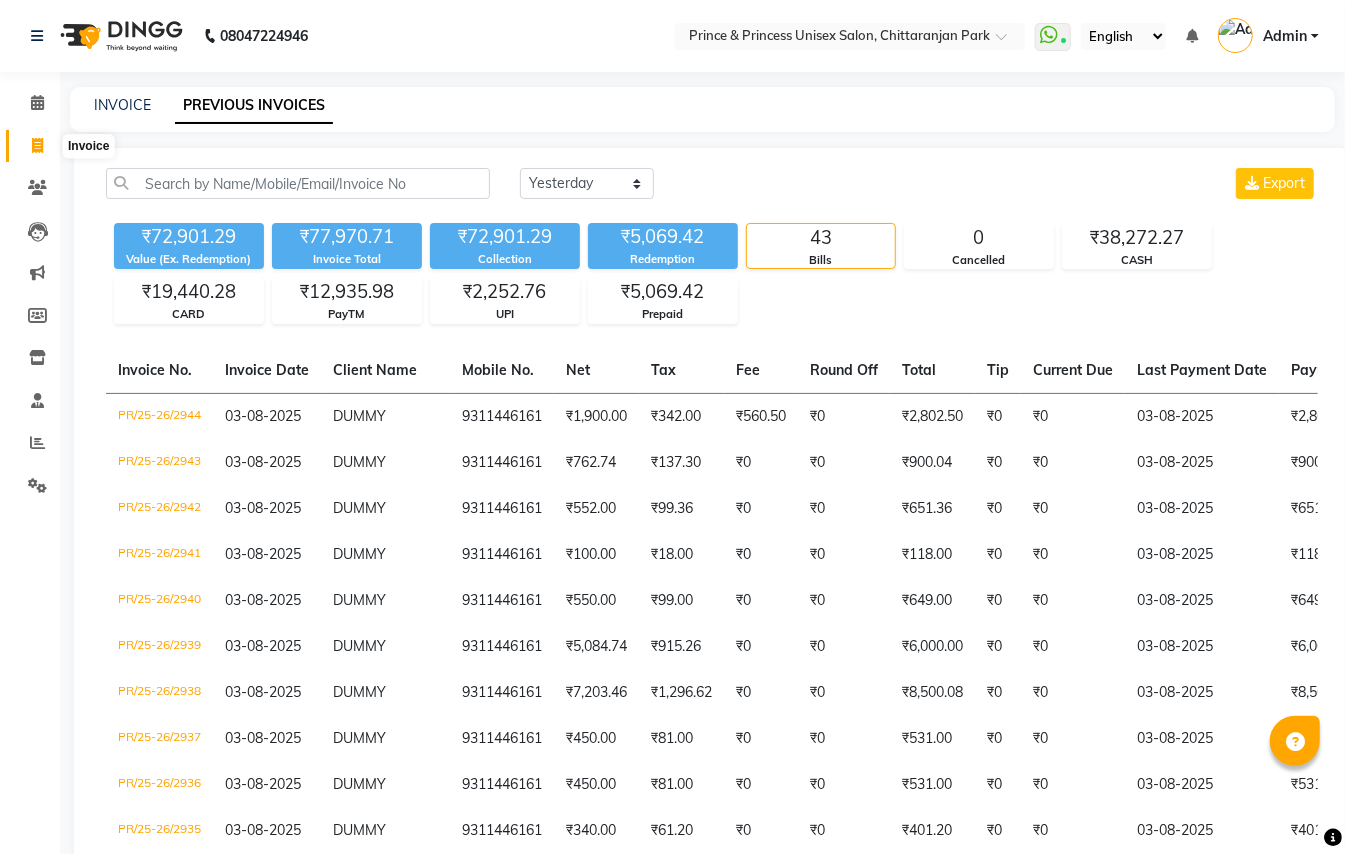 click 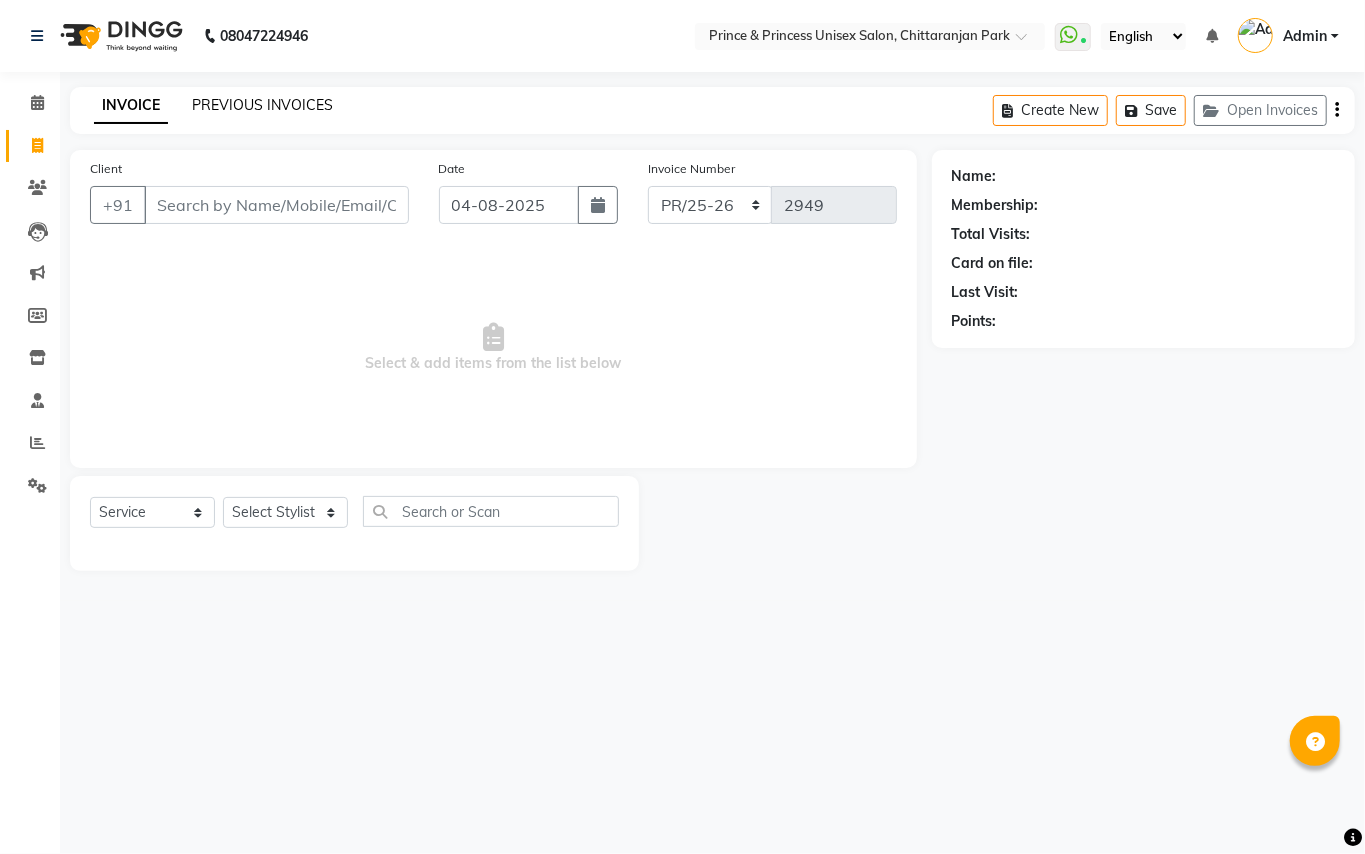 click on "PREVIOUS INVOICES" 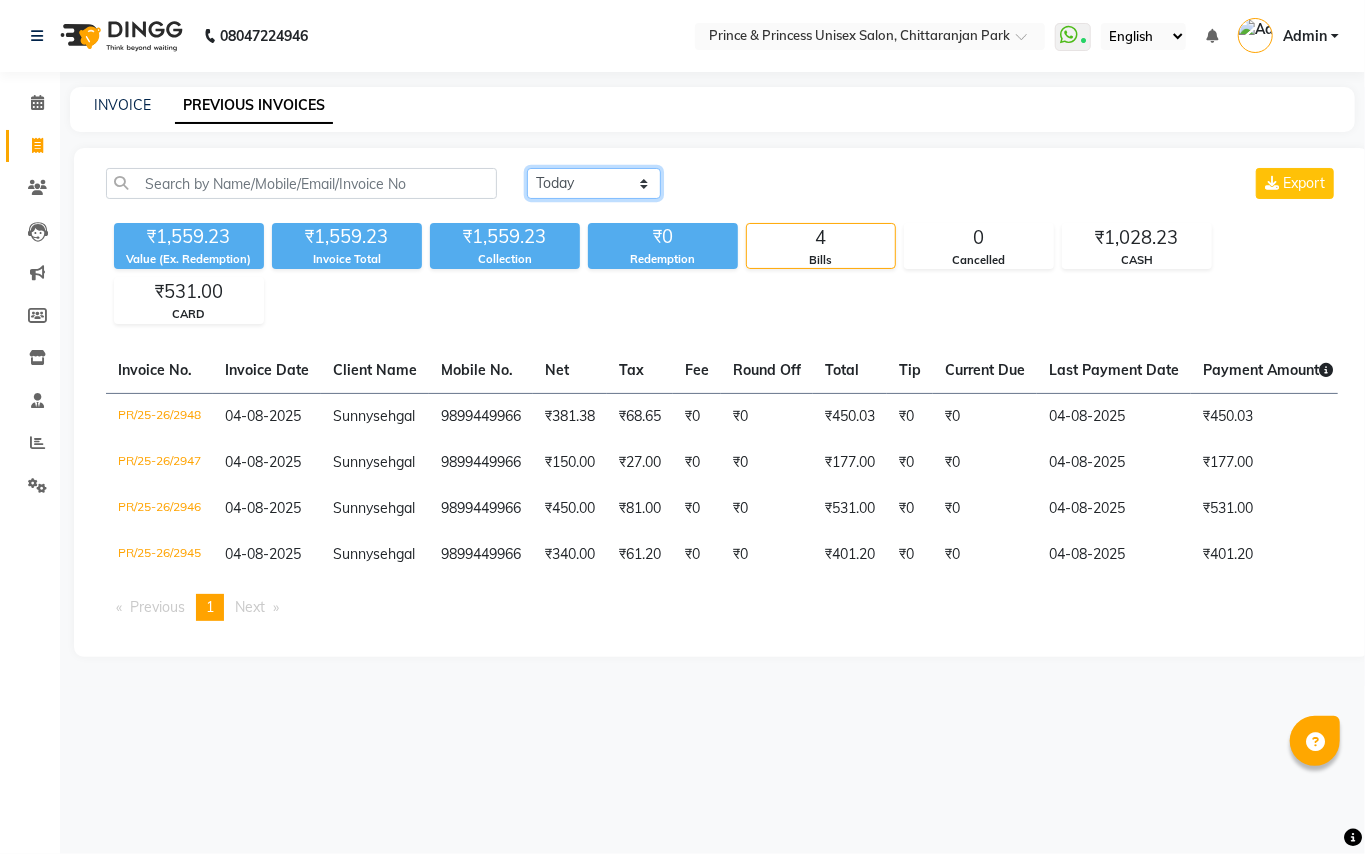 click on "Today Yesterday Custom Range" 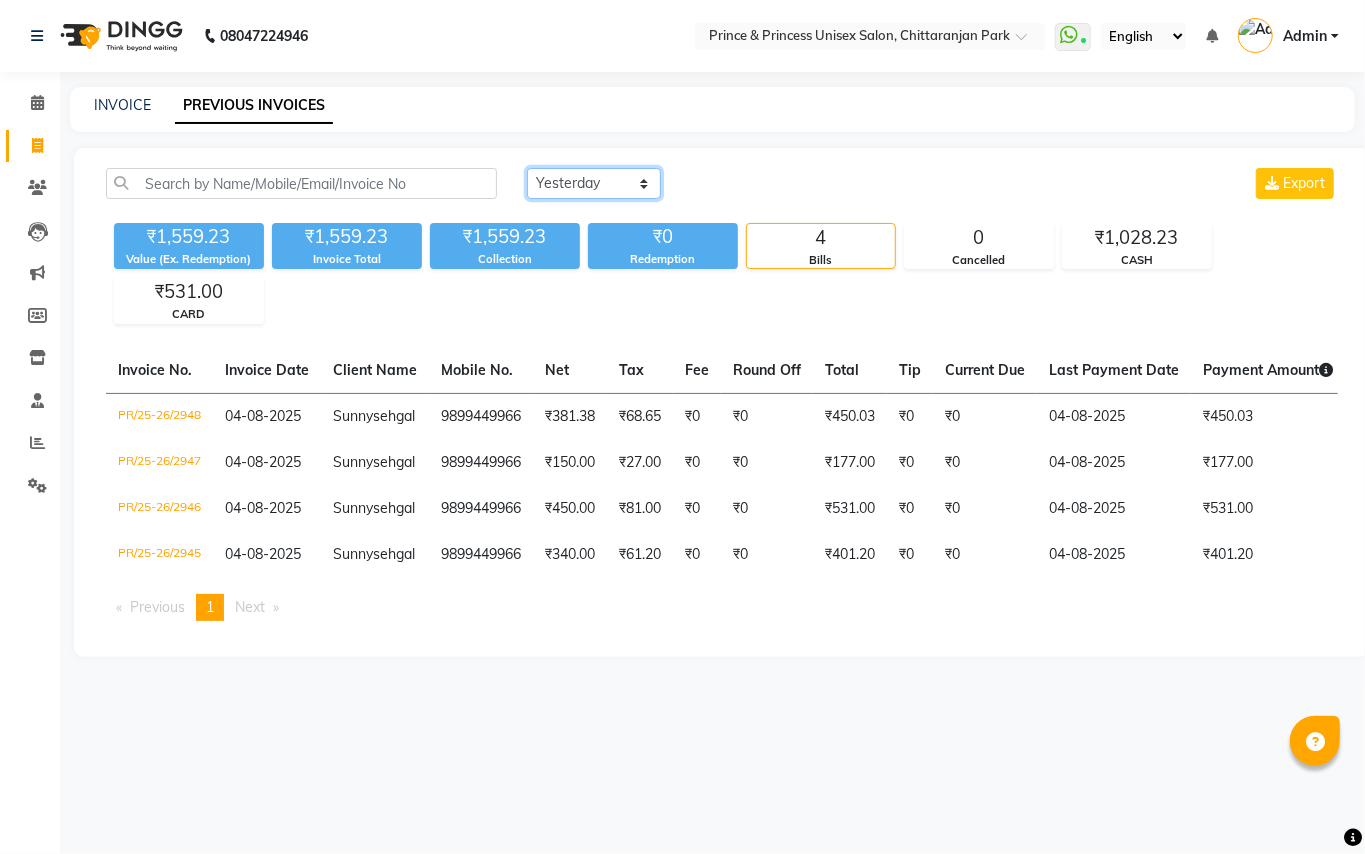 click on "Today Yesterday Custom Range" 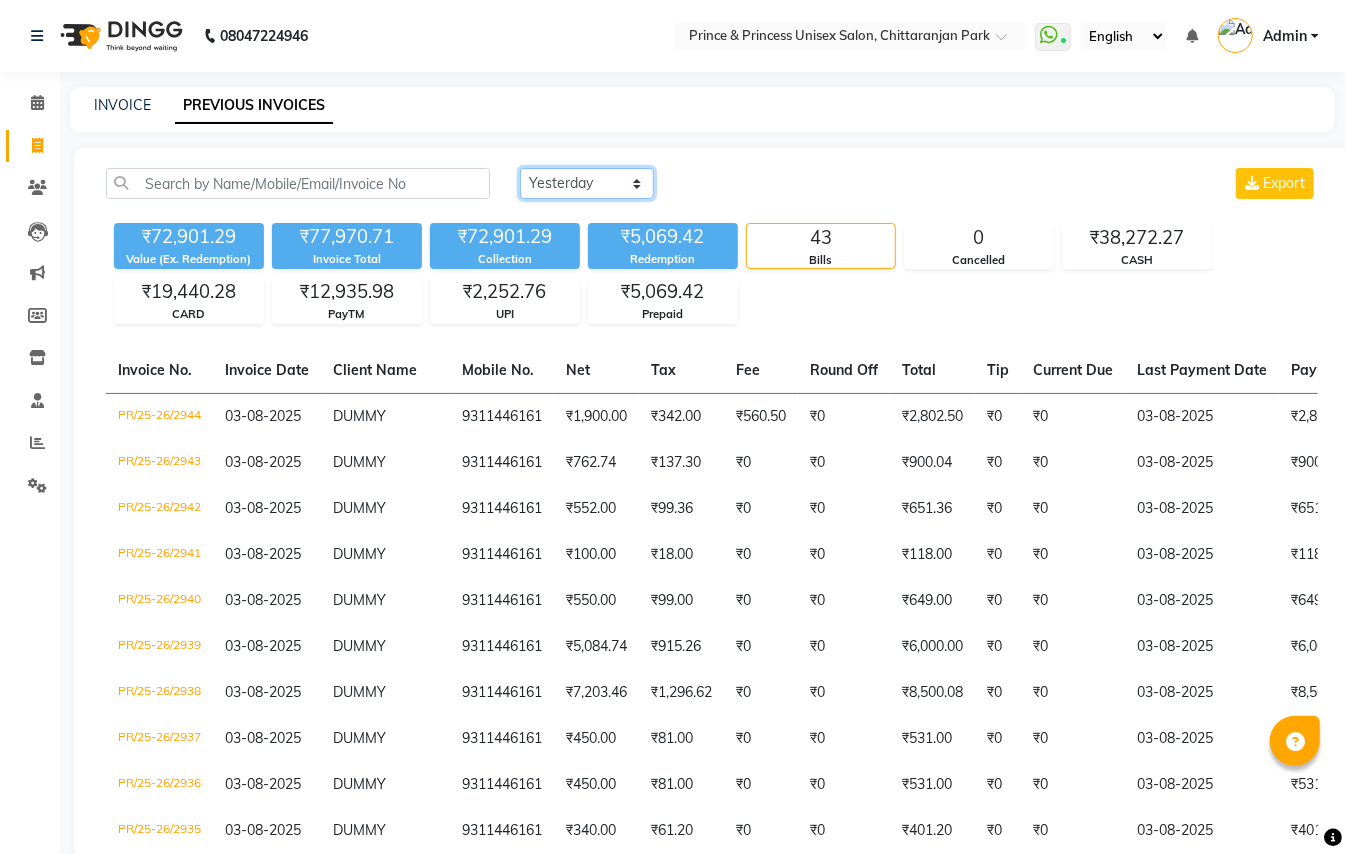 click on "Today Yesterday Custom Range" 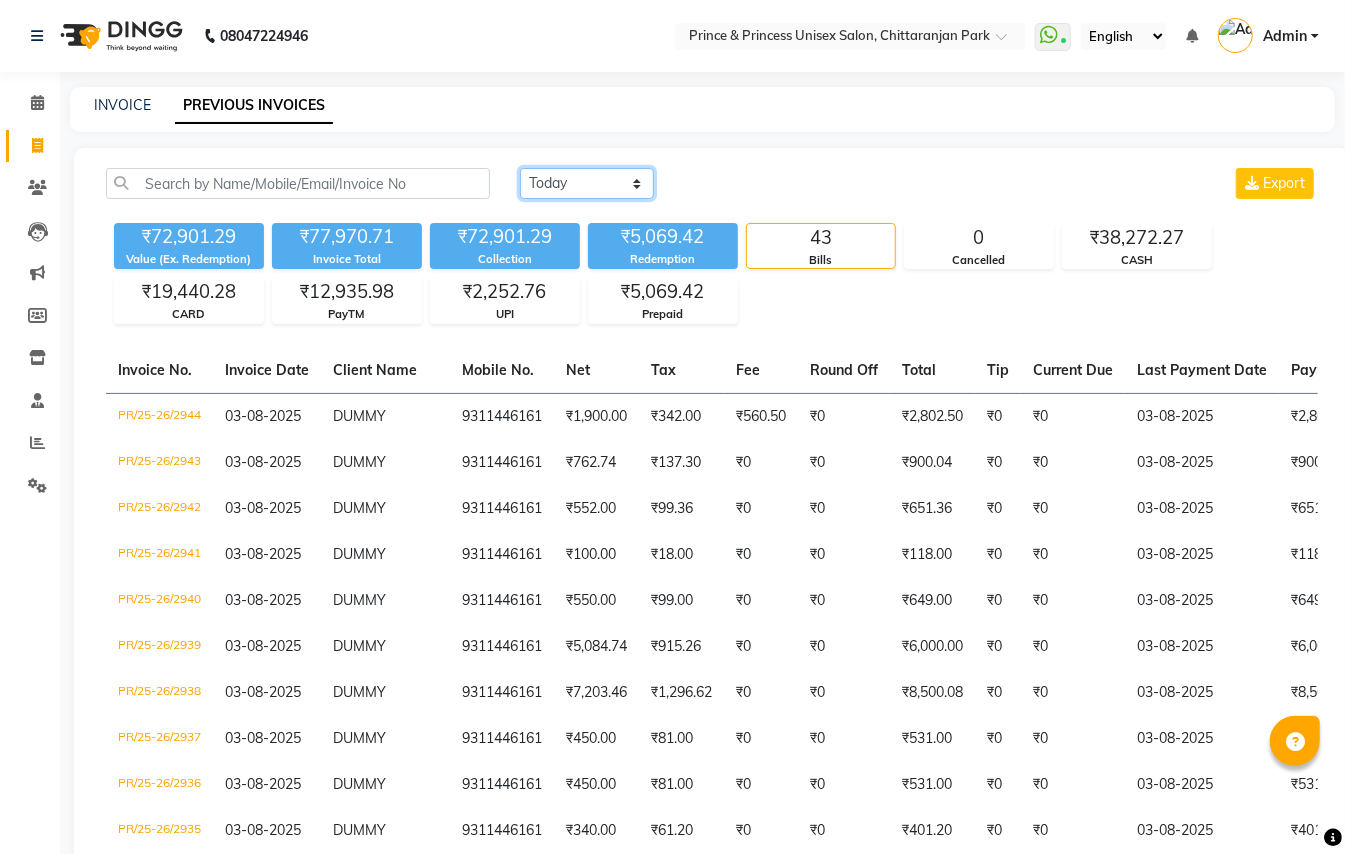 click on "Today Yesterday Custom Range" 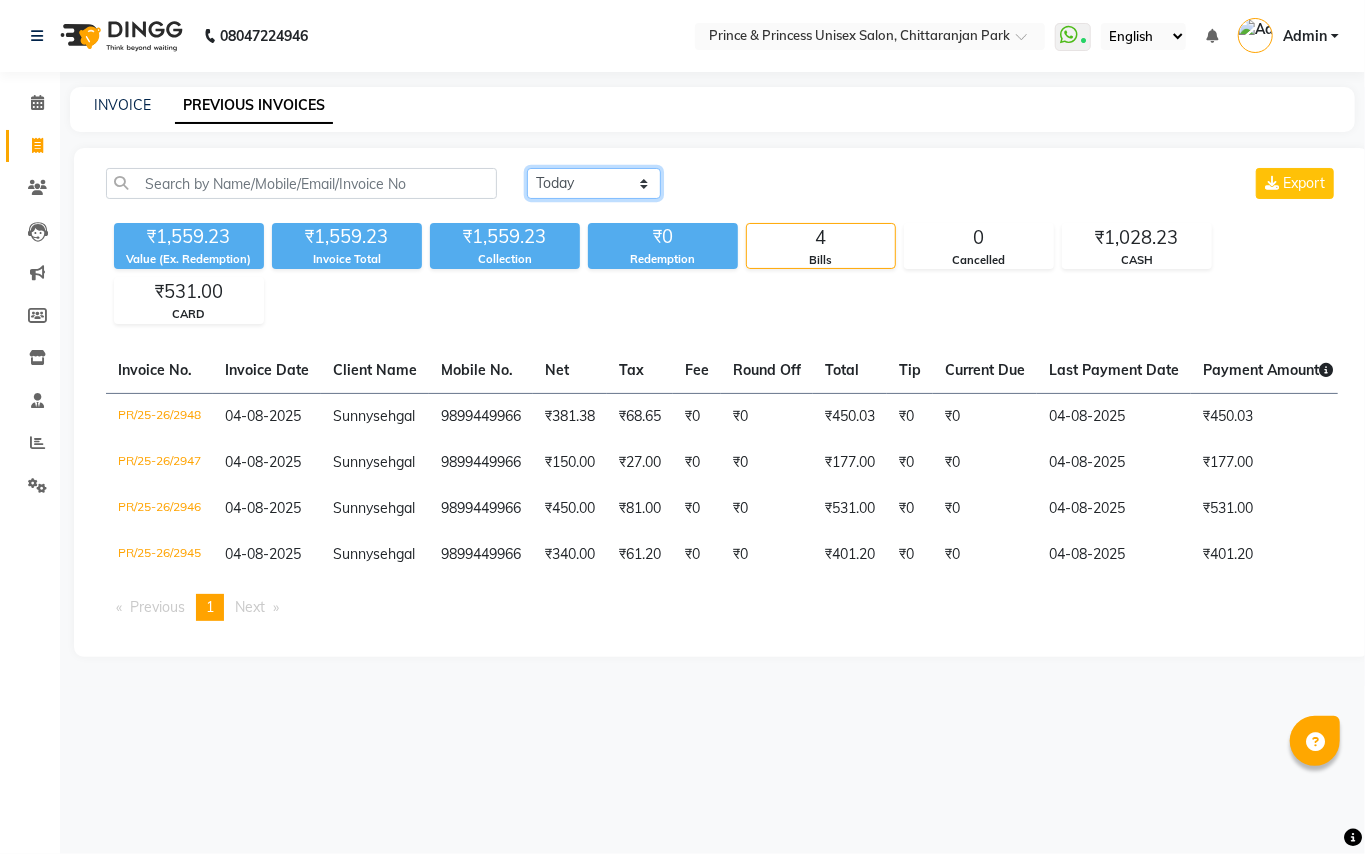 click on "Today Yesterday Custom Range" 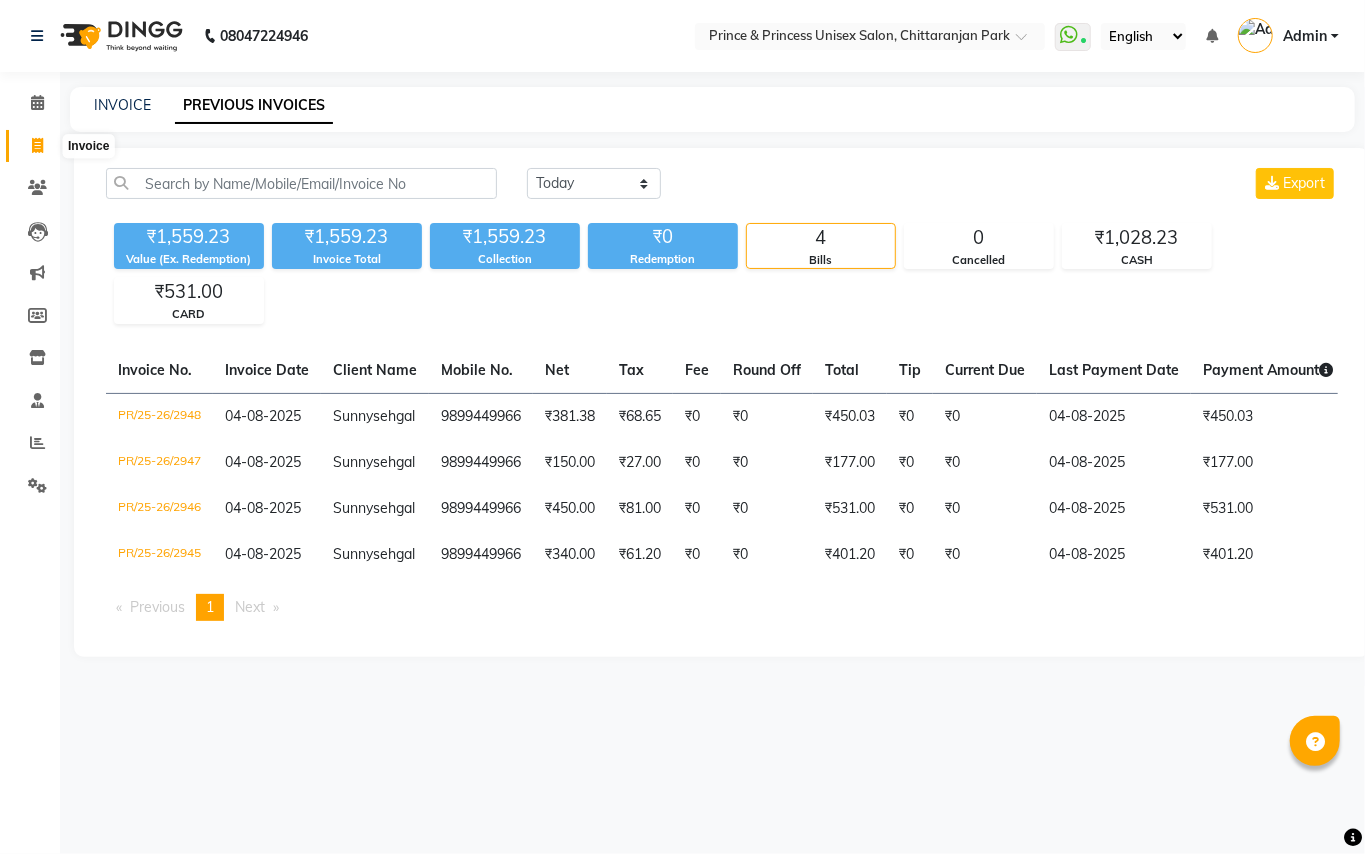 click 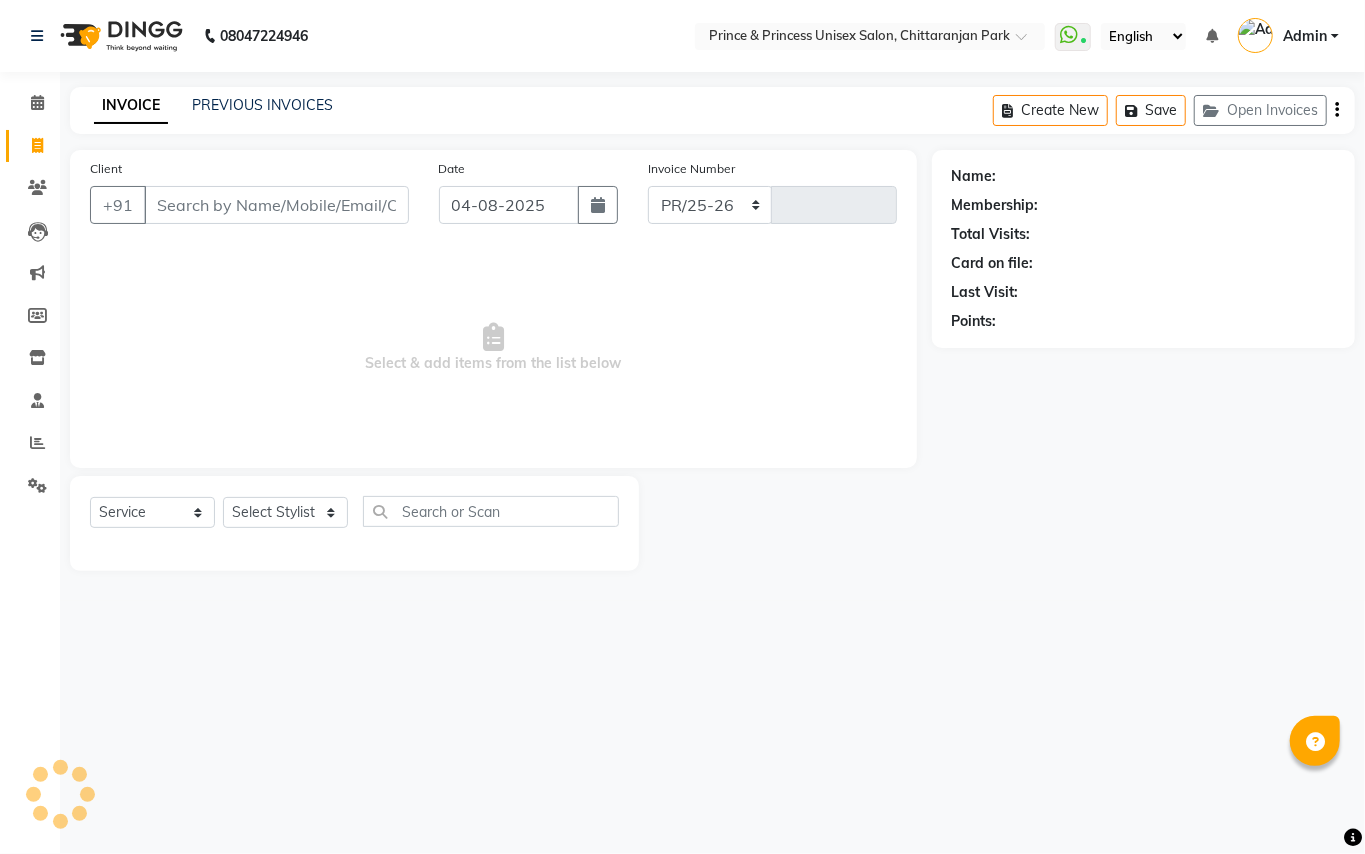 select on "3760" 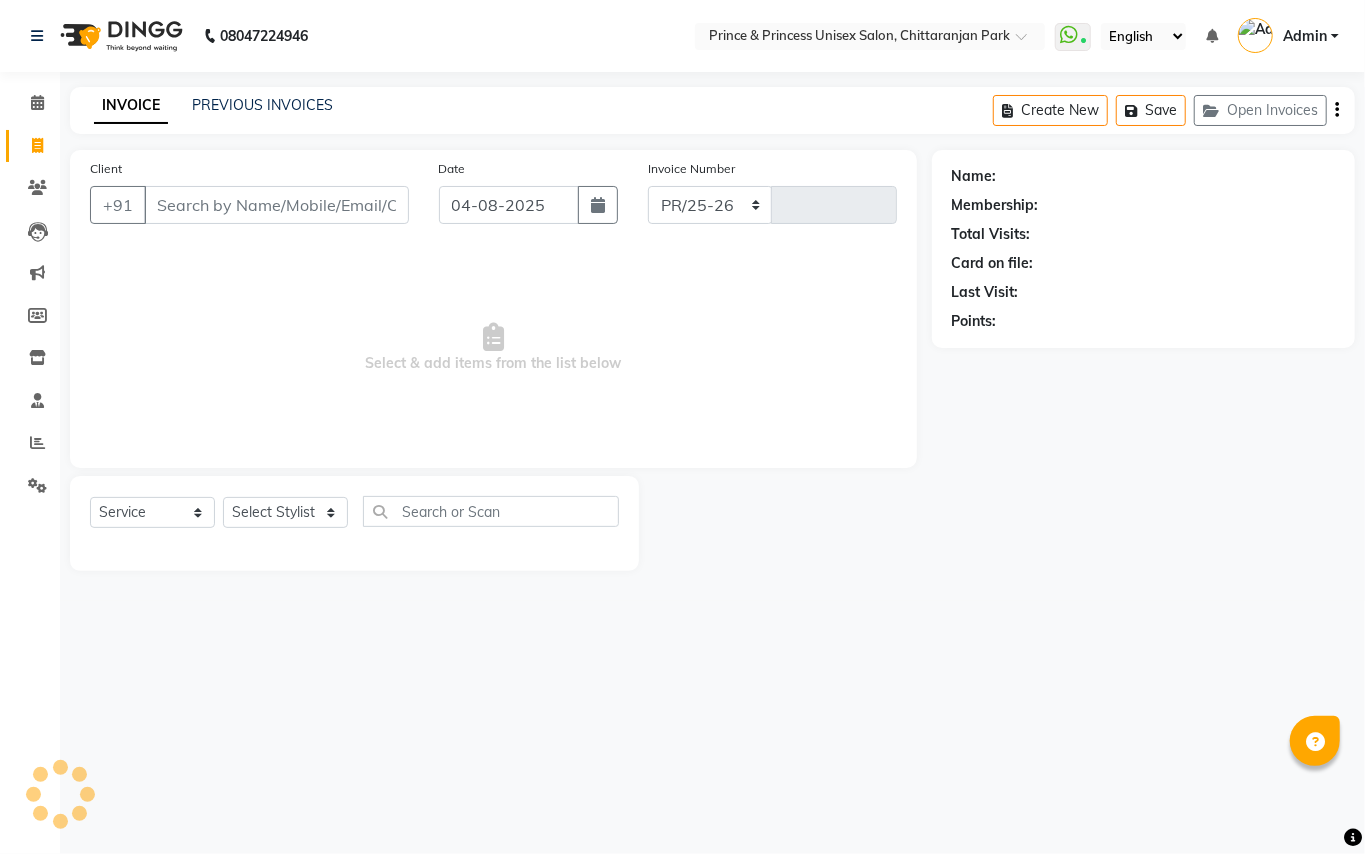type on "2949" 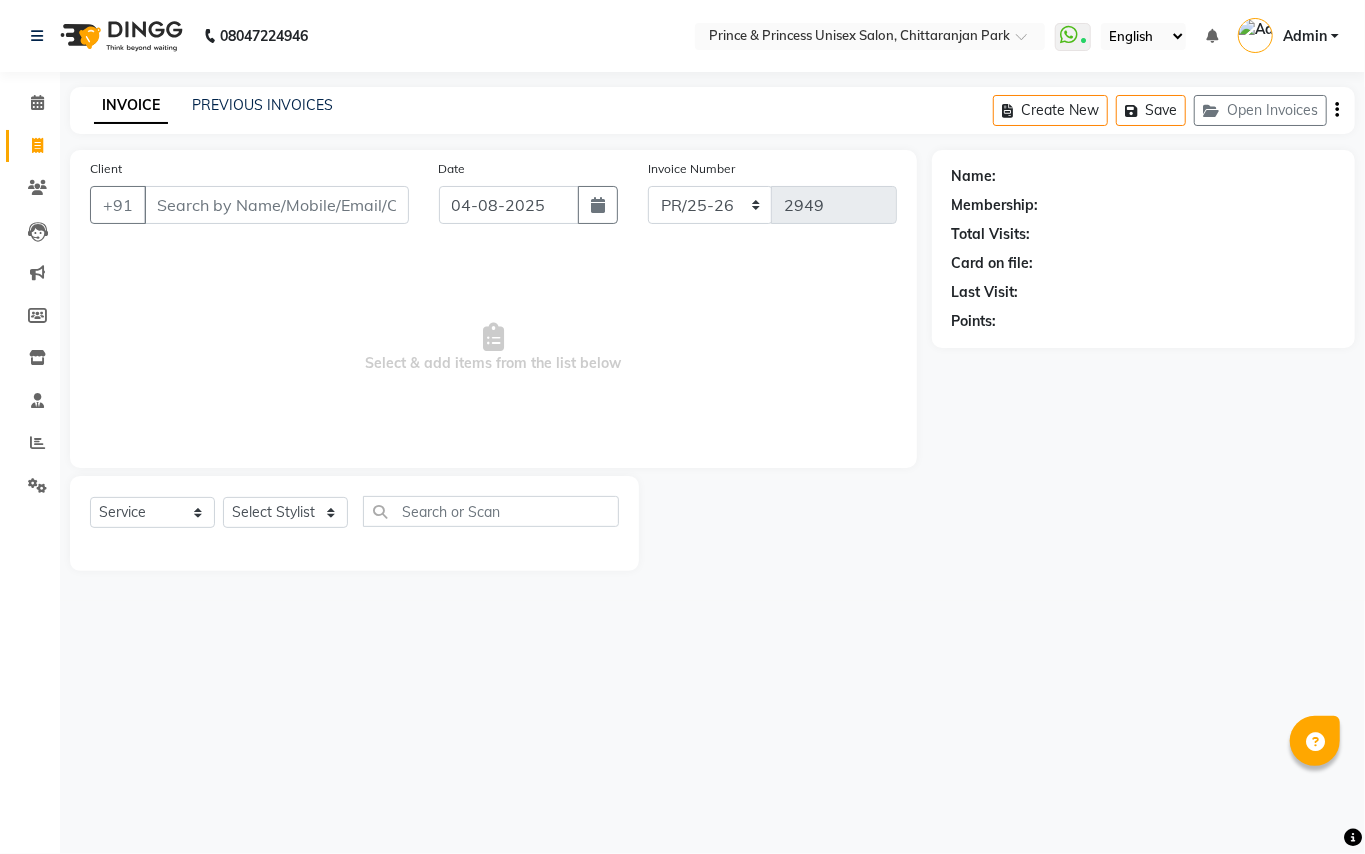 click on "Client" at bounding box center (276, 205) 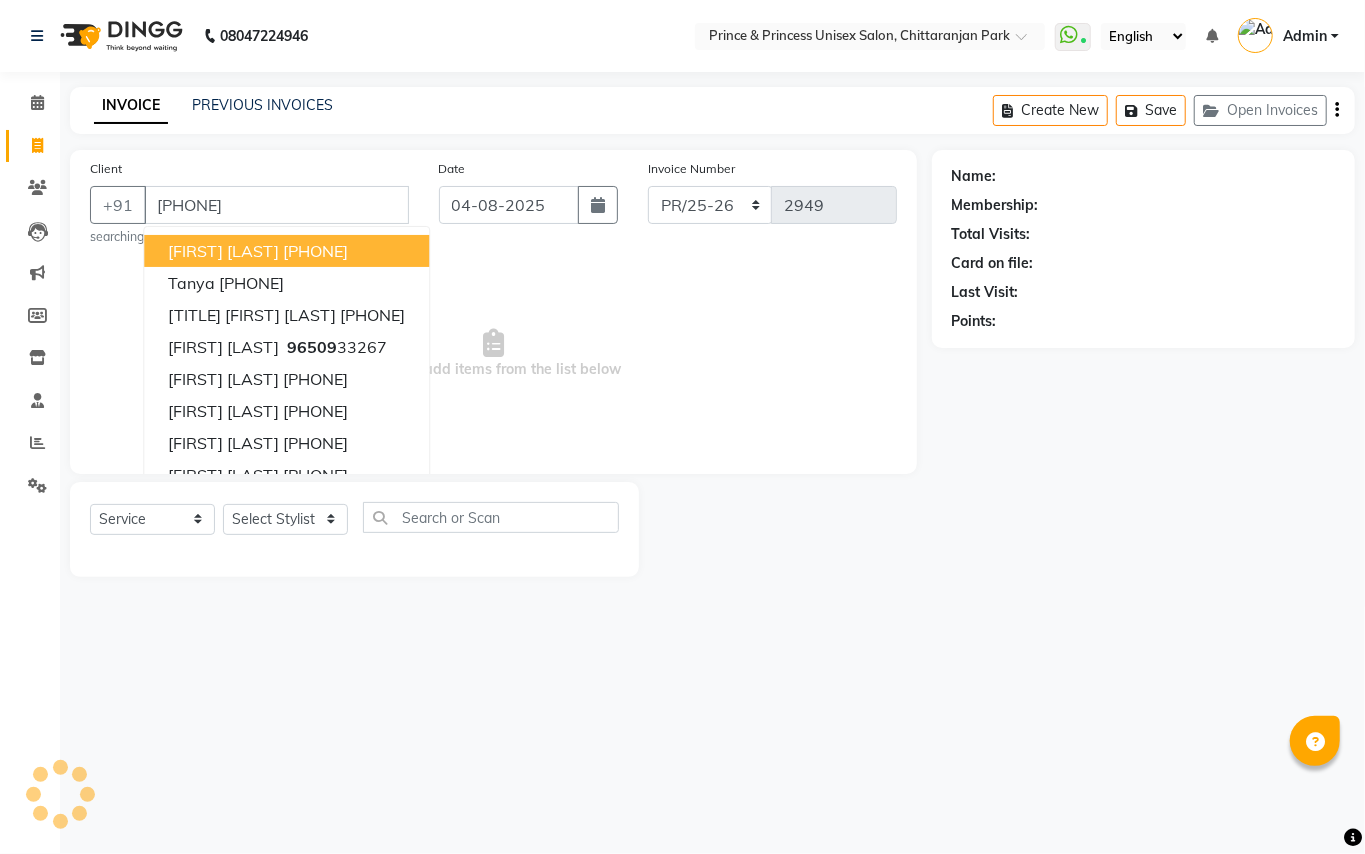 type on "9650922199" 